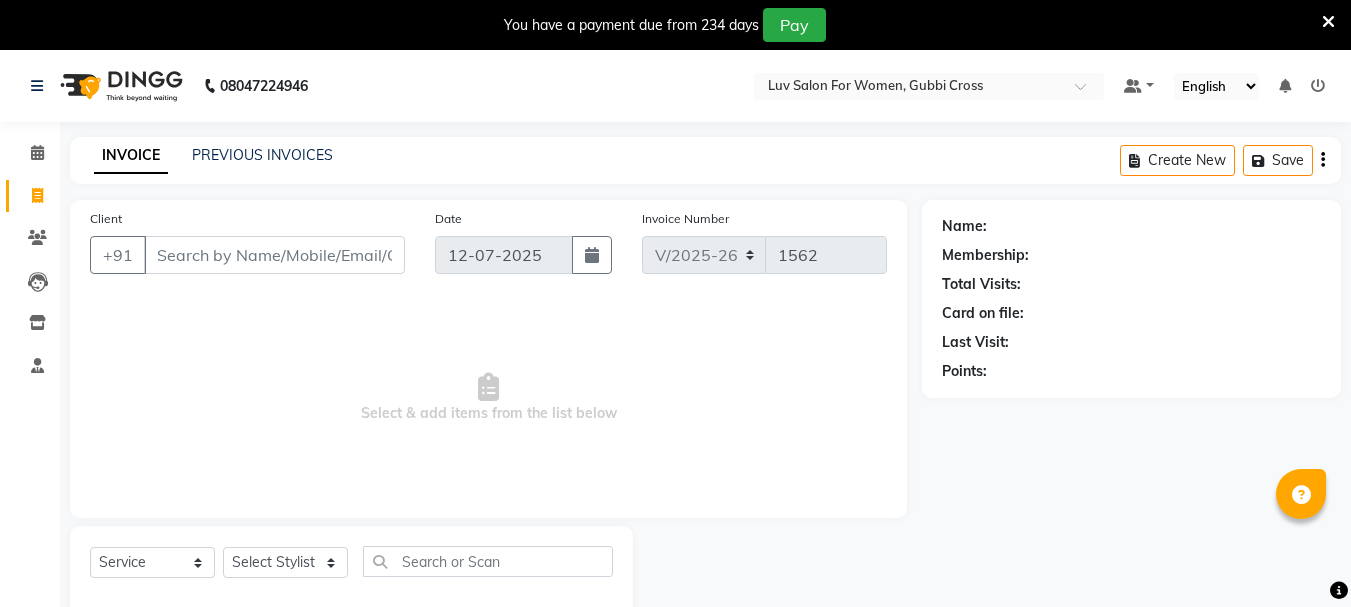 select on "7221" 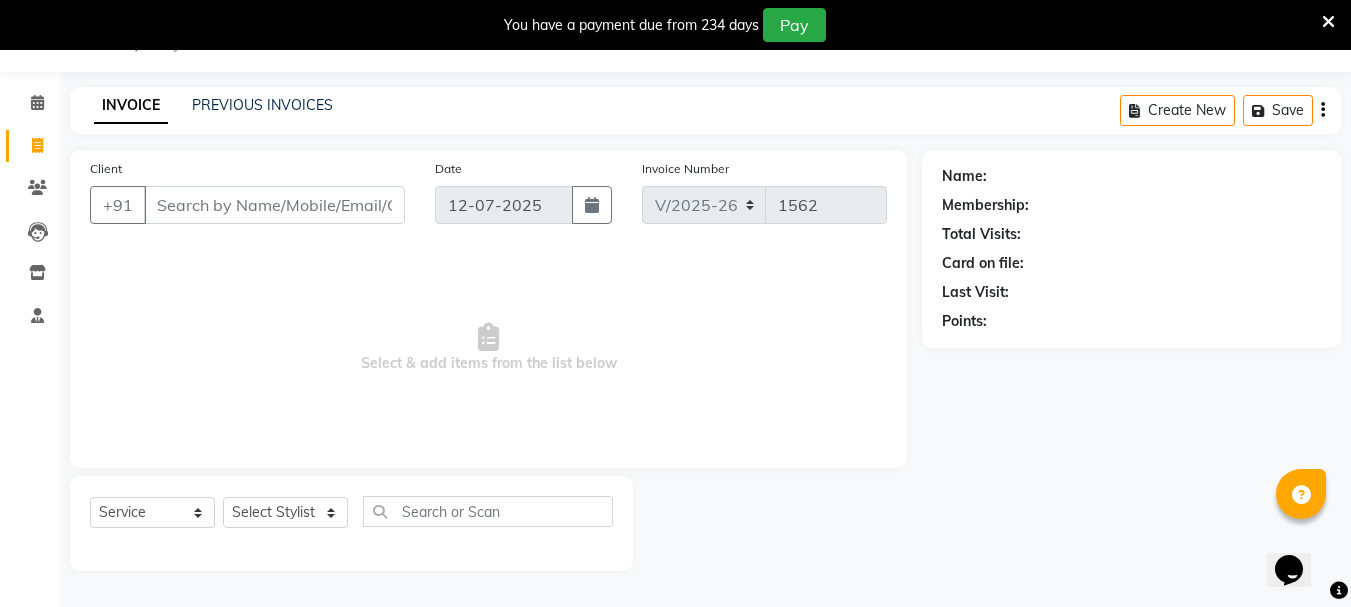 scroll, scrollTop: 0, scrollLeft: 0, axis: both 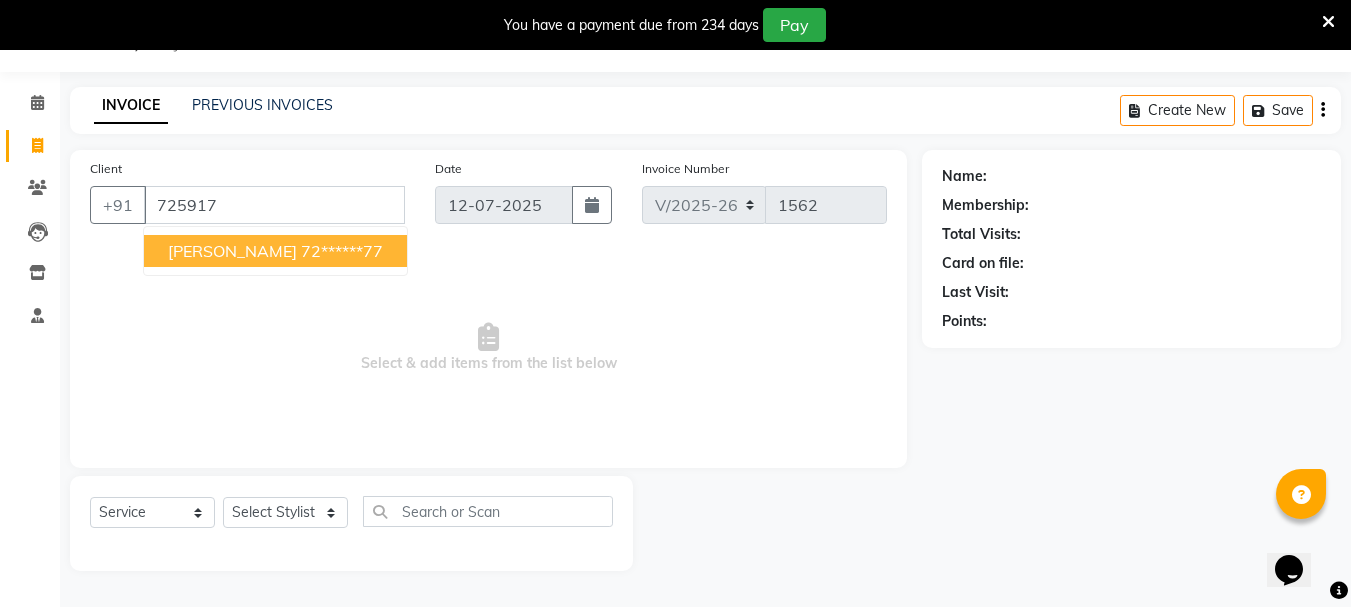 click on "72******77" at bounding box center [342, 251] 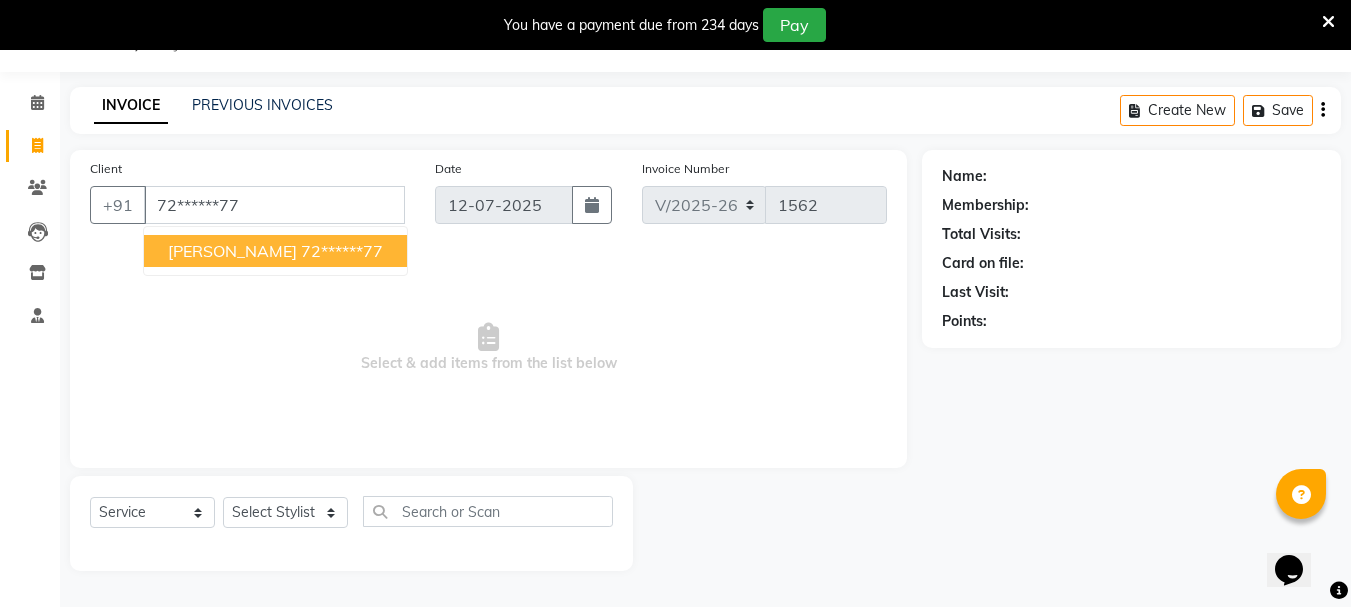 type on "72******77" 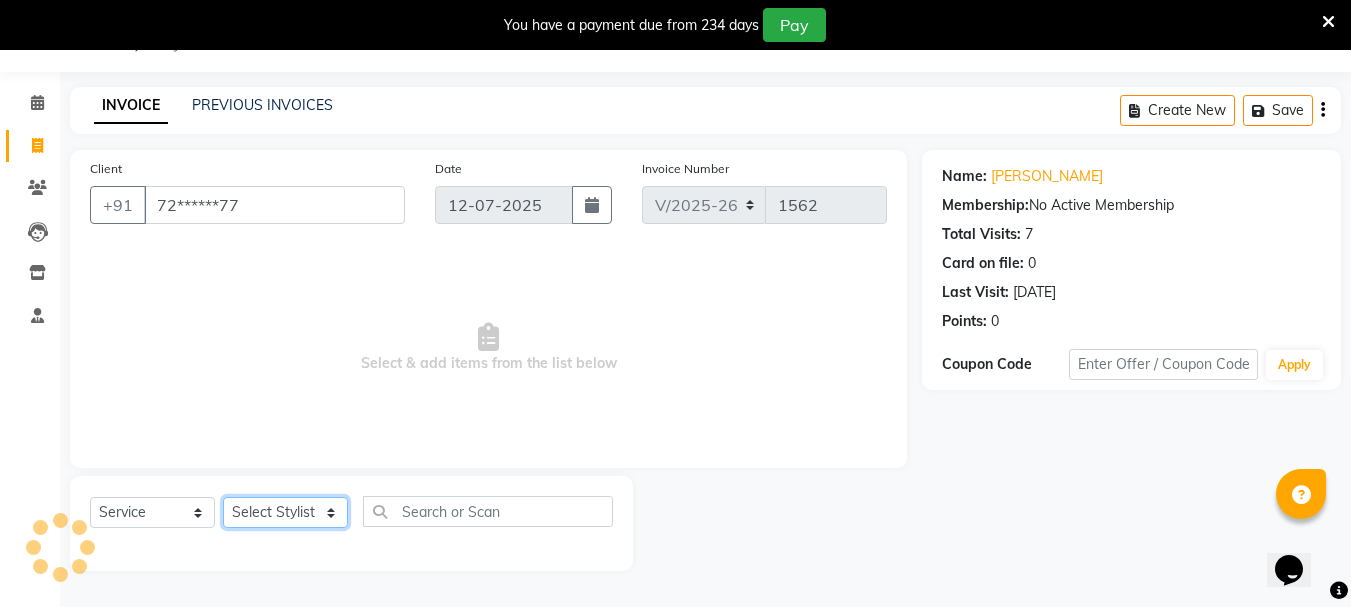 click on "Select Stylist Bhavani Buati [PERSON_NAME] Hriatpuii [PERSON_NAME] [PERSON_NAME] Salon Manager [PERSON_NAME] [PERSON_NAME] Ncy [PERSON_NAME]" 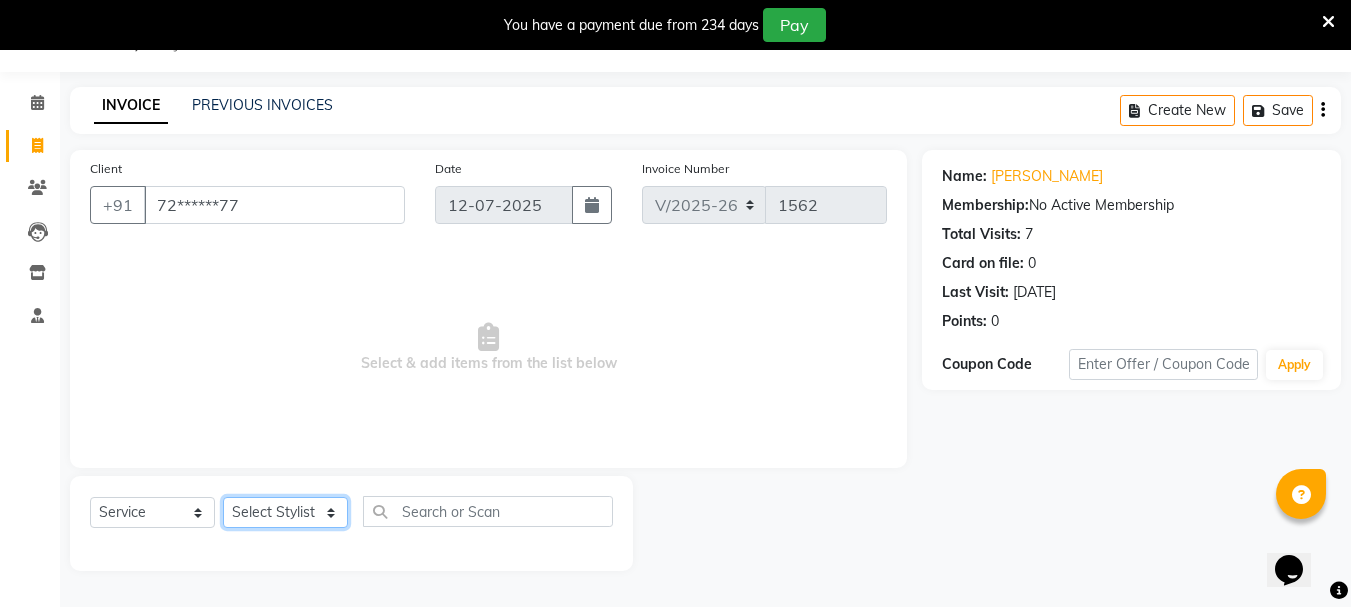 select on "64242" 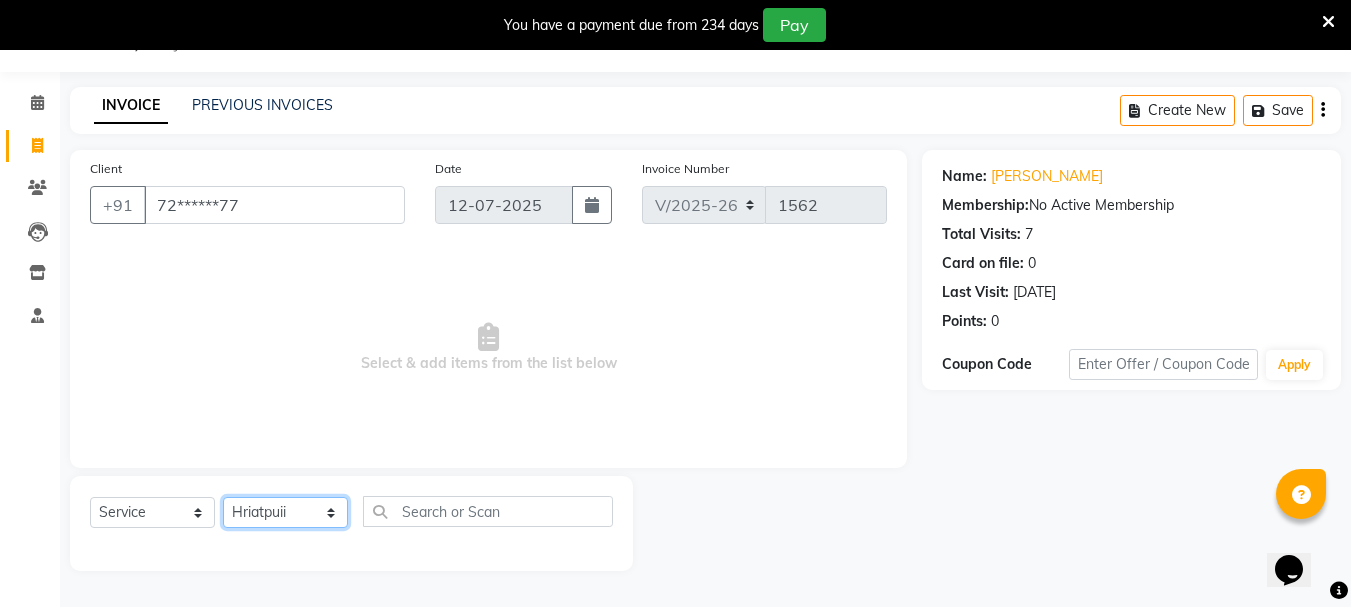 click on "Select Stylist Bhavani Buati [PERSON_NAME] Hriatpuii [PERSON_NAME] [PERSON_NAME] Salon Manager [PERSON_NAME] [PERSON_NAME] Ncy [PERSON_NAME]" 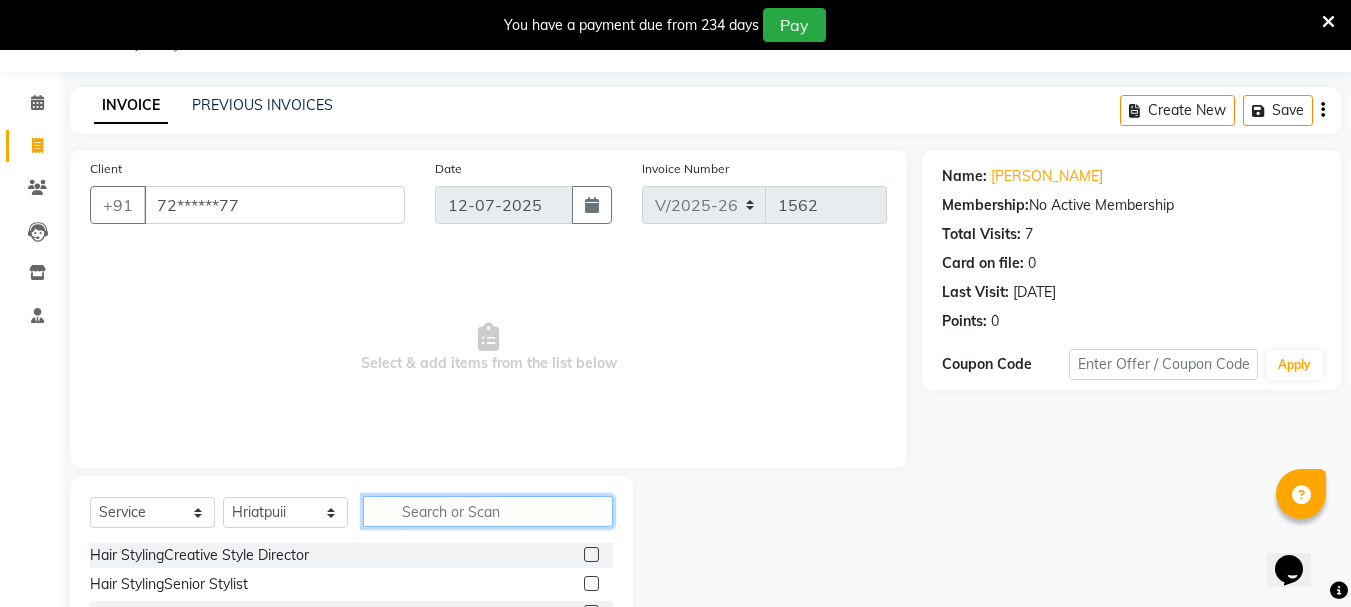 click 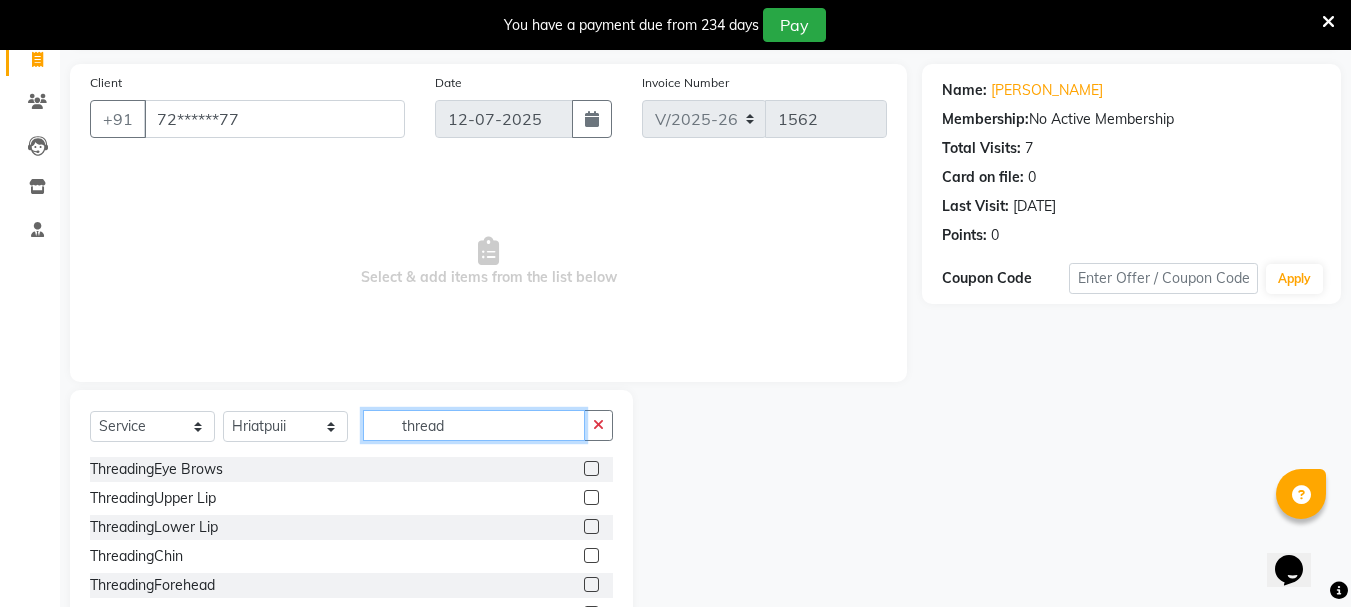 scroll, scrollTop: 244, scrollLeft: 0, axis: vertical 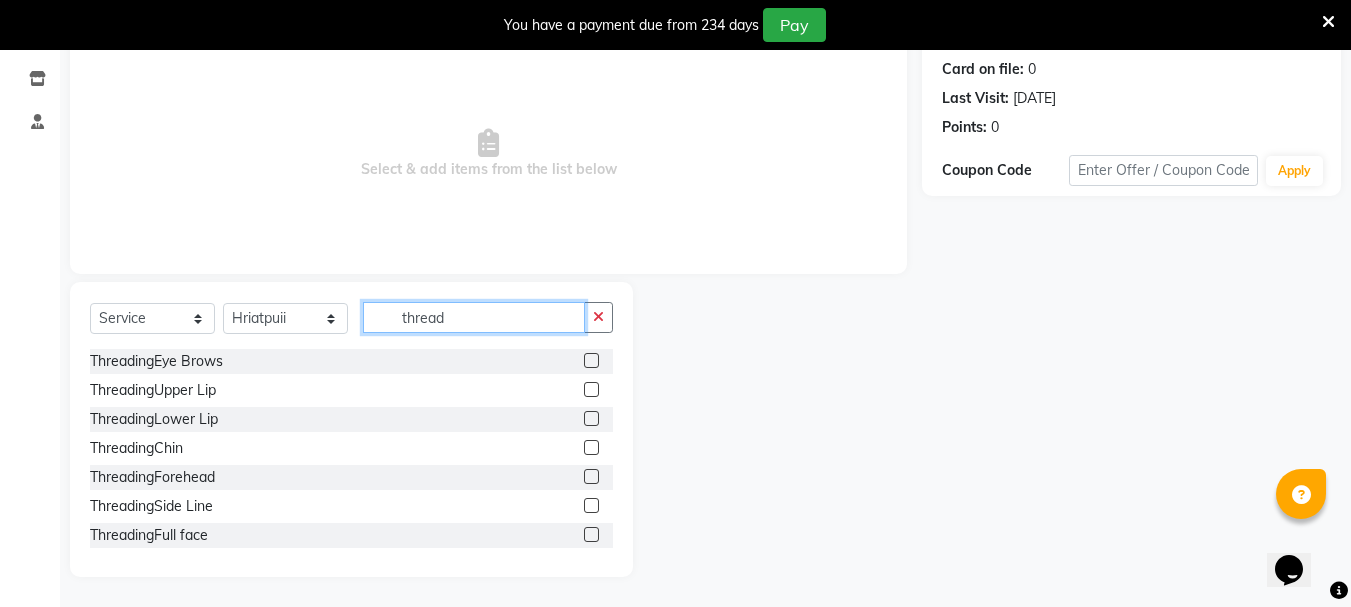 type on "thread" 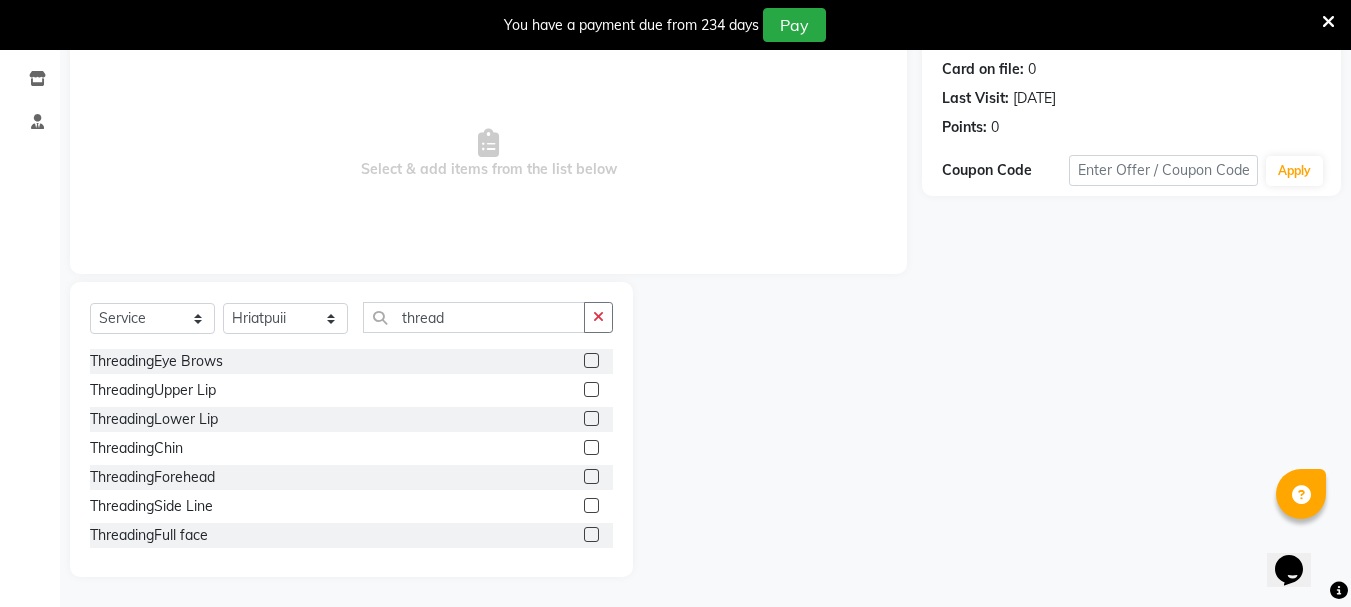 click 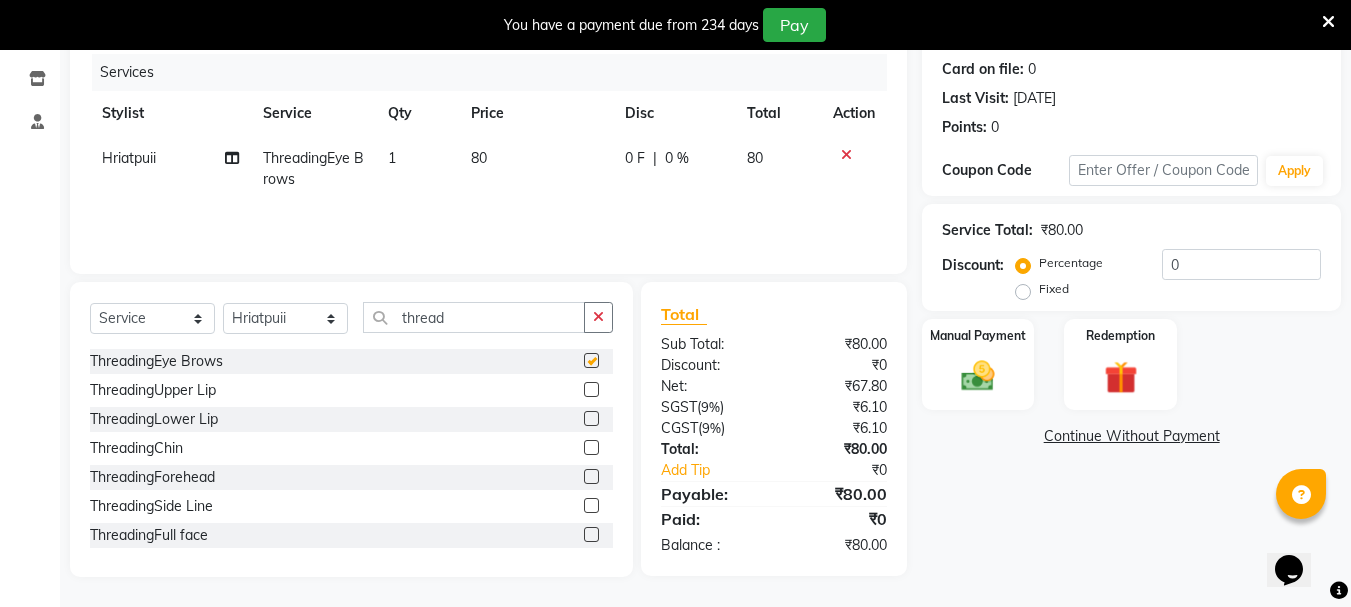 click 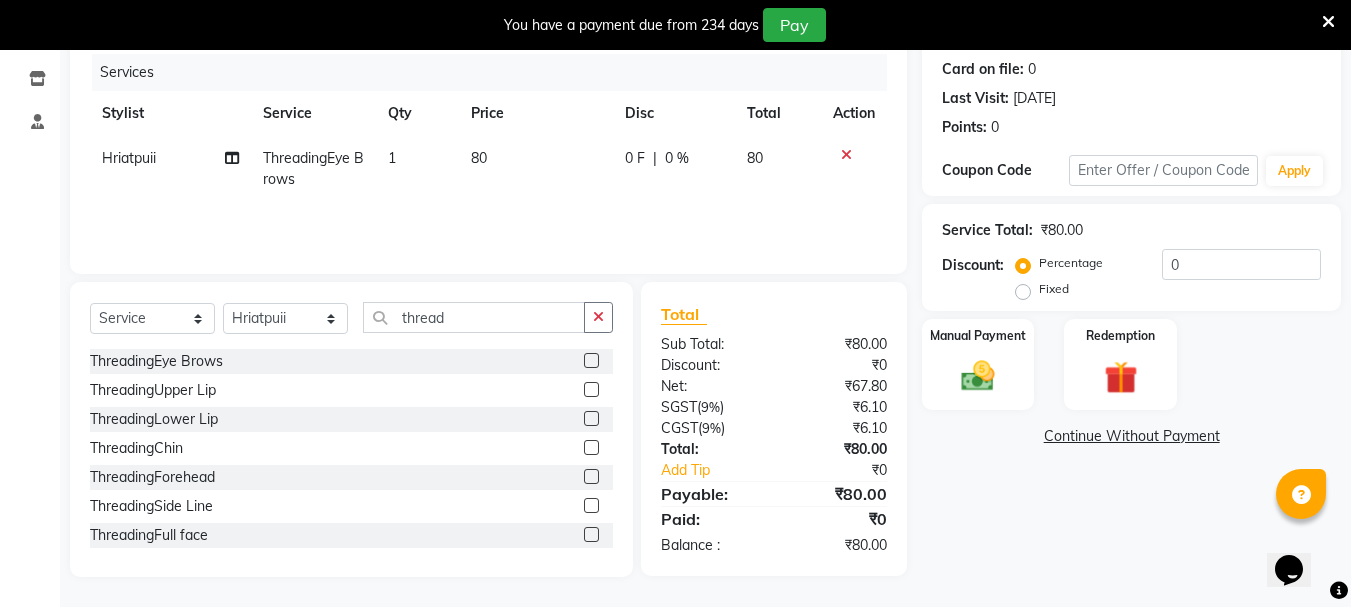 click 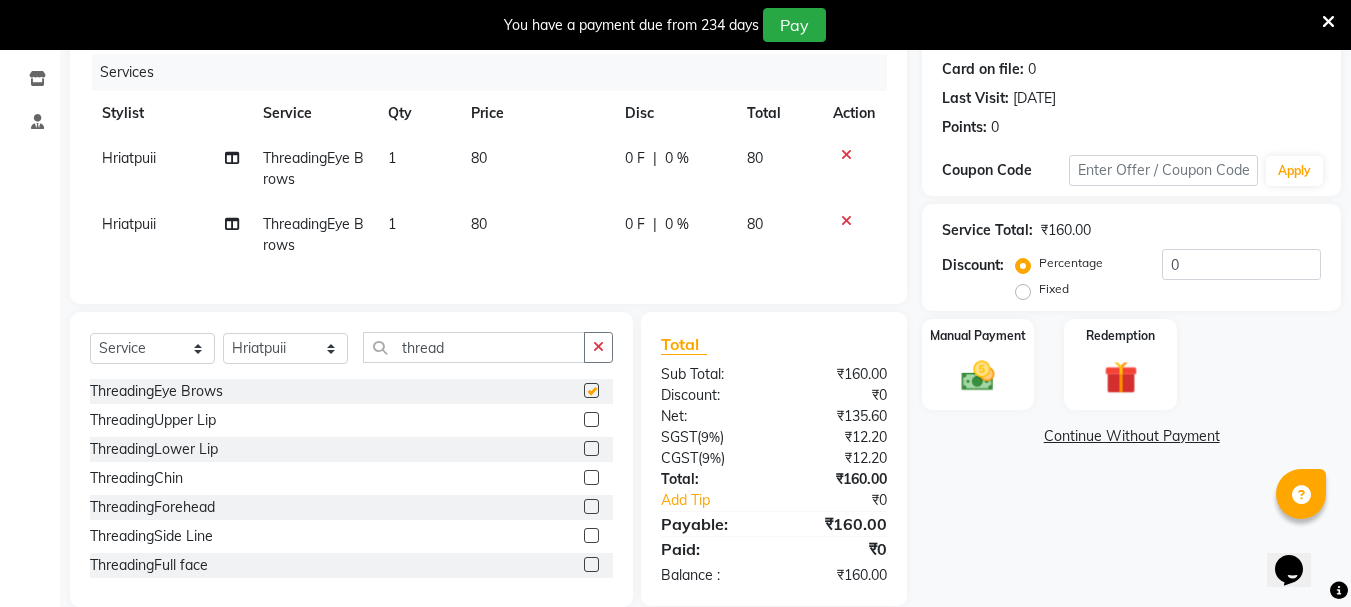 checkbox on "false" 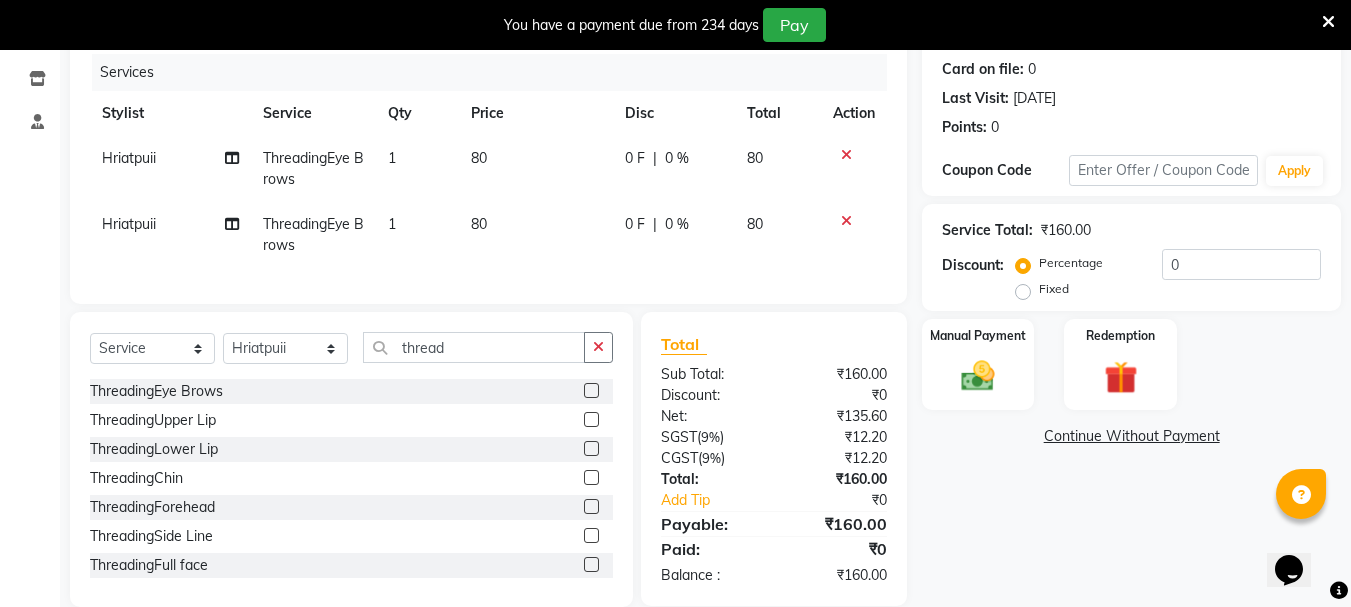 click 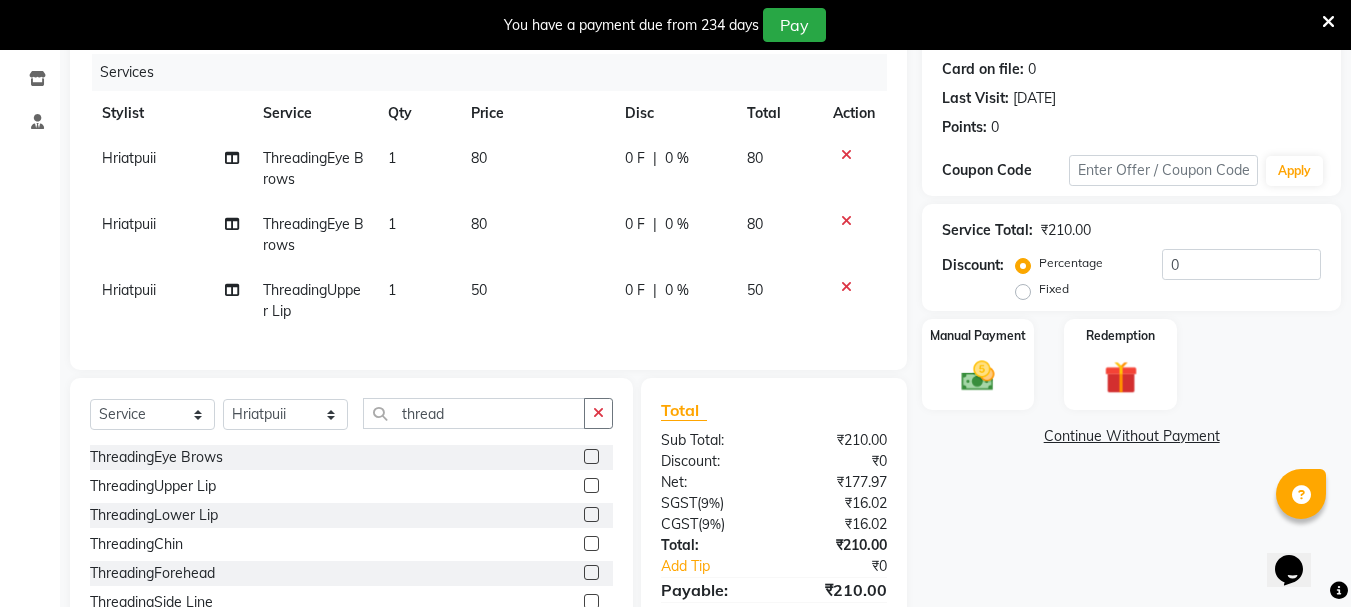 click 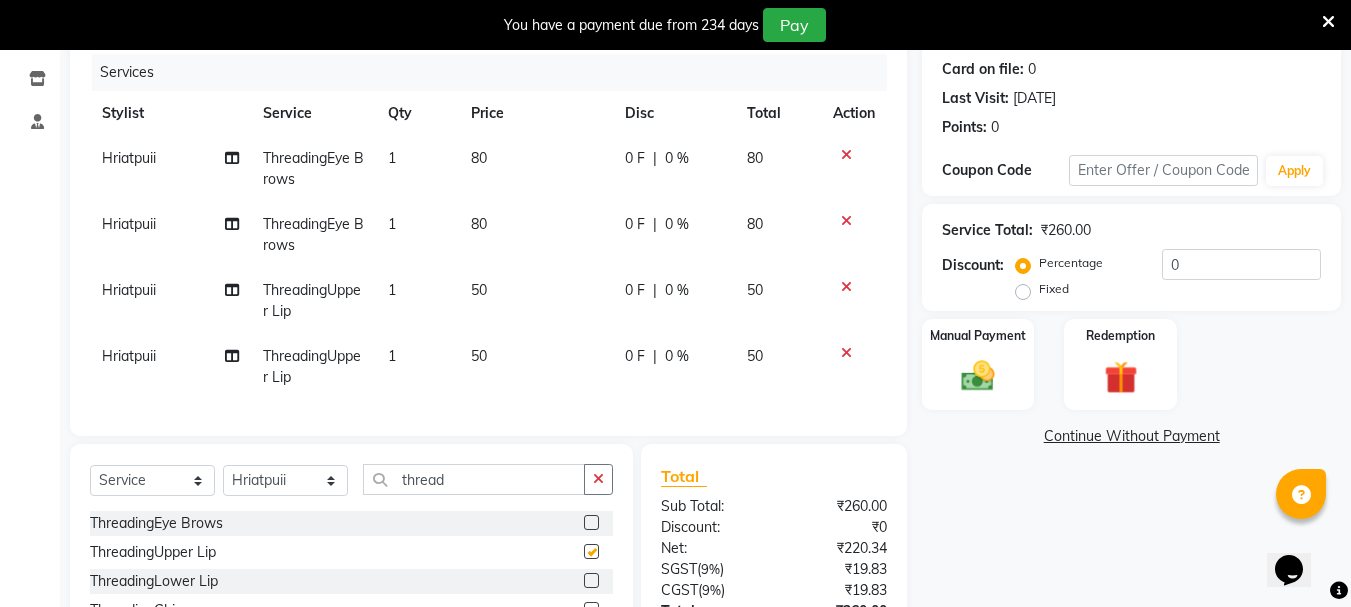 checkbox on "false" 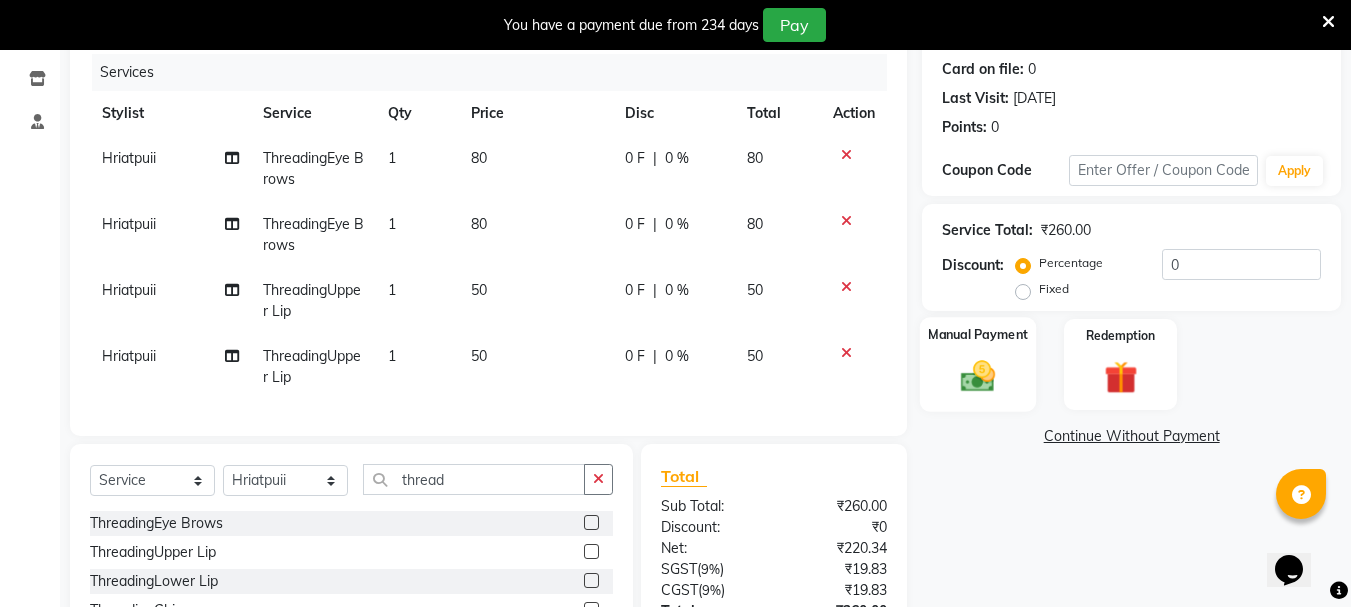 click 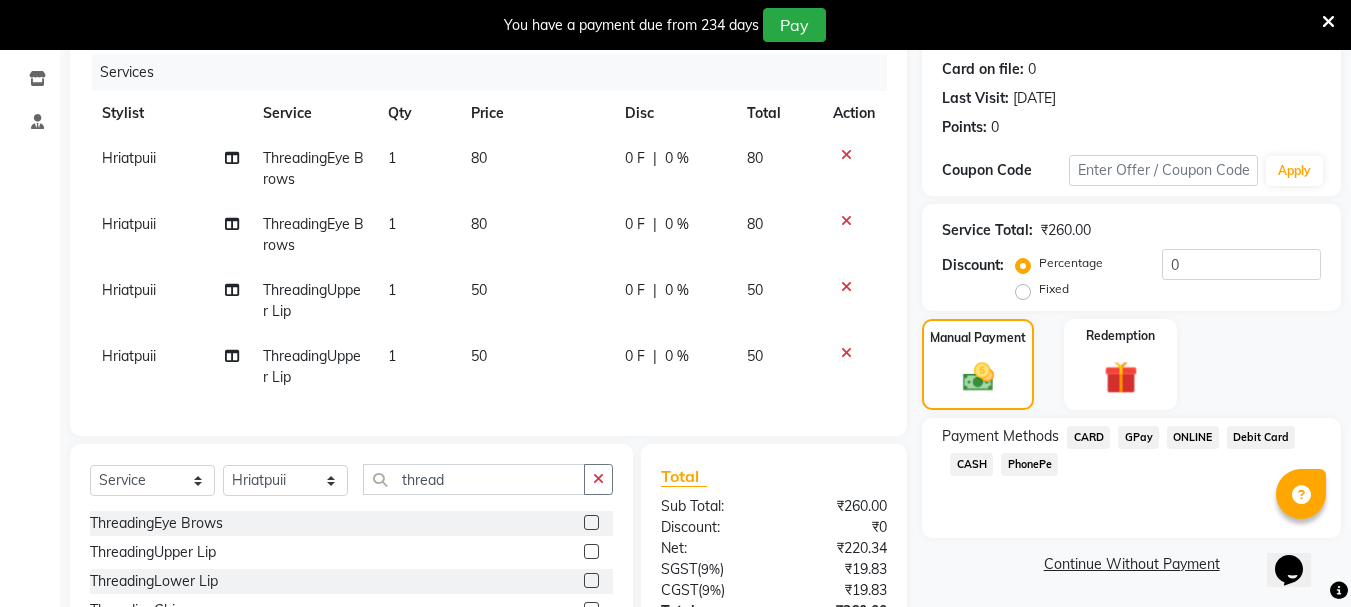 click on "GPay" 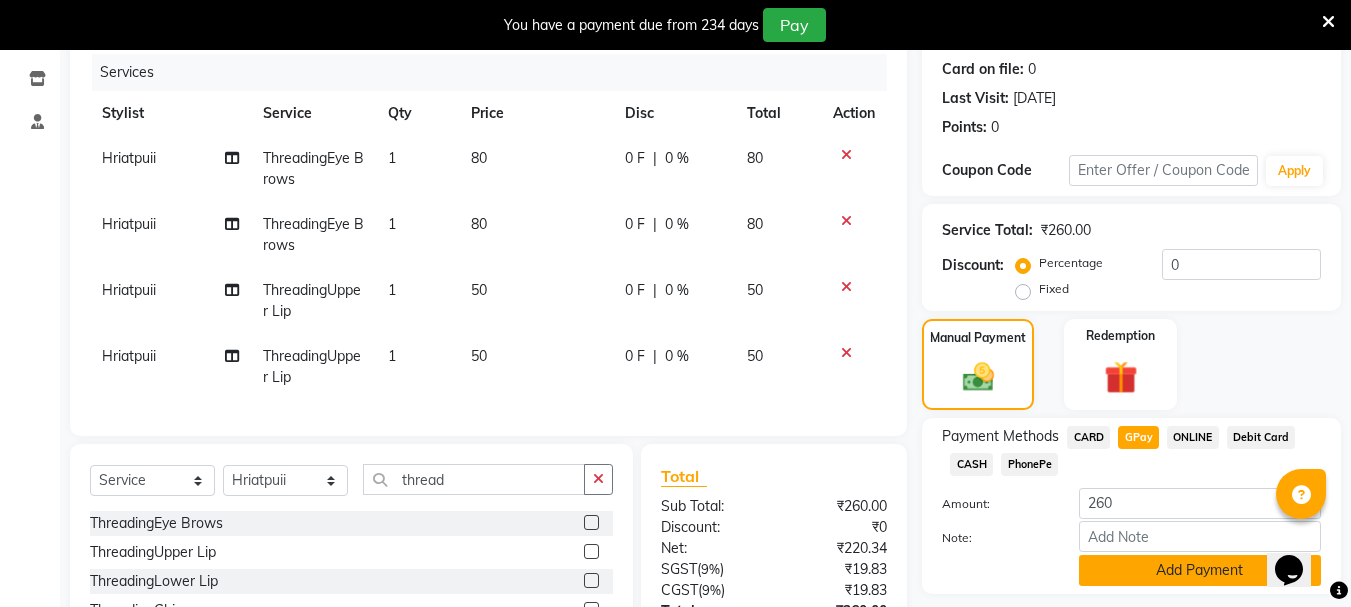 click on "Add Payment" 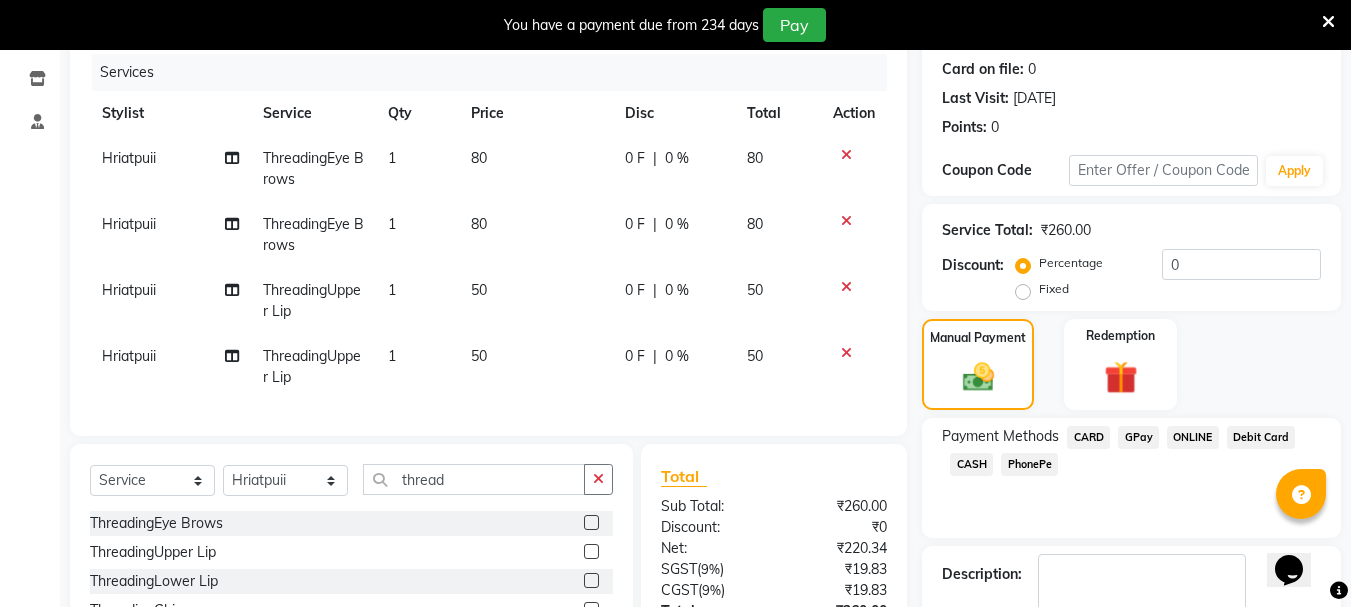 scroll, scrollTop: 462, scrollLeft: 0, axis: vertical 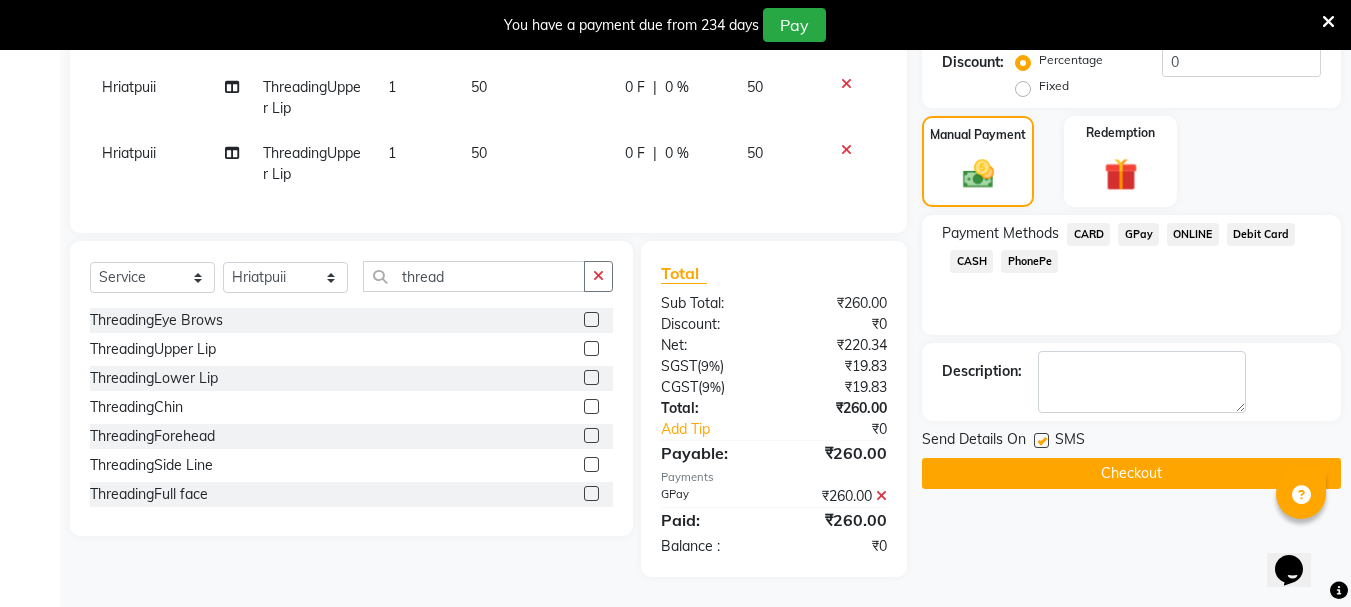 click on "Checkout" 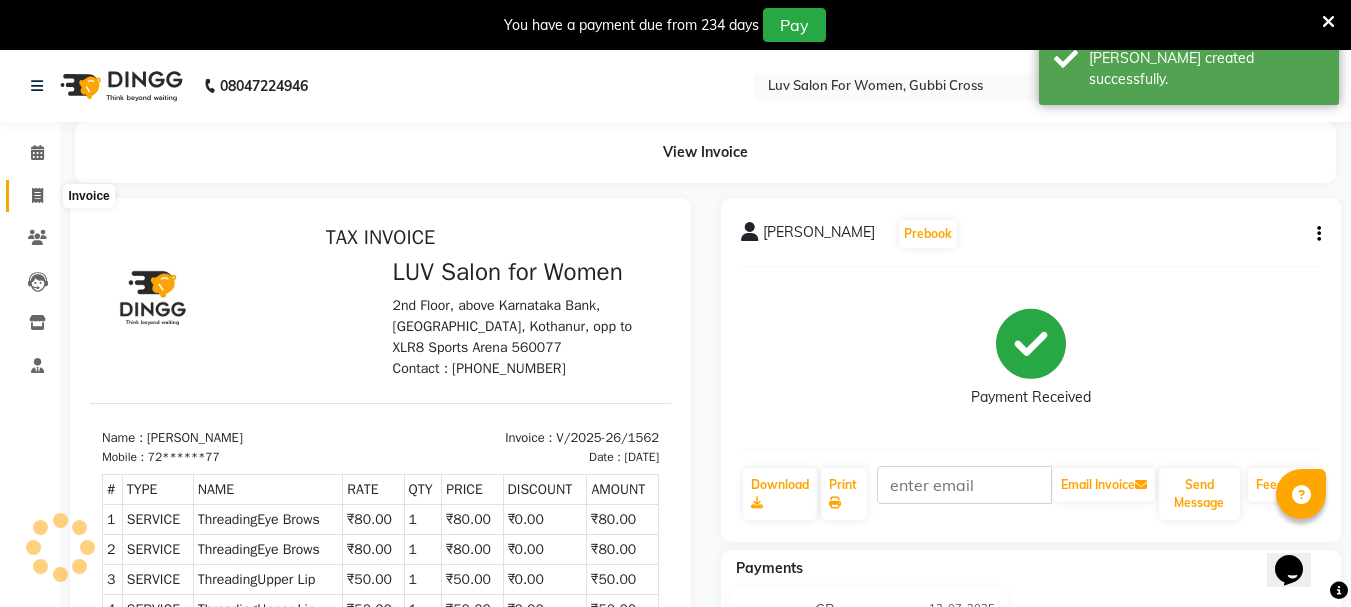 scroll, scrollTop: 0, scrollLeft: 0, axis: both 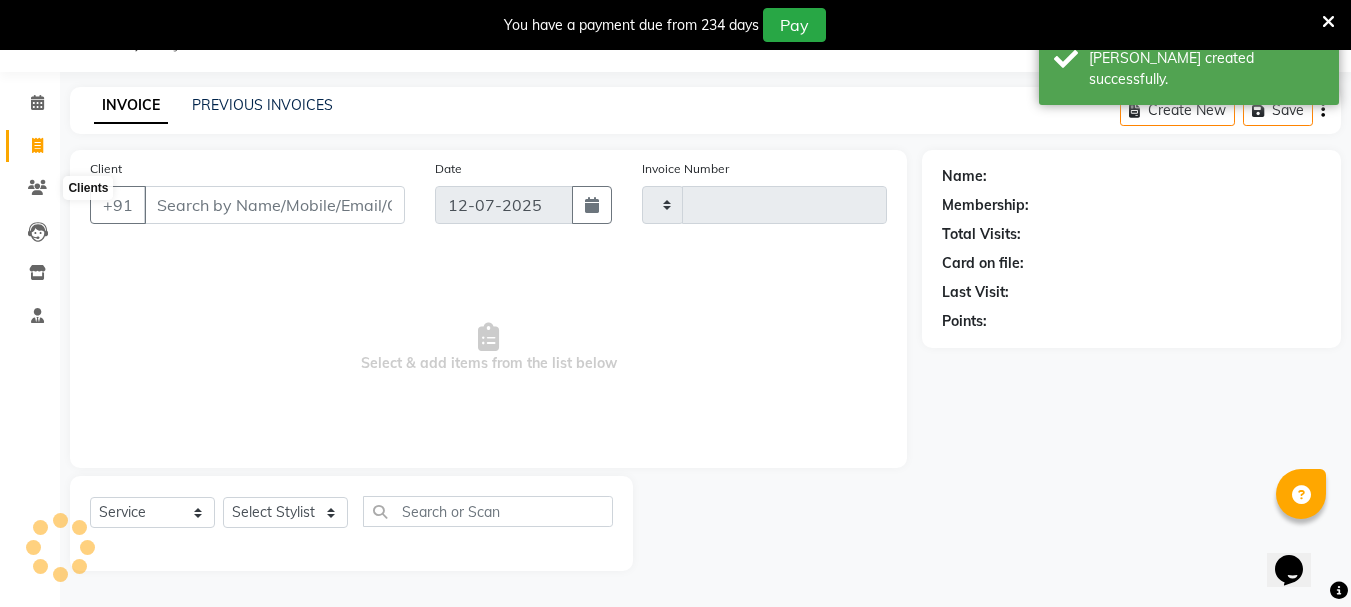 type on "1563" 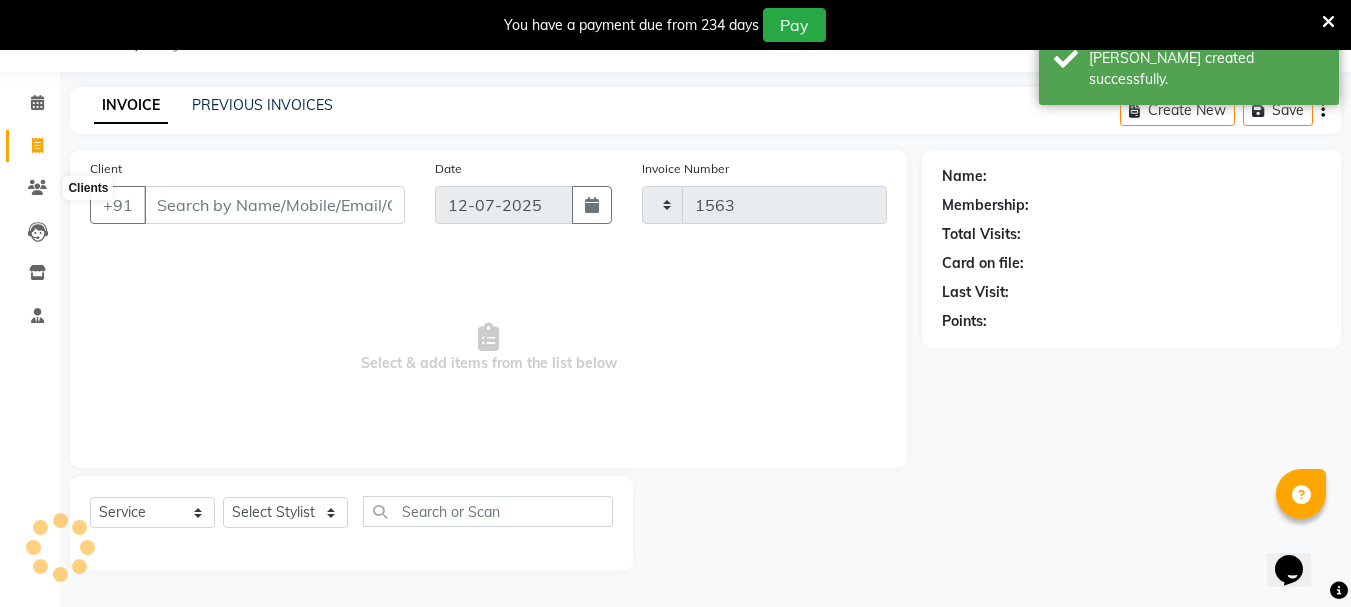 select on "7221" 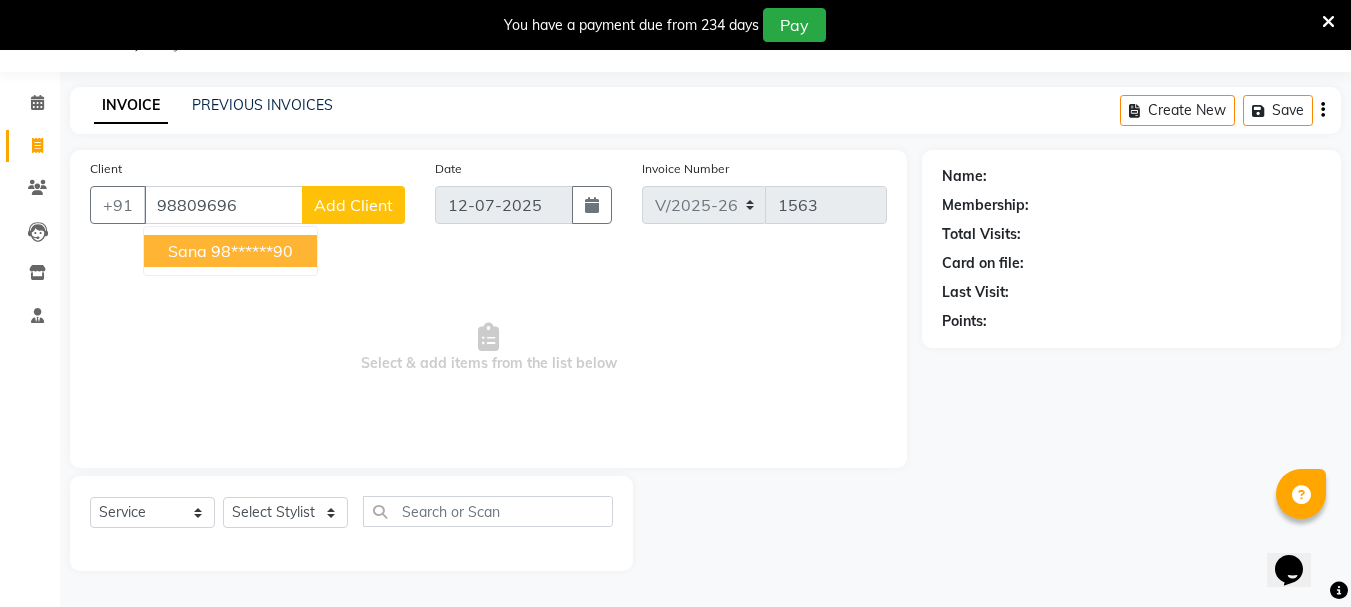 click on "Sana" at bounding box center [187, 251] 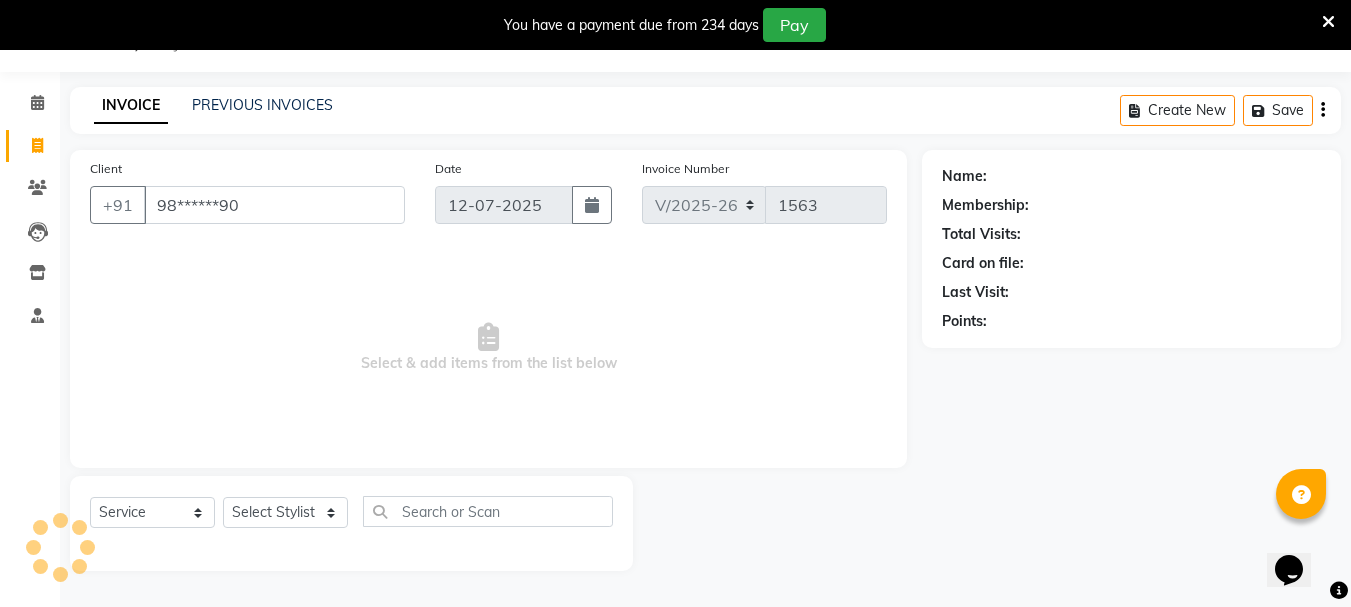 type on "98******90" 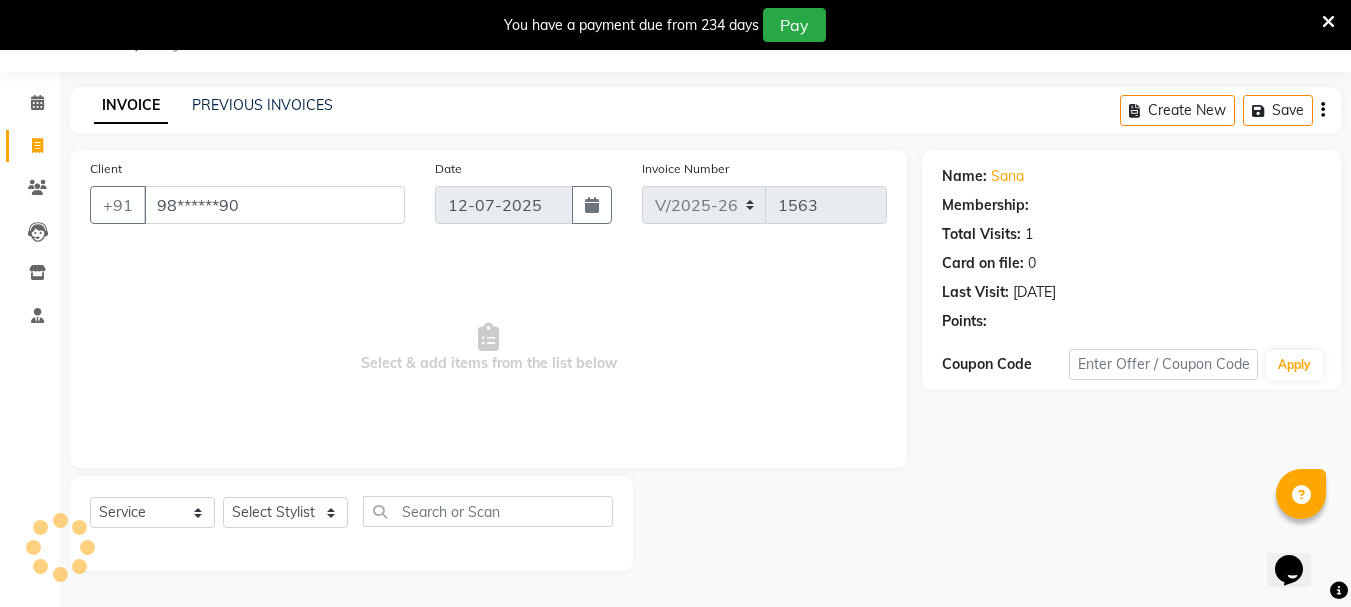 select on "1: Object" 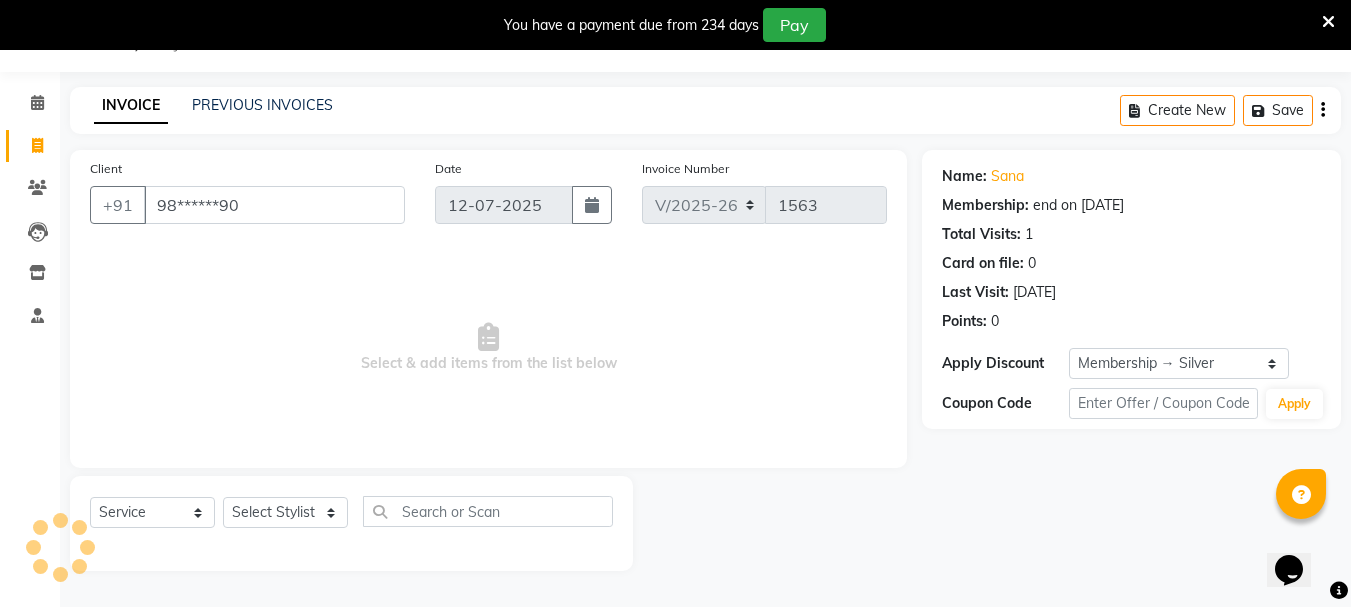 click on "Name: Sana  Membership: end on [DATE] Total Visits:  1 Card on file:  0 Last Visit:   [DATE] Points:   0  Apply Discount Select Membership → Silver Coupon Code Apply" 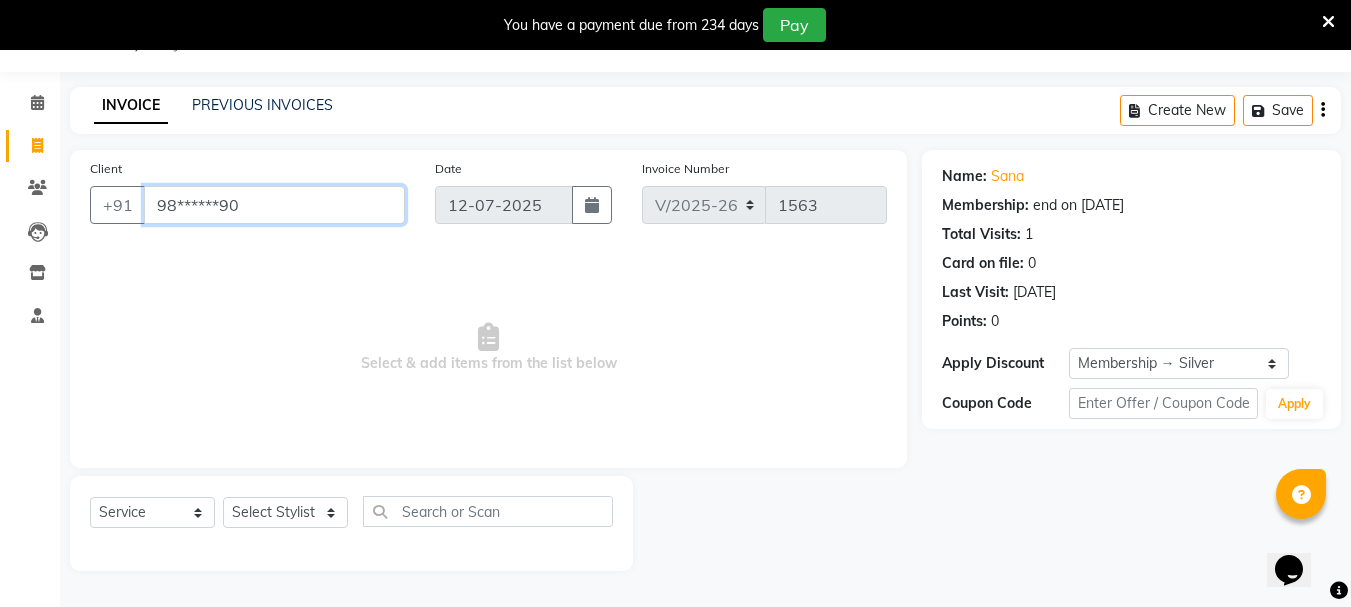 drag, startPoint x: 148, startPoint y: 202, endPoint x: 299, endPoint y: 221, distance: 152.19067 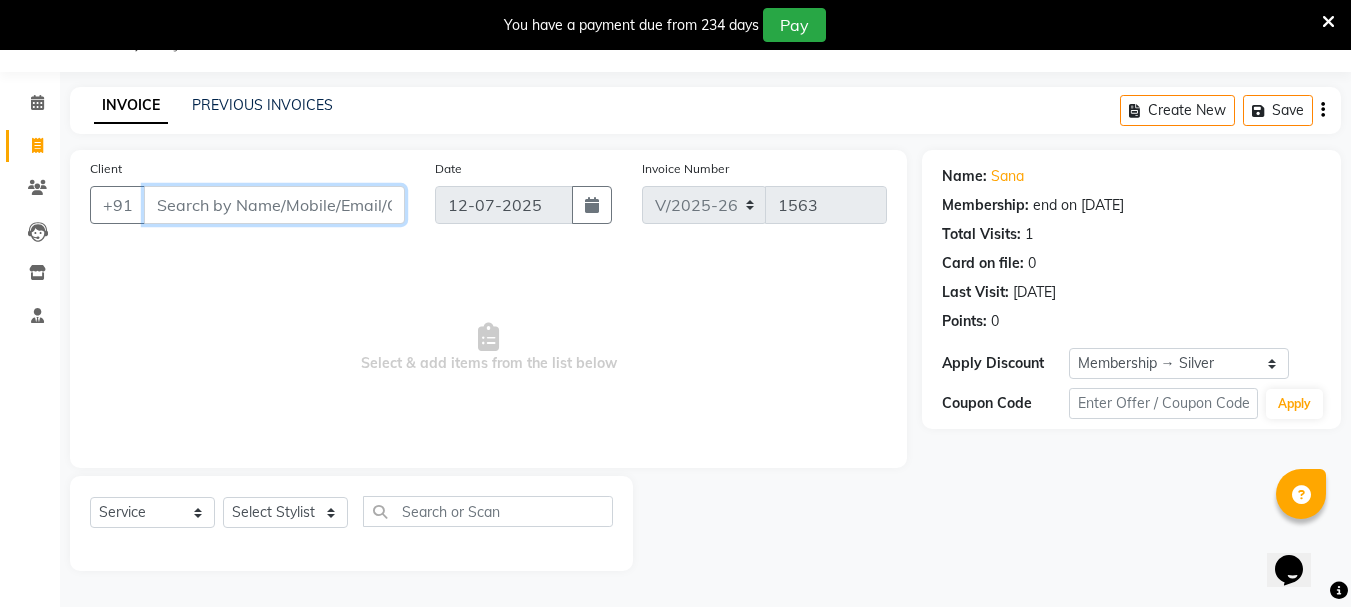 type 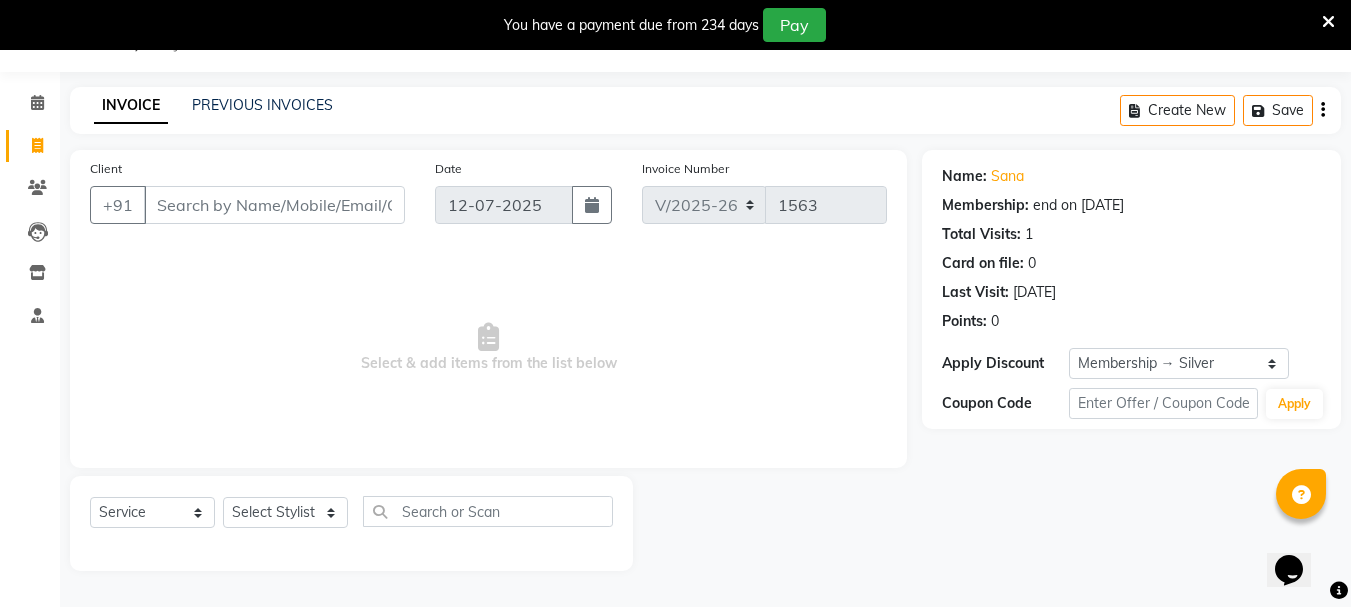 click on "Select & add items from the list below" at bounding box center [488, 348] 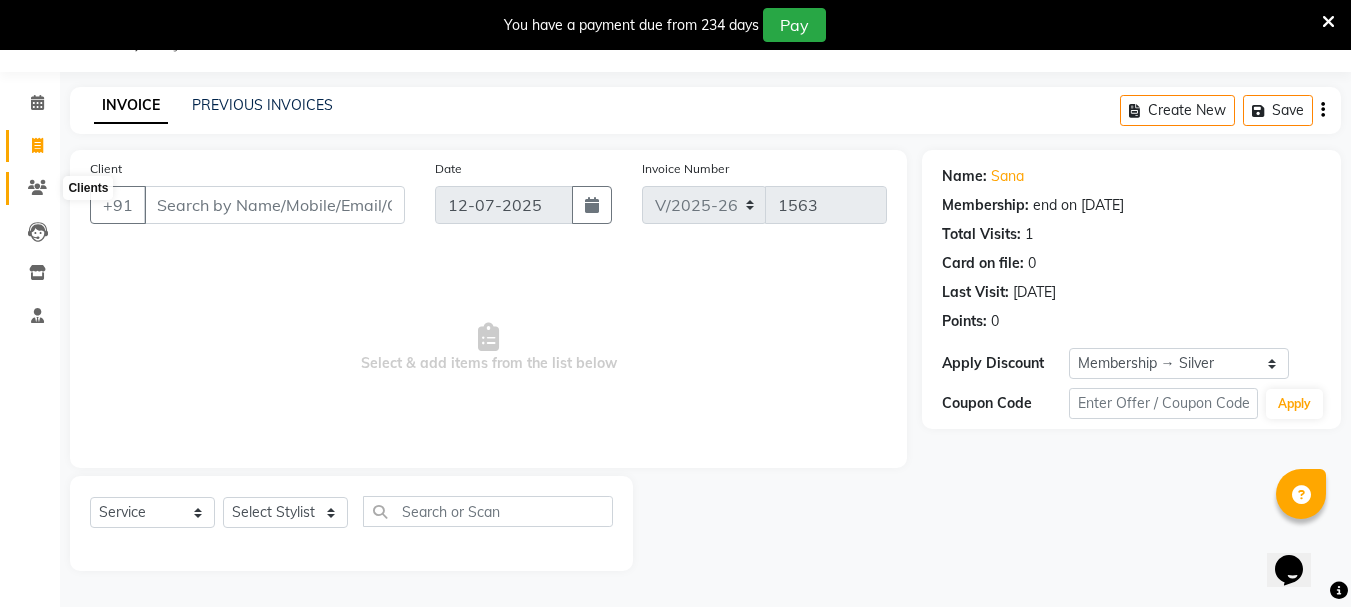 click 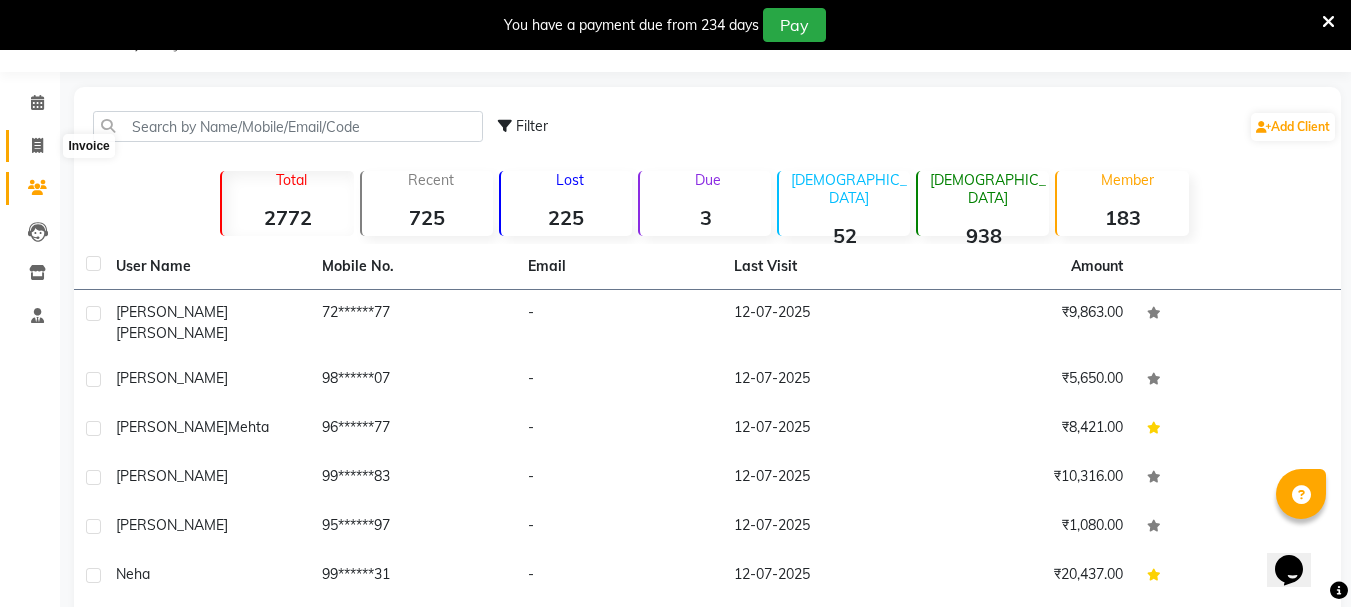 click 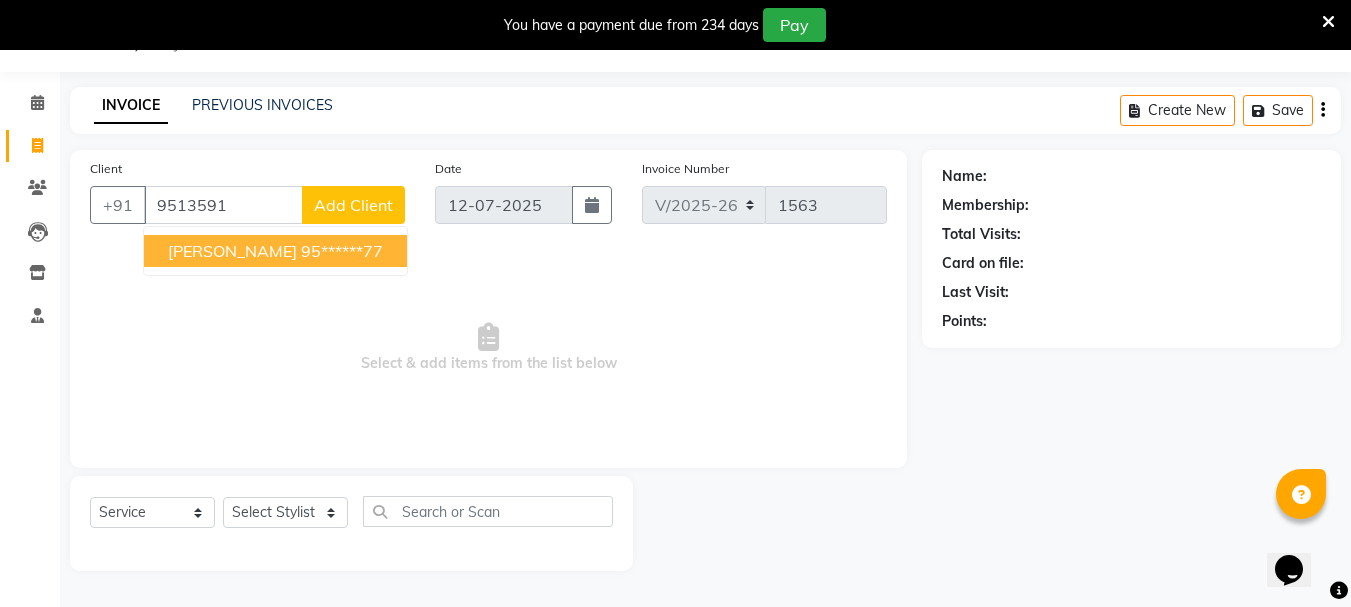 click on "95******77" at bounding box center (342, 251) 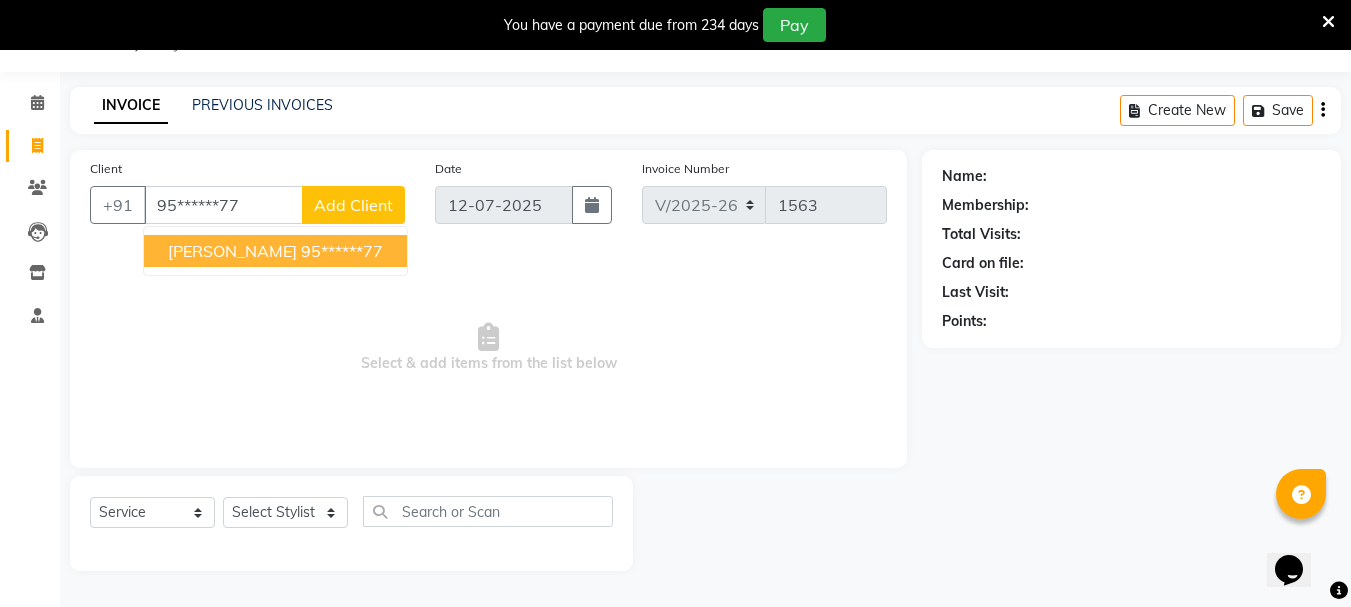 type on "95******77" 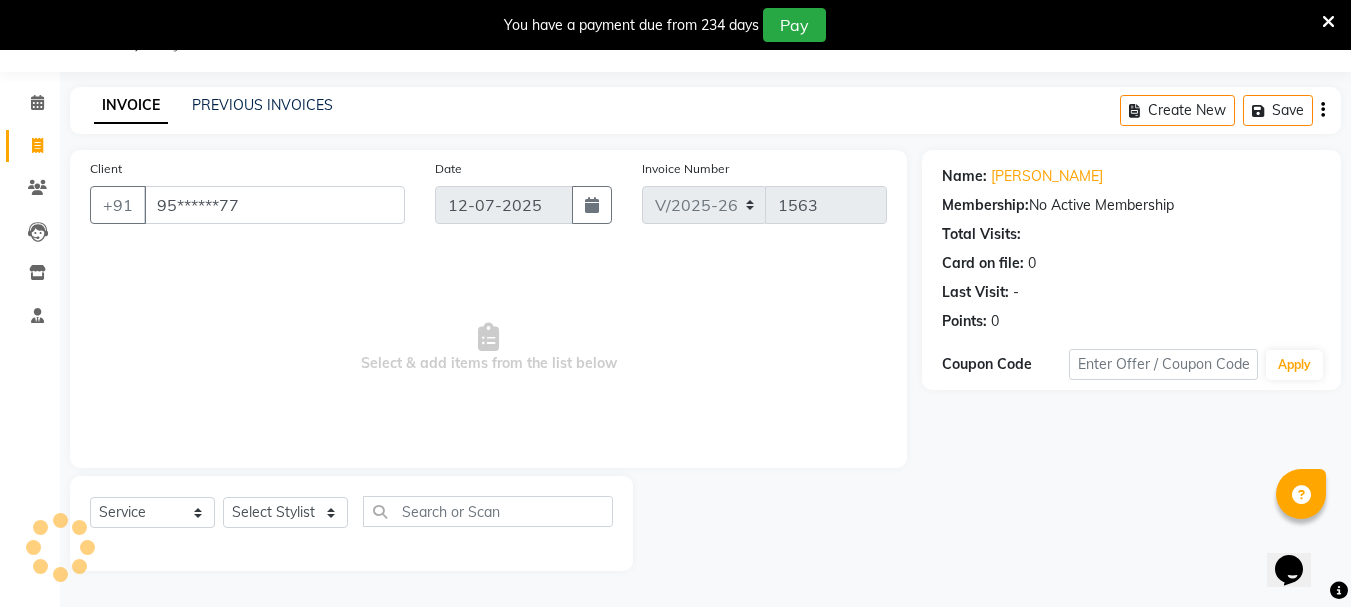 click on "Date [DATE]" 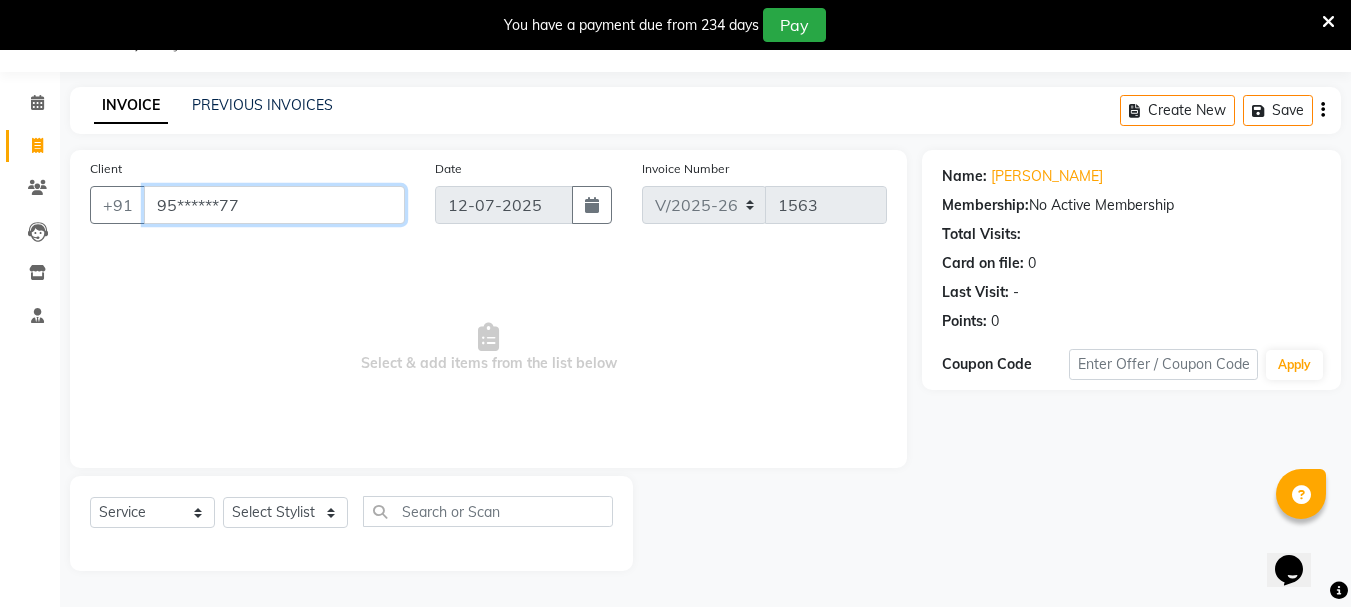 drag, startPoint x: 159, startPoint y: 207, endPoint x: 300, endPoint y: 208, distance: 141.00354 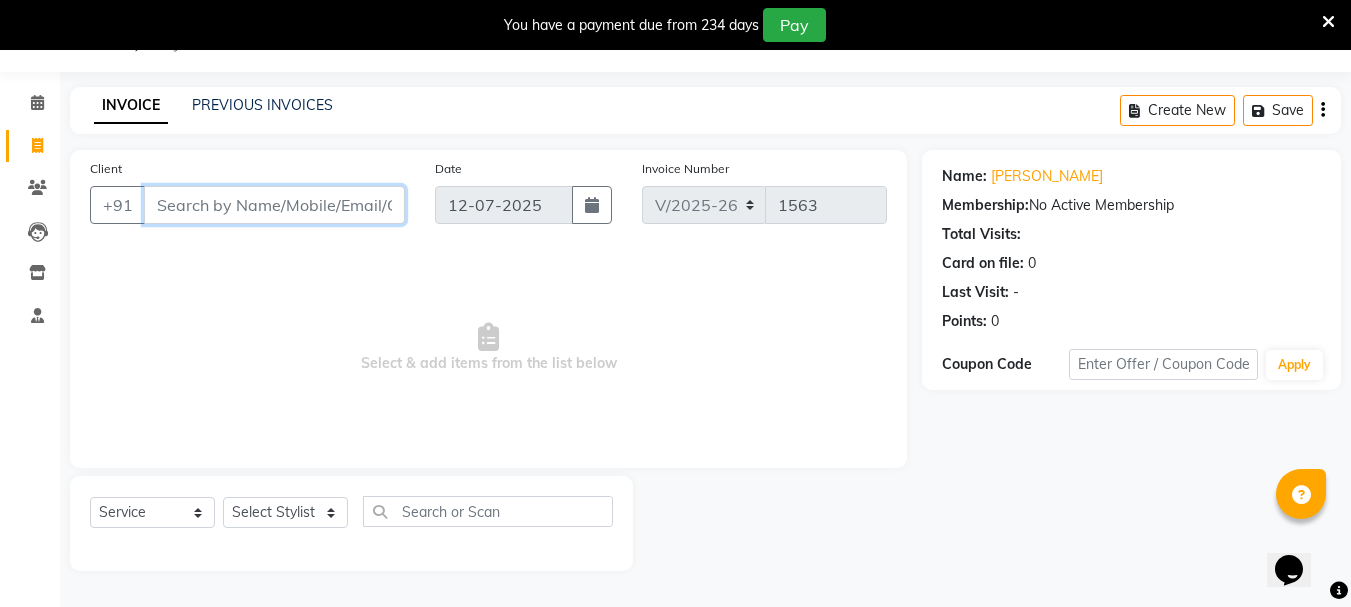 type 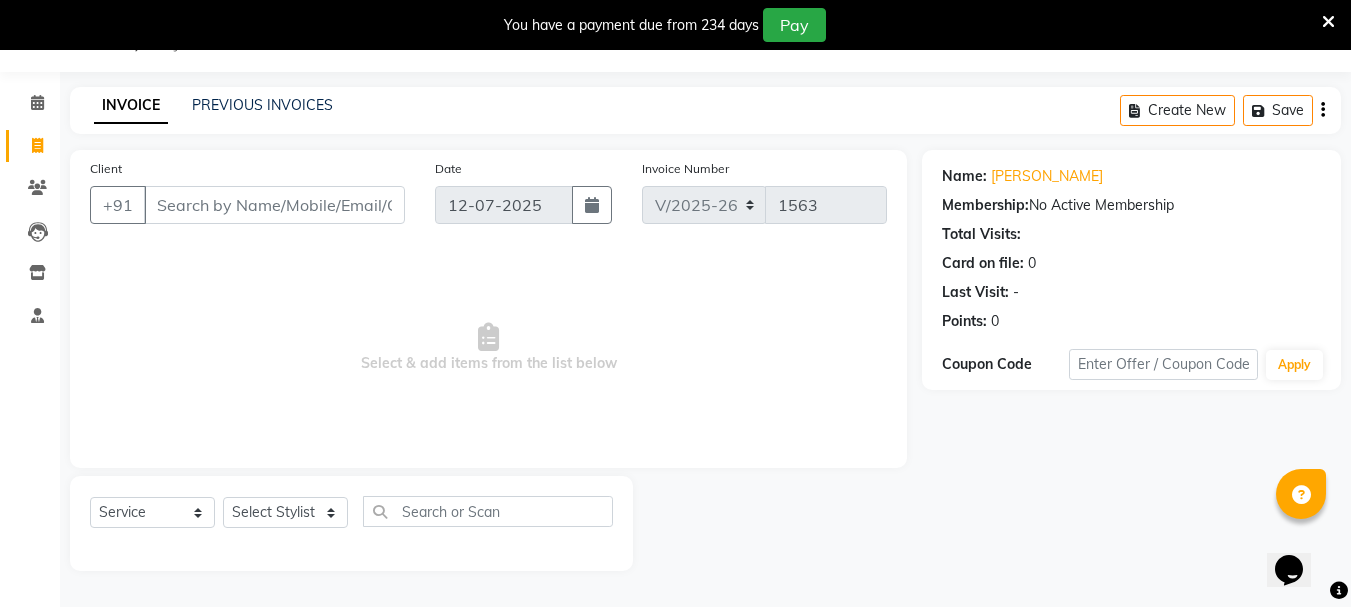 click on "Clients" 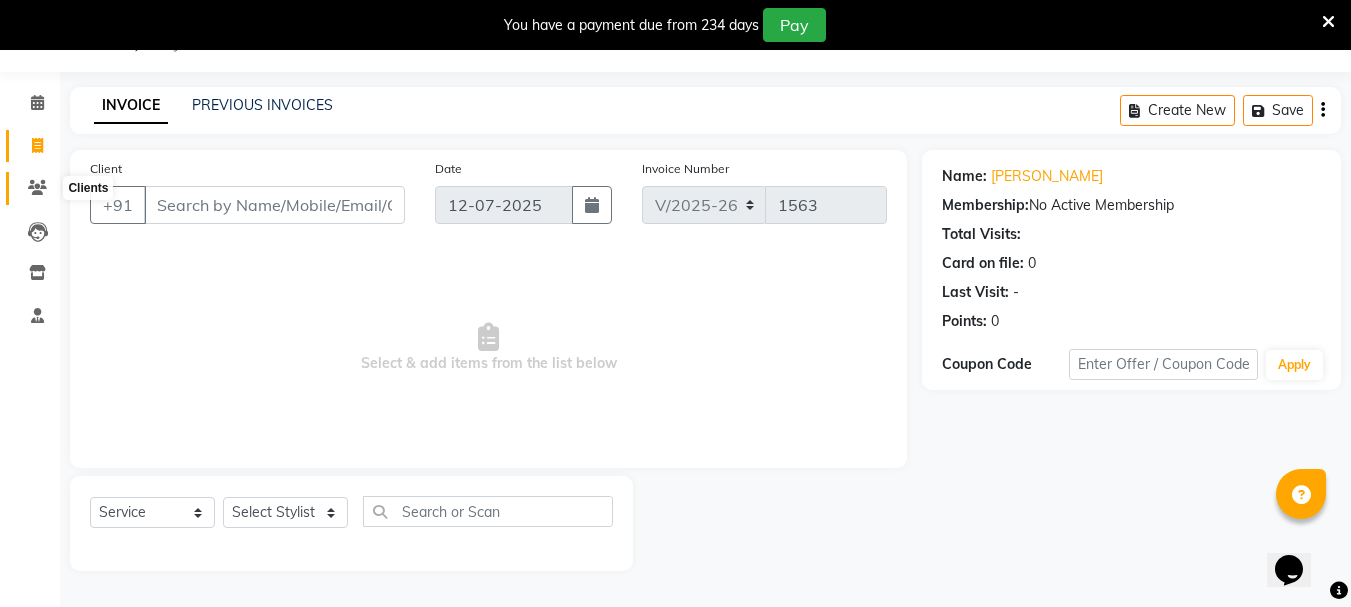 click 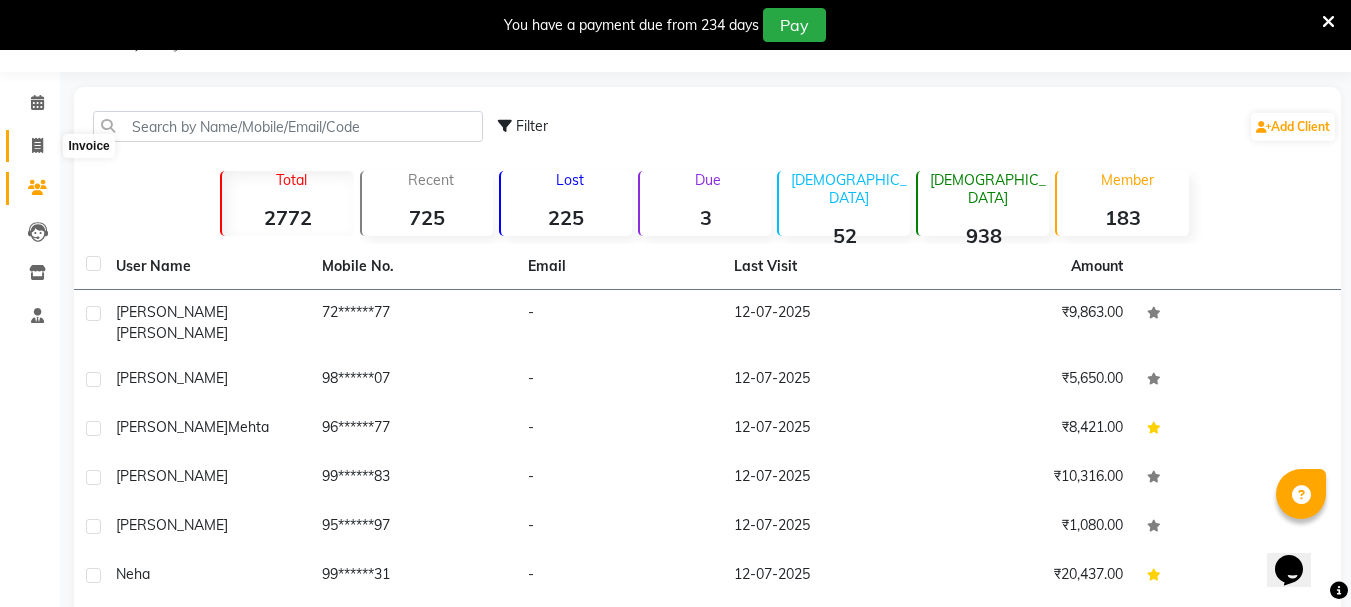 click 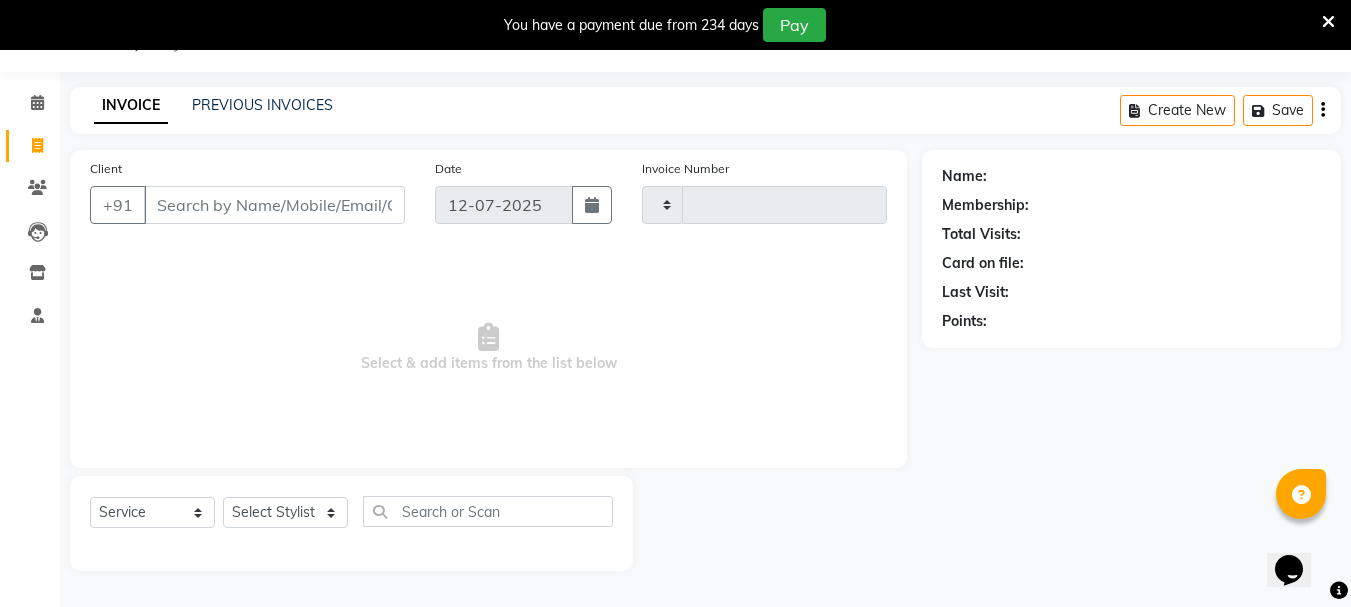 type on "1563" 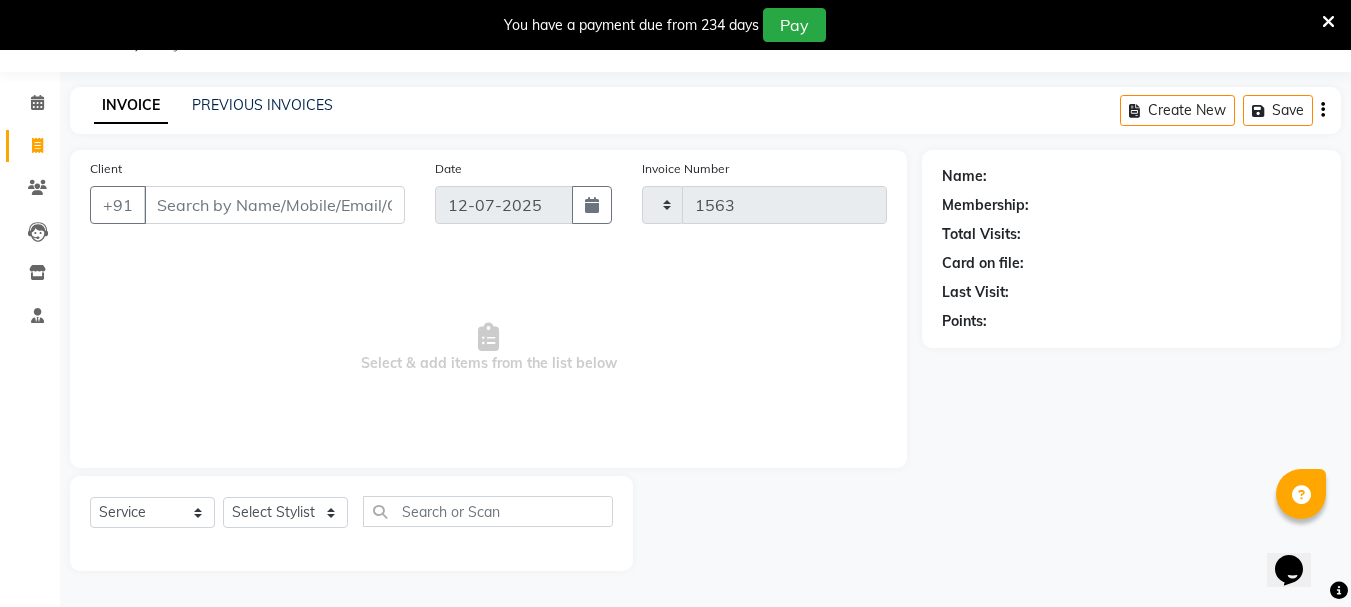 select on "7221" 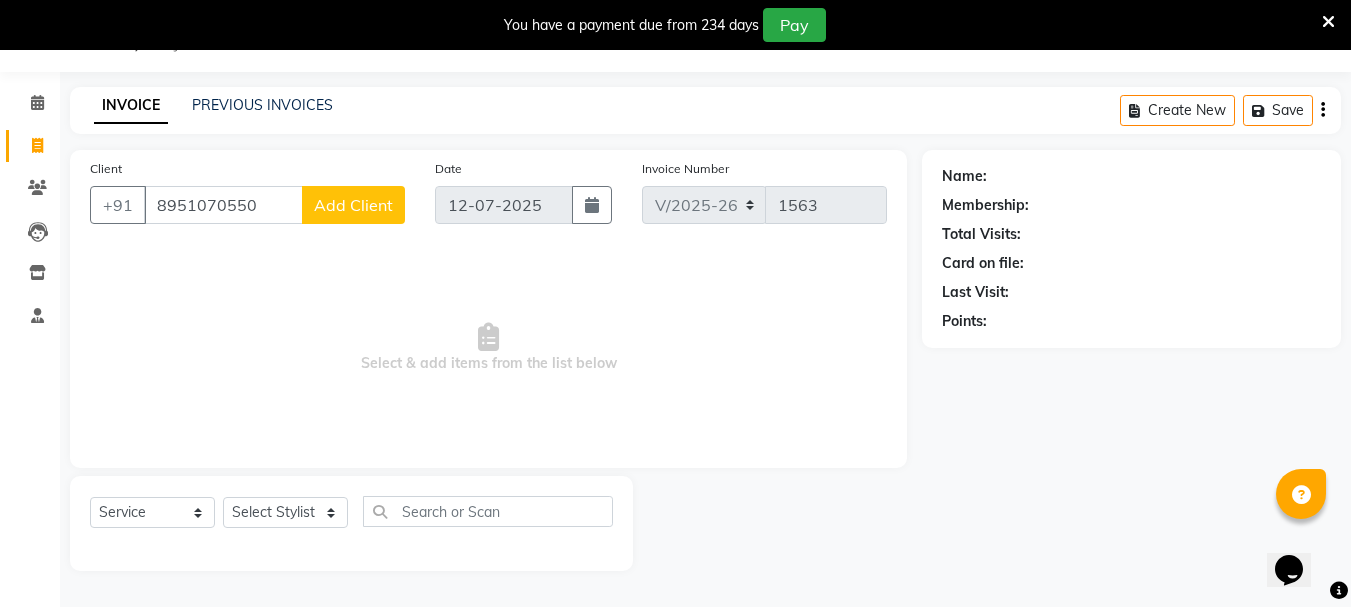 type on "8951070550" 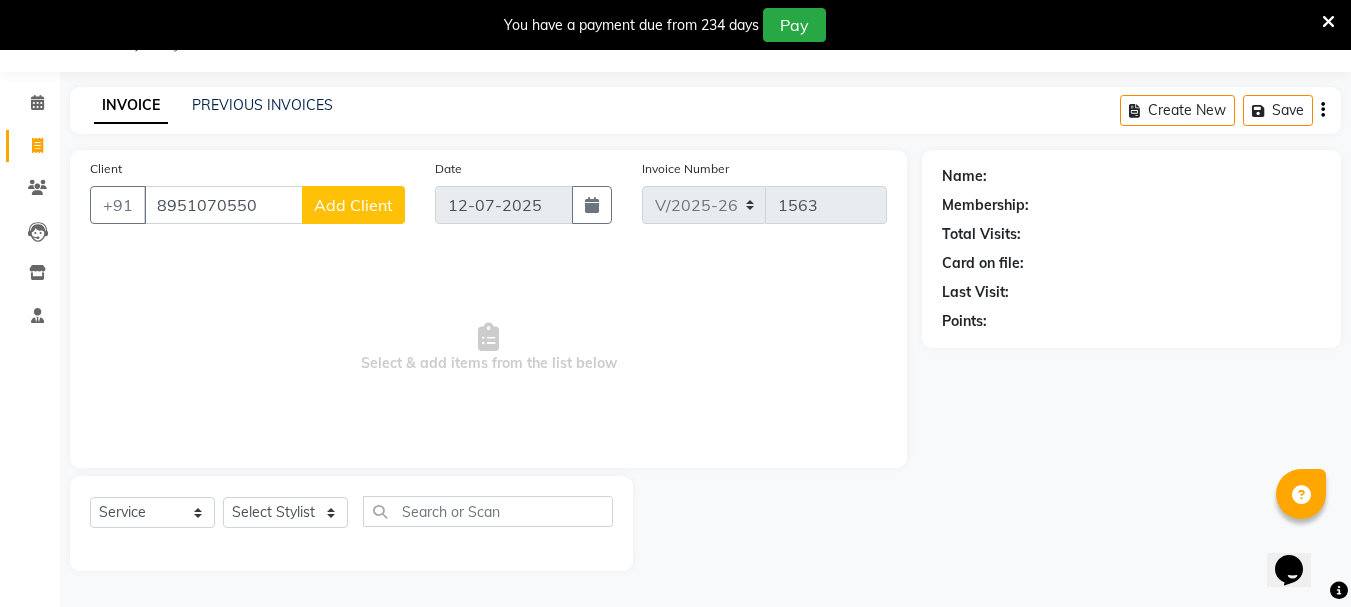 click on "Add Client" 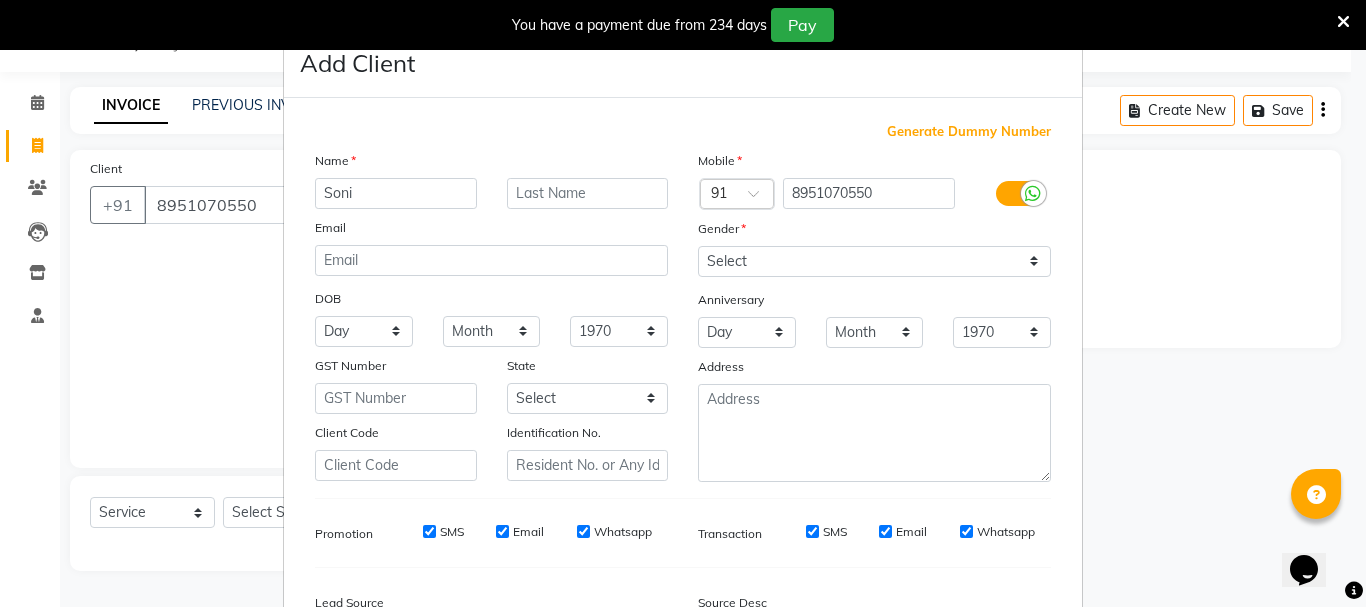 type on "Soni" 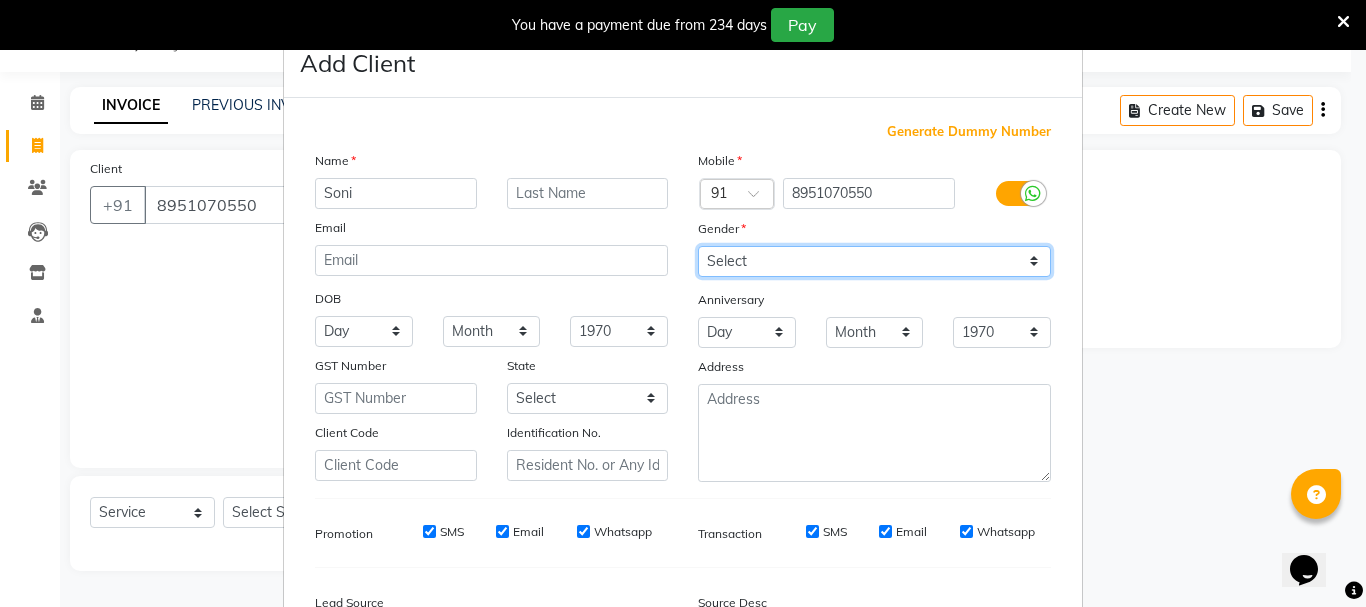 click on "Select [DEMOGRAPHIC_DATA] [DEMOGRAPHIC_DATA] Other Prefer Not To Say" at bounding box center (874, 261) 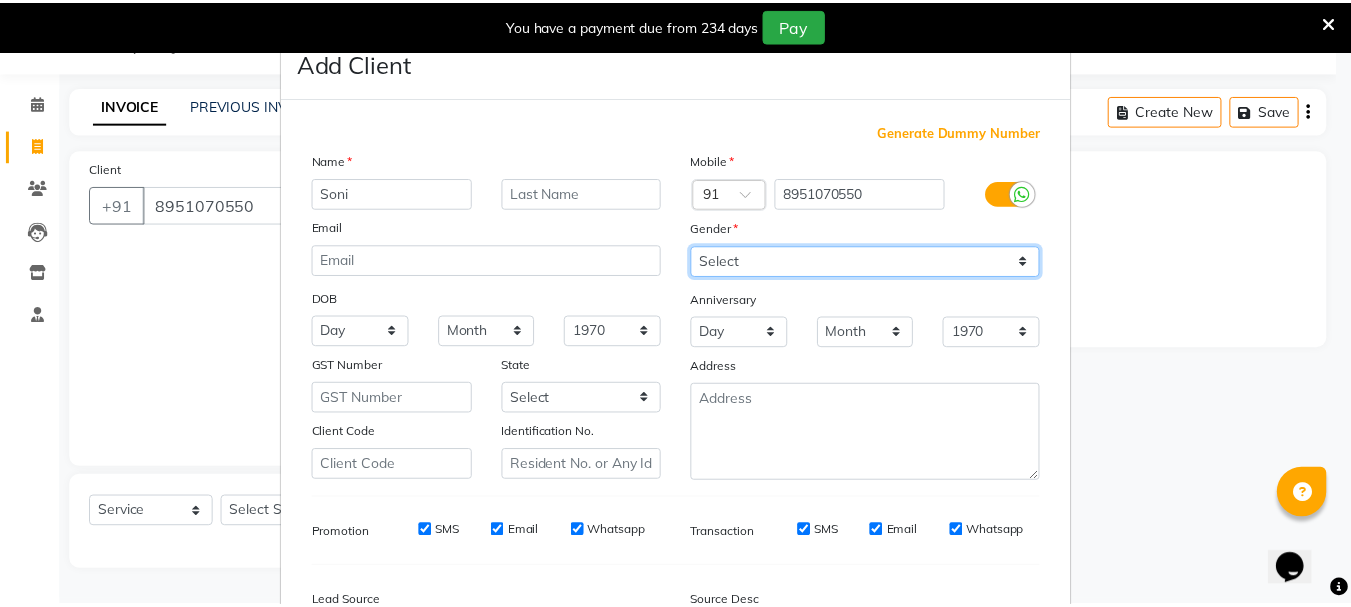 scroll, scrollTop: 242, scrollLeft: 0, axis: vertical 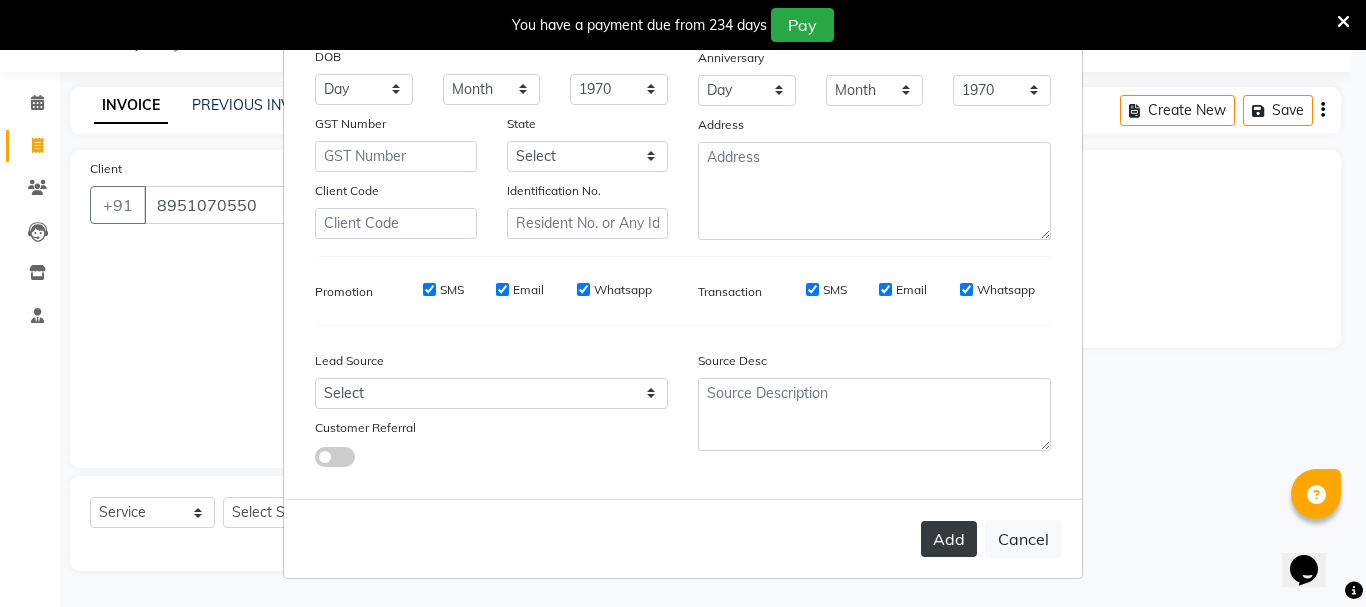 click on "Add" at bounding box center [949, 539] 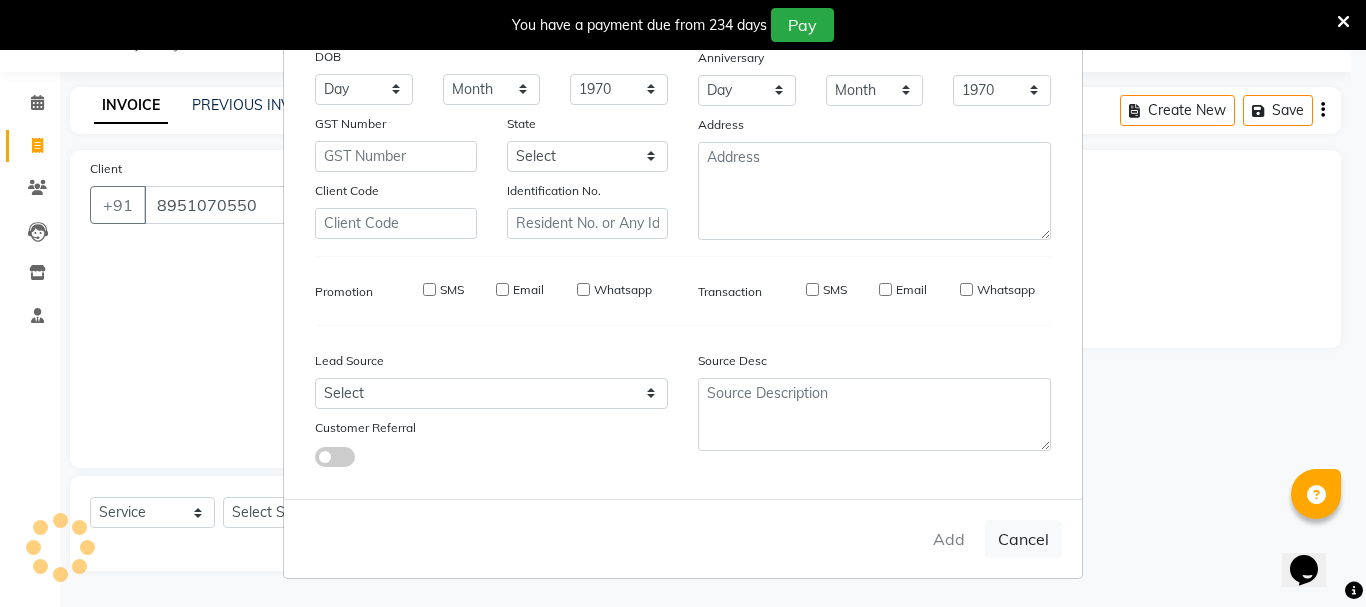 type on "89******50" 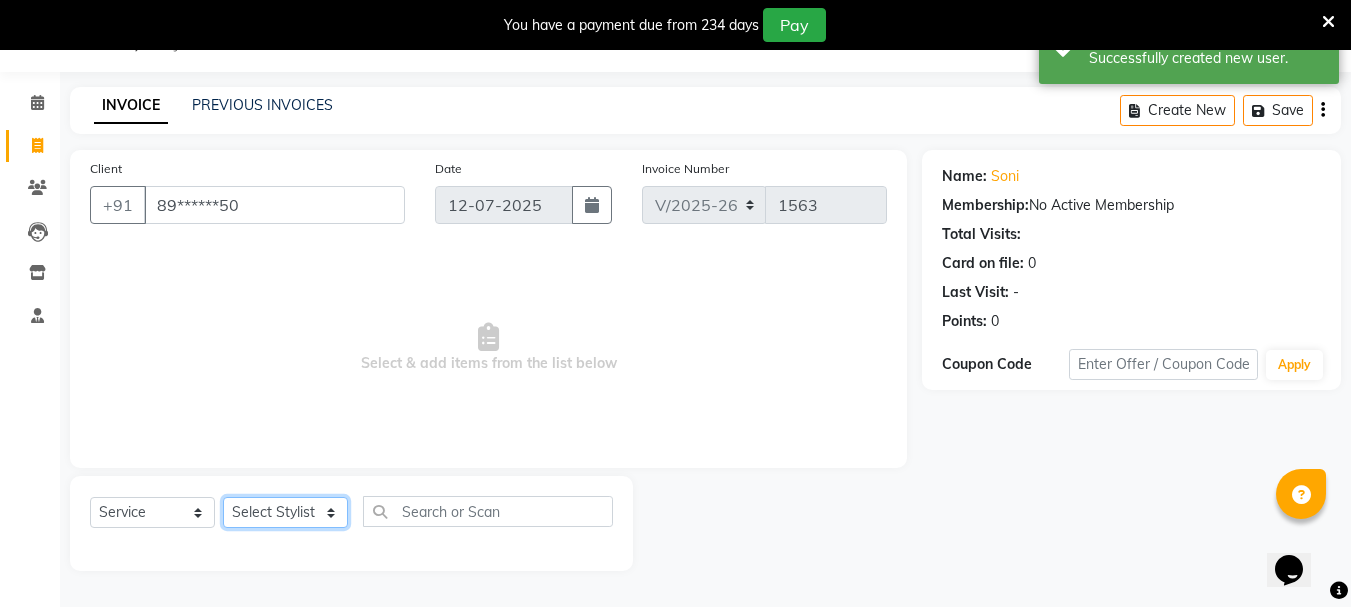 click on "Select Stylist Bhavani Buati [PERSON_NAME] Hriatpuii [PERSON_NAME] [PERSON_NAME] Salon Manager [PERSON_NAME] [PERSON_NAME] Ncy [PERSON_NAME]" 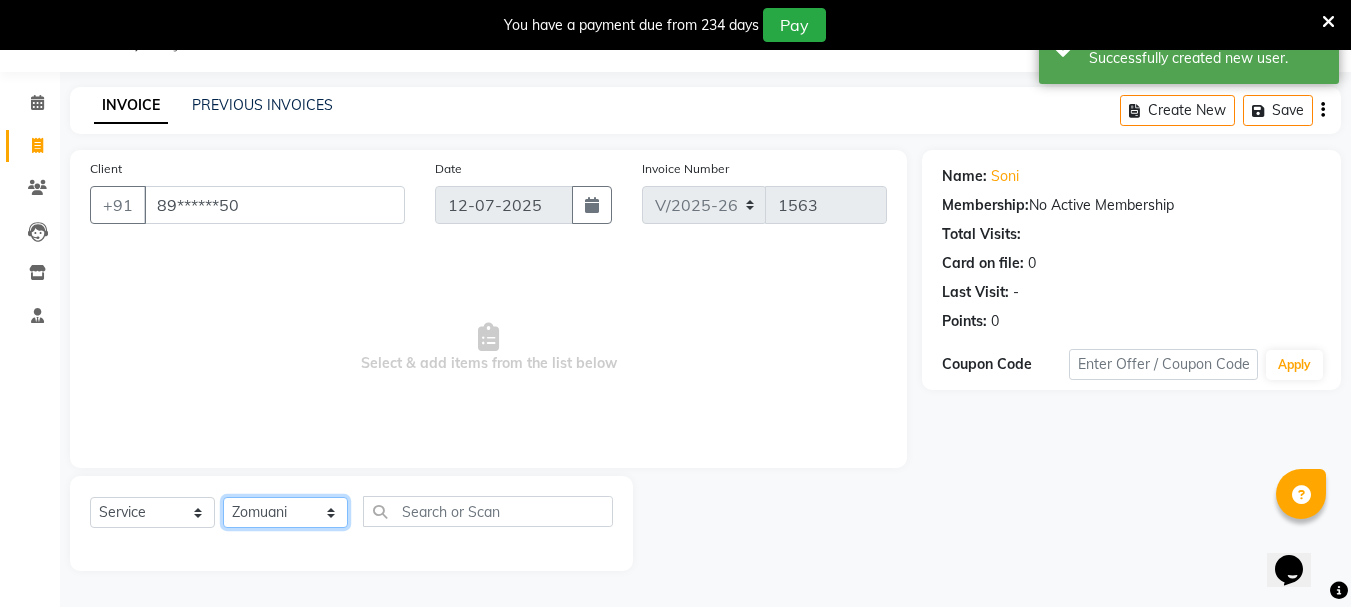 click on "Select Stylist Bhavani Buati [PERSON_NAME] Hriatpuii [PERSON_NAME] [PERSON_NAME] Salon Manager [PERSON_NAME] [PERSON_NAME] Ncy [PERSON_NAME]" 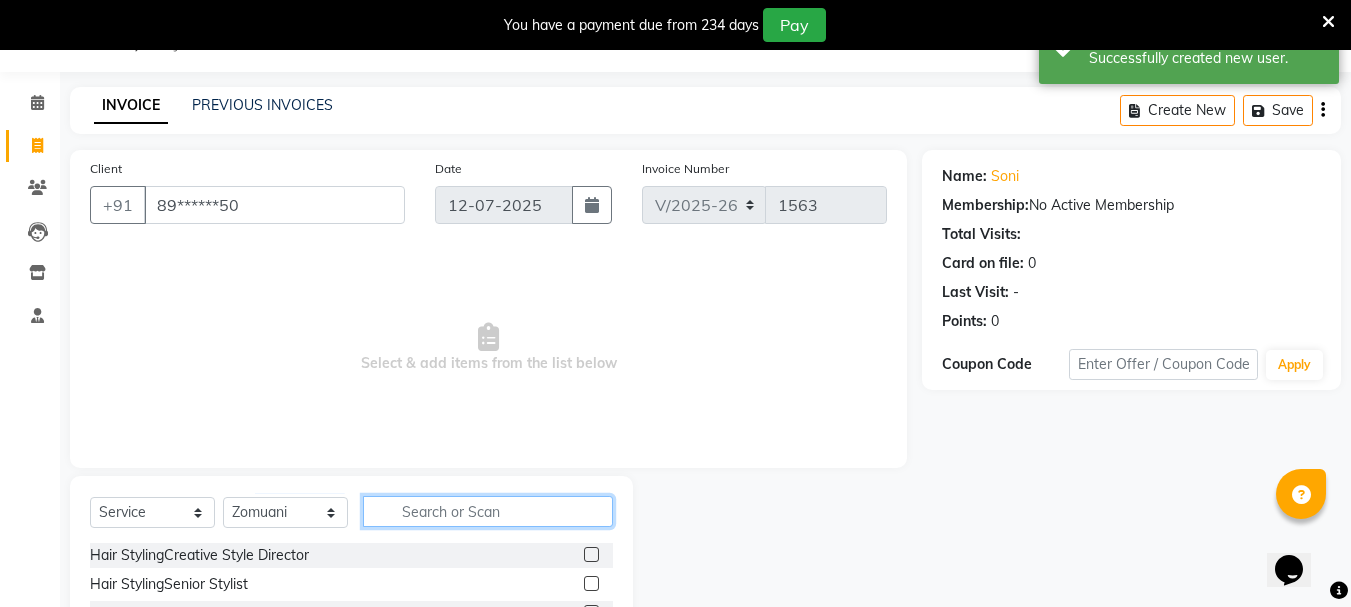 click 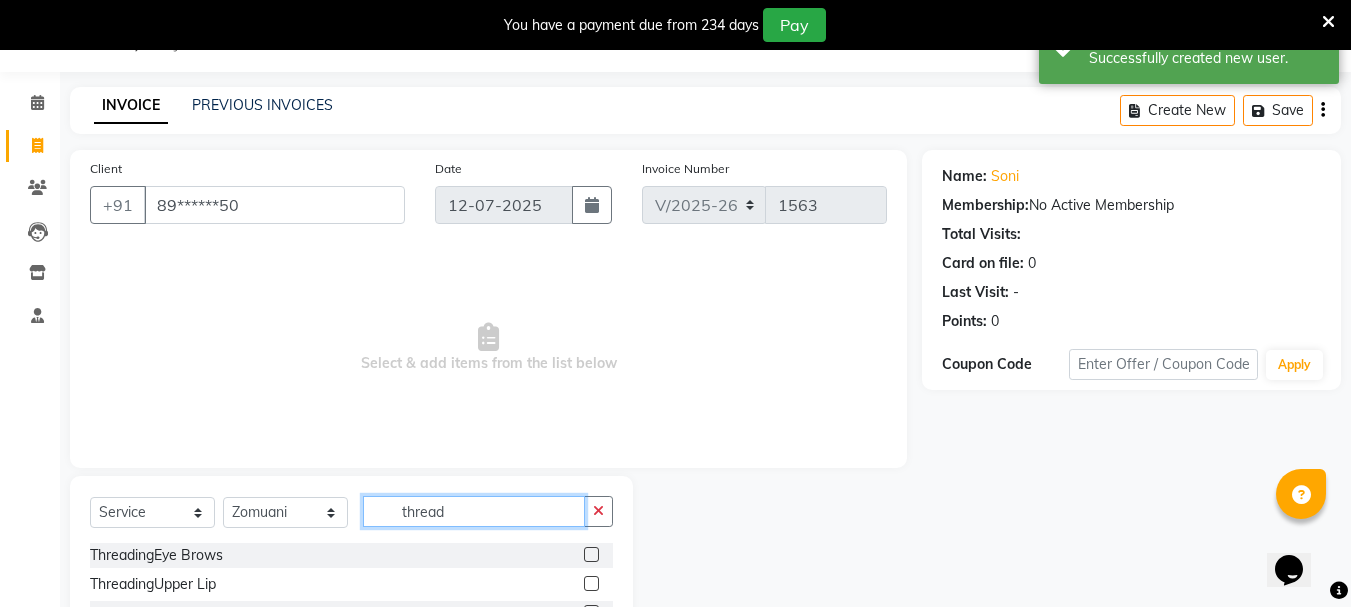 type on "thread" 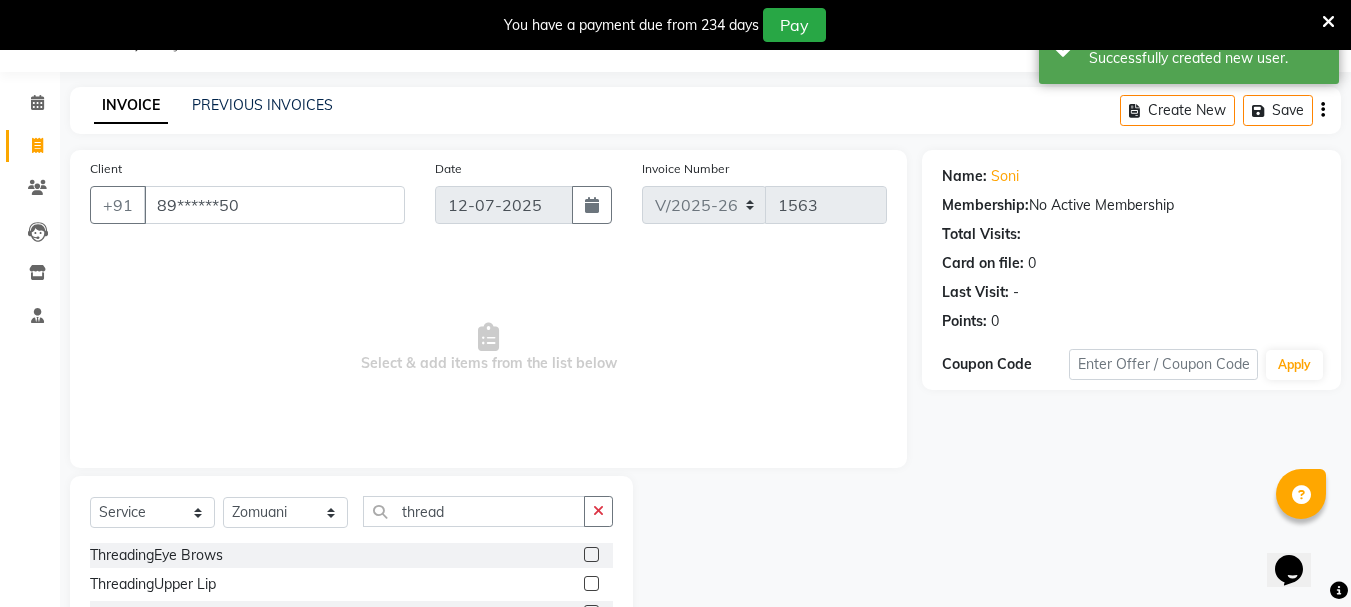 click 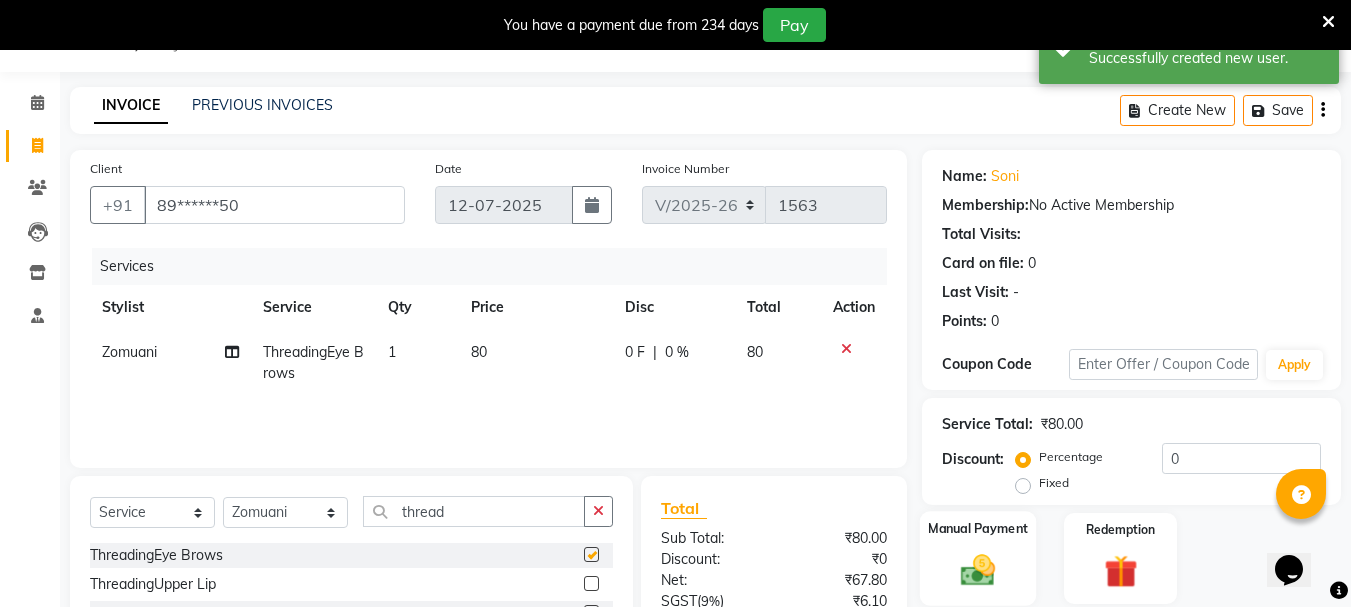 checkbox on "false" 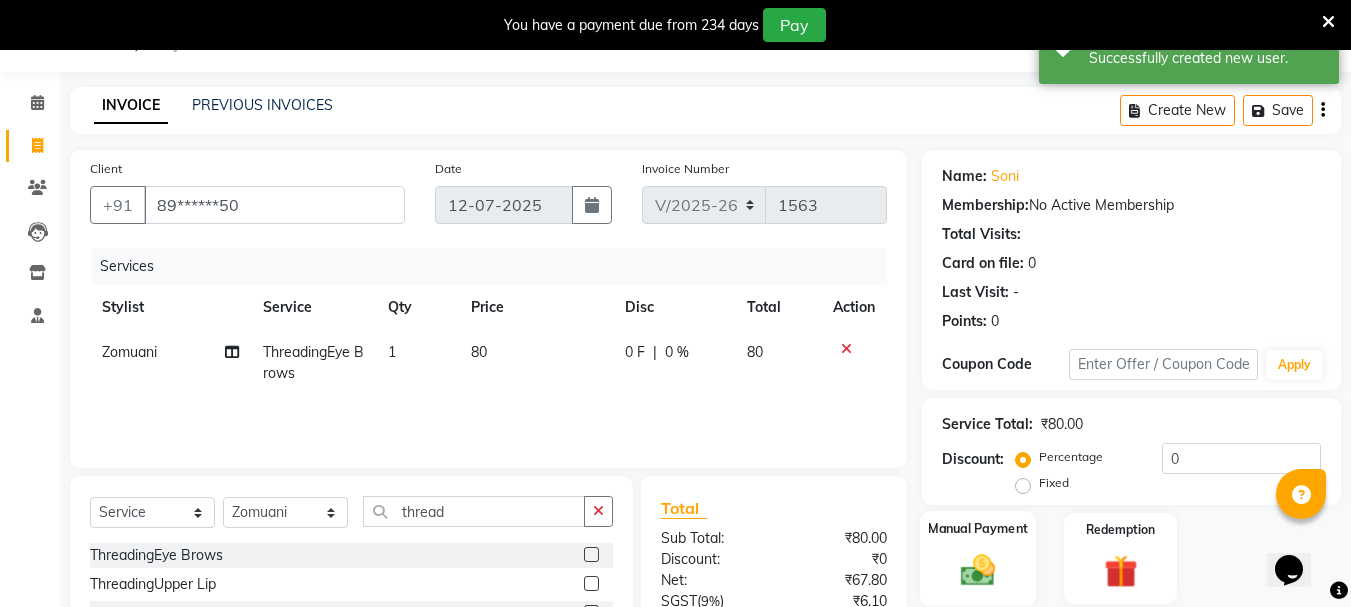 click on "Manual Payment" 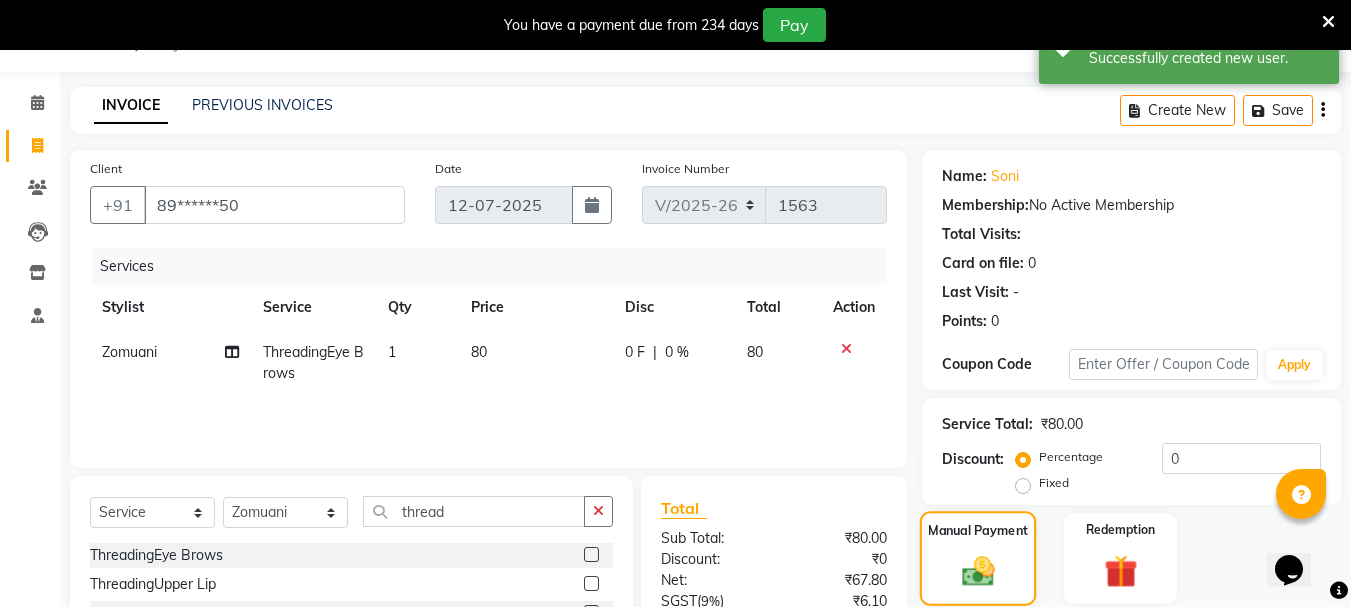 scroll, scrollTop: 246, scrollLeft: 0, axis: vertical 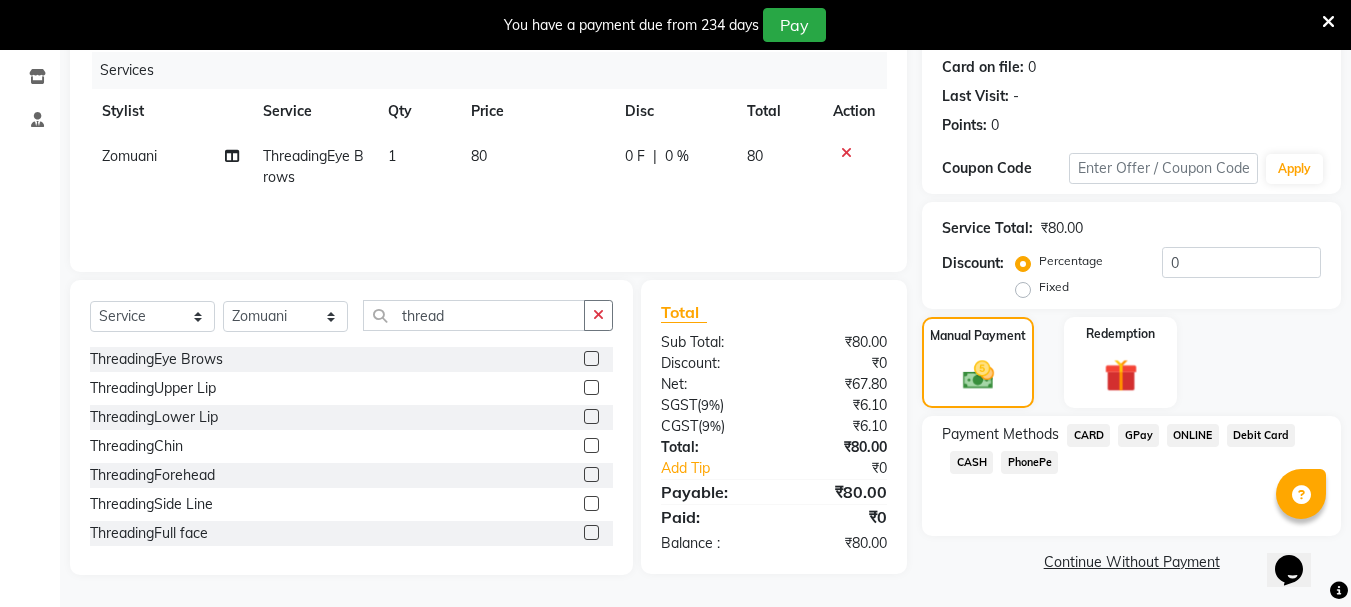 click on "CASH" 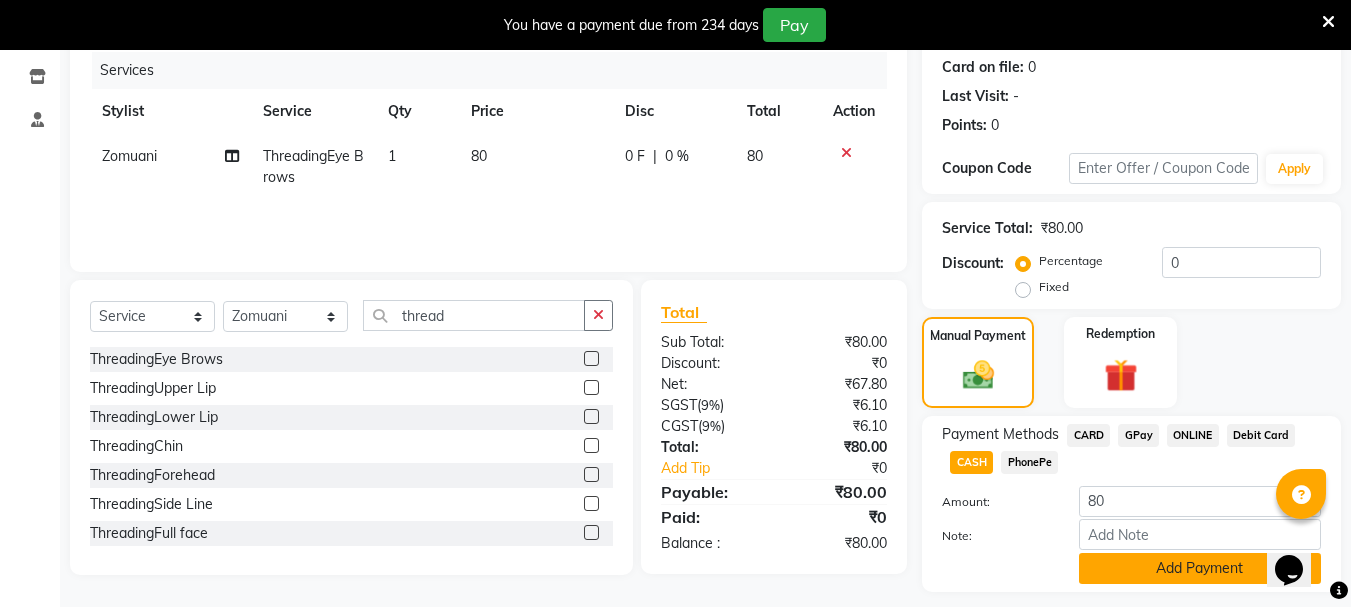 click on "Add Payment" 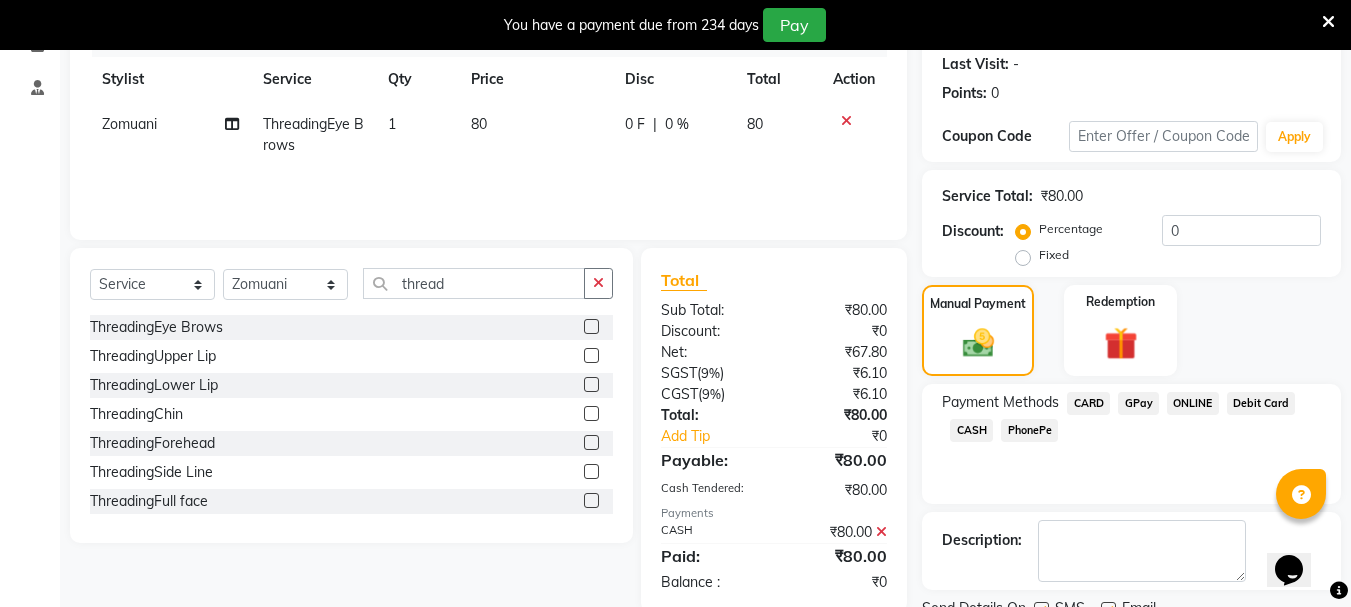 scroll, scrollTop: 359, scrollLeft: 0, axis: vertical 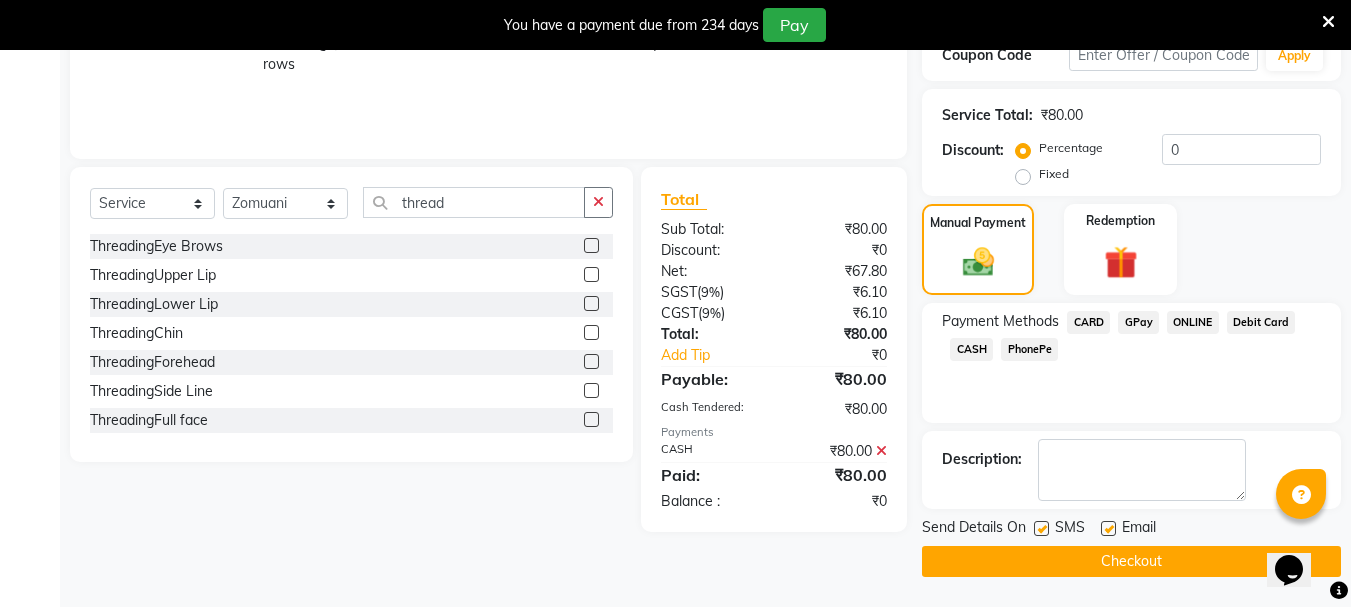 click on "Checkout" 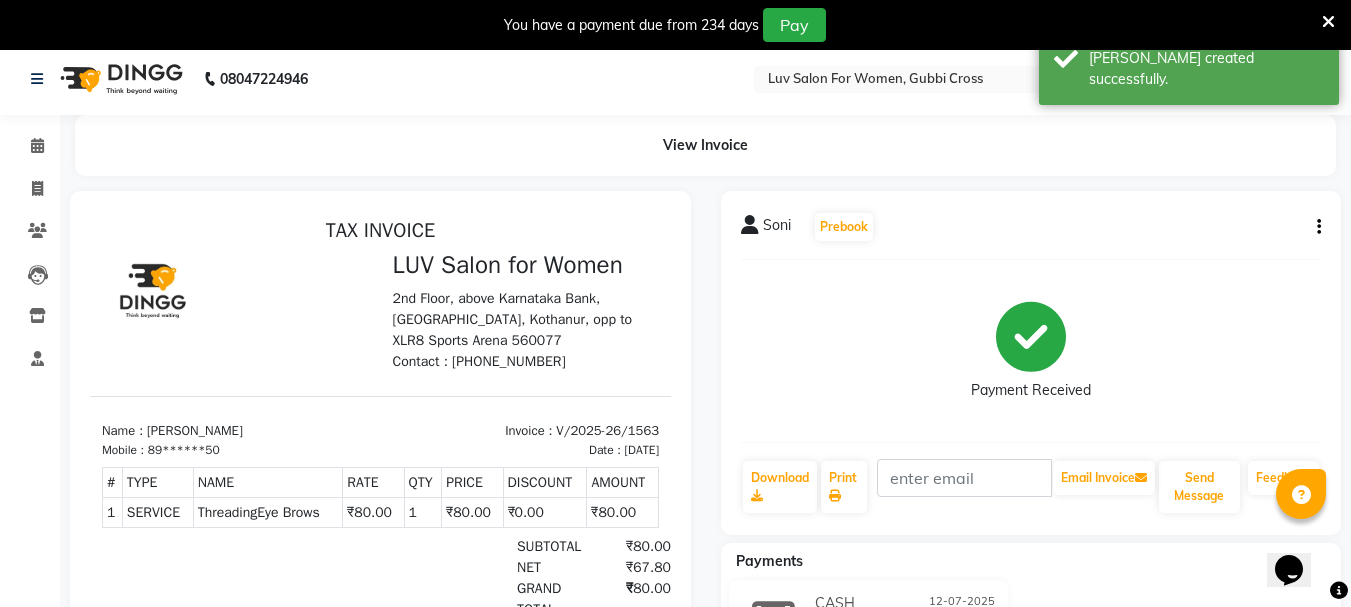 scroll, scrollTop: 0, scrollLeft: 0, axis: both 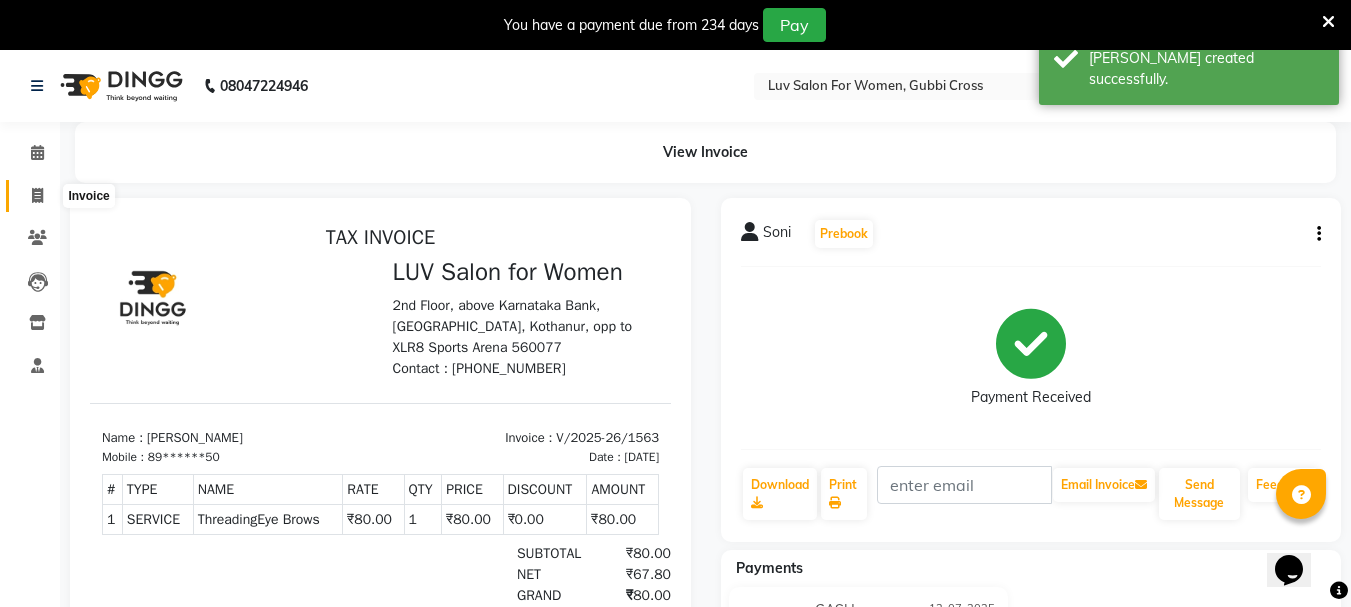 click 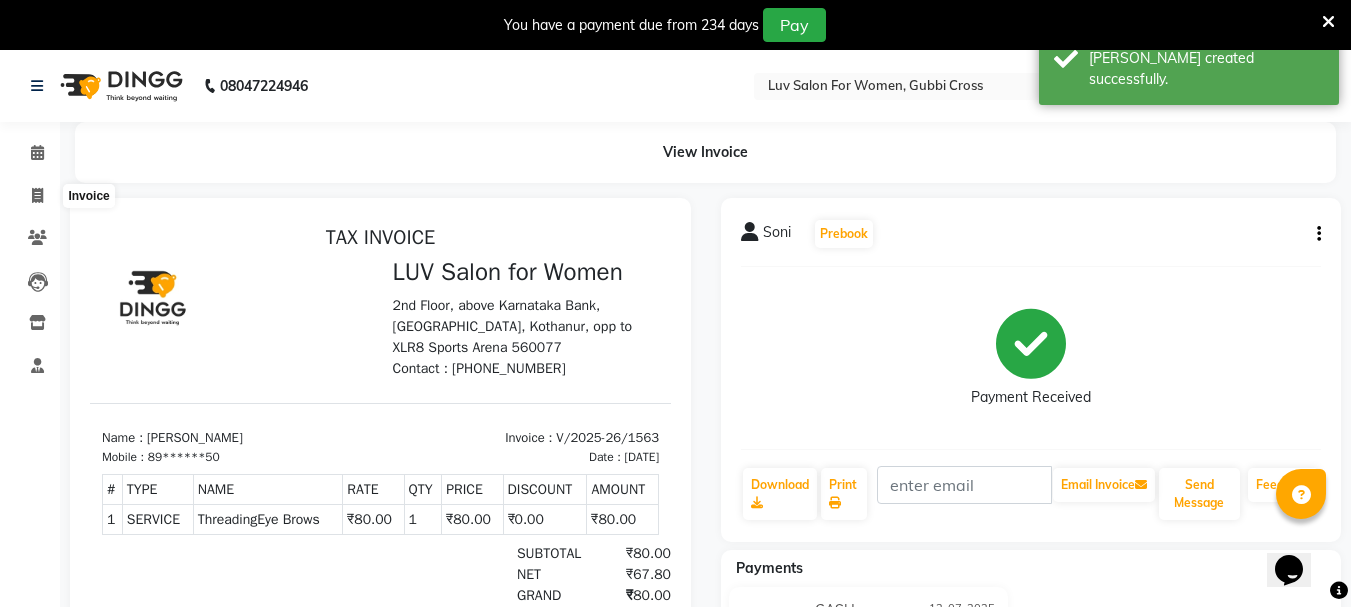 select on "7221" 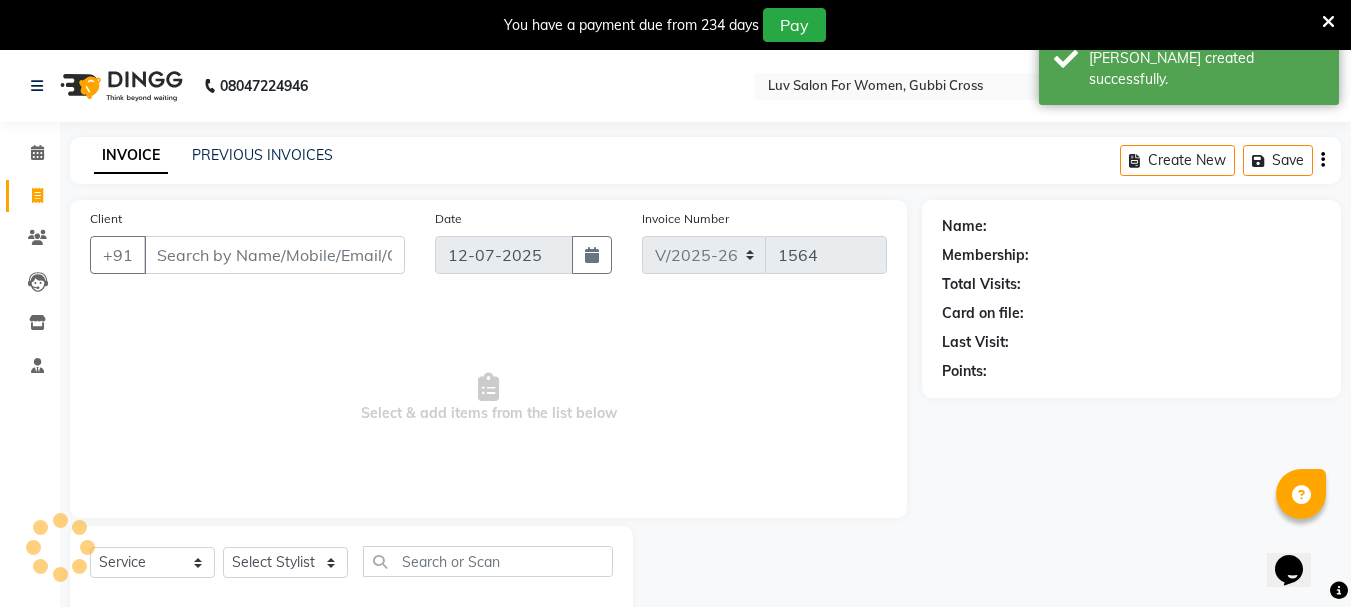 scroll, scrollTop: 50, scrollLeft: 0, axis: vertical 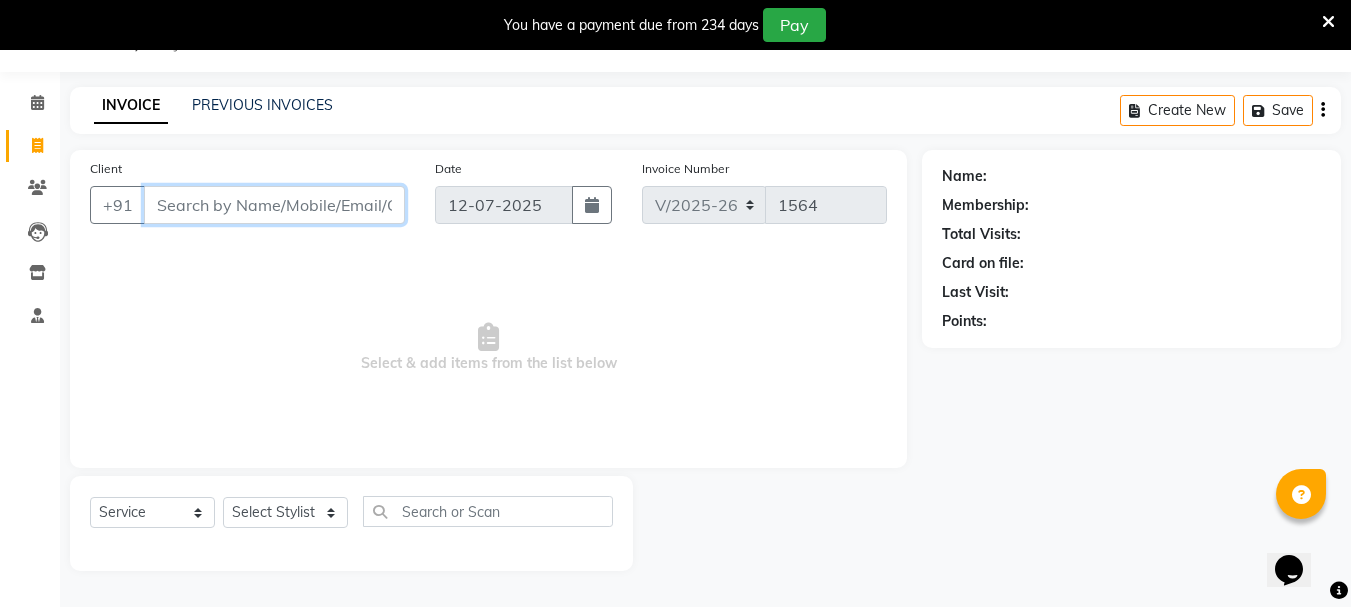 click on "Client" at bounding box center [274, 205] 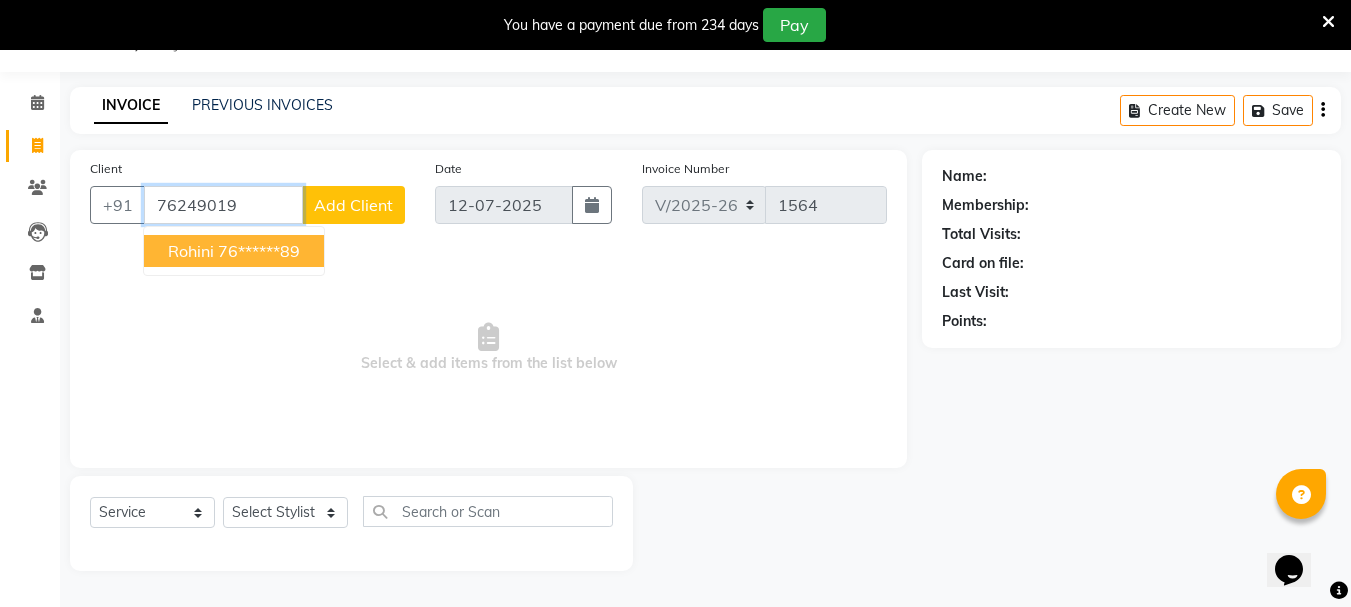 click on "76******89" at bounding box center (259, 251) 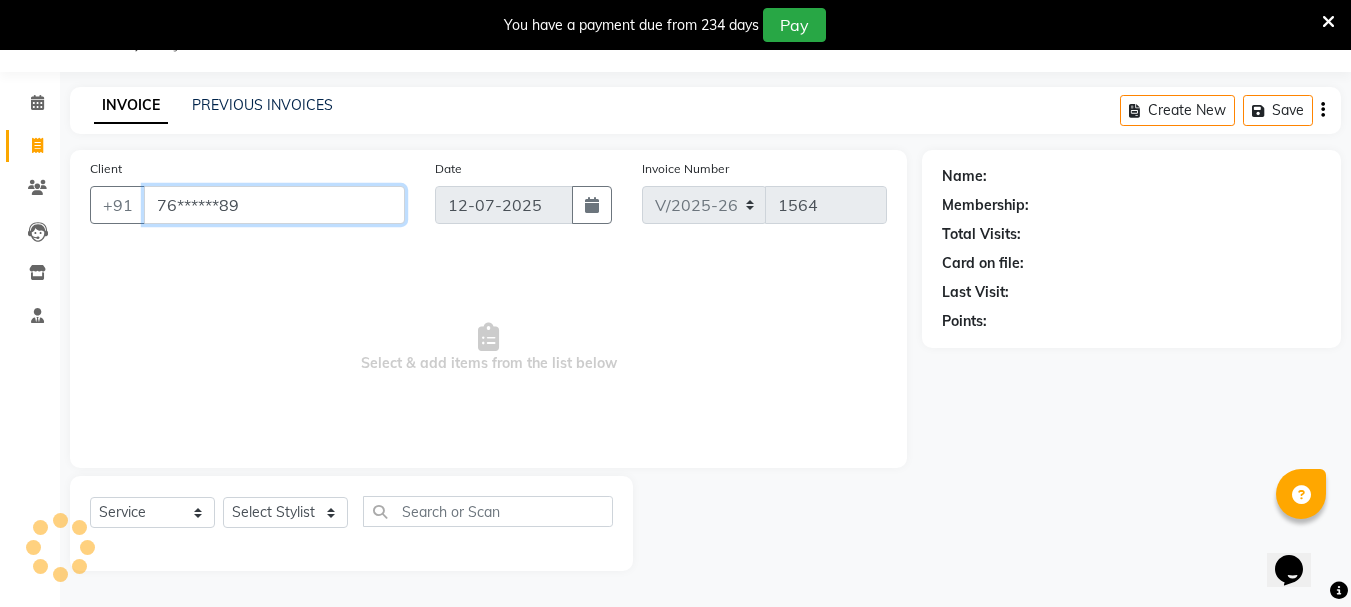 type on "76******89" 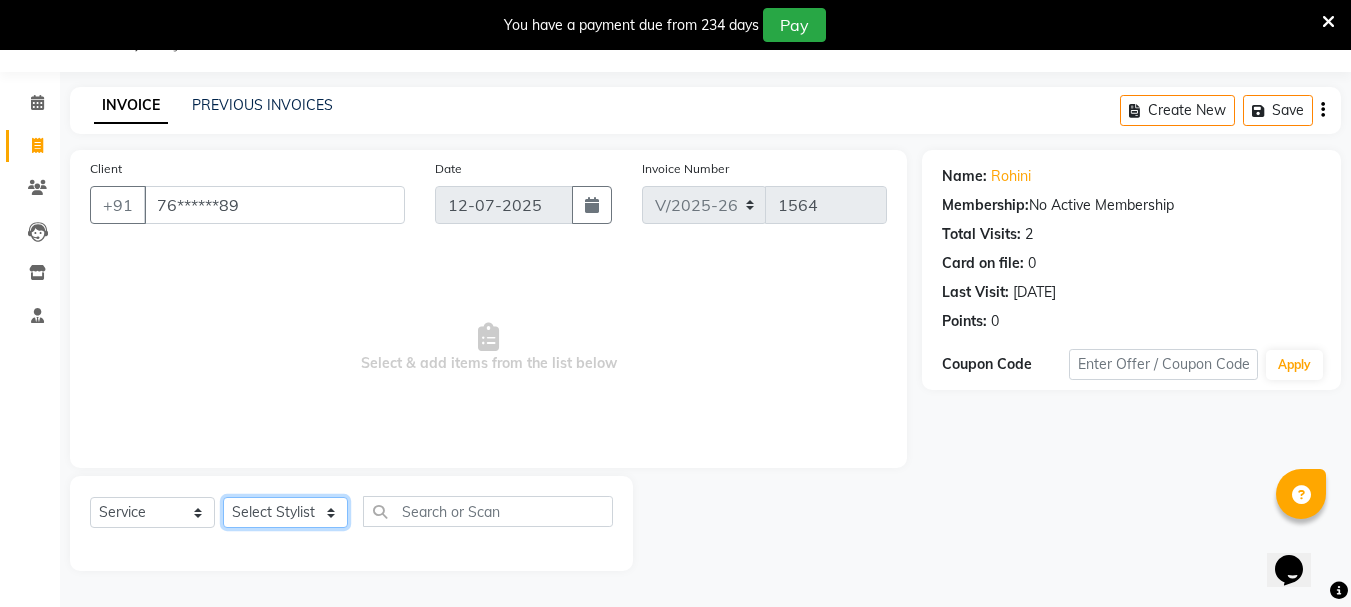 click on "Select Stylist Bhavani Buati [PERSON_NAME] Hriatpuii [PERSON_NAME] [PERSON_NAME] Salon Manager [PERSON_NAME] [PERSON_NAME] Ncy [PERSON_NAME]" 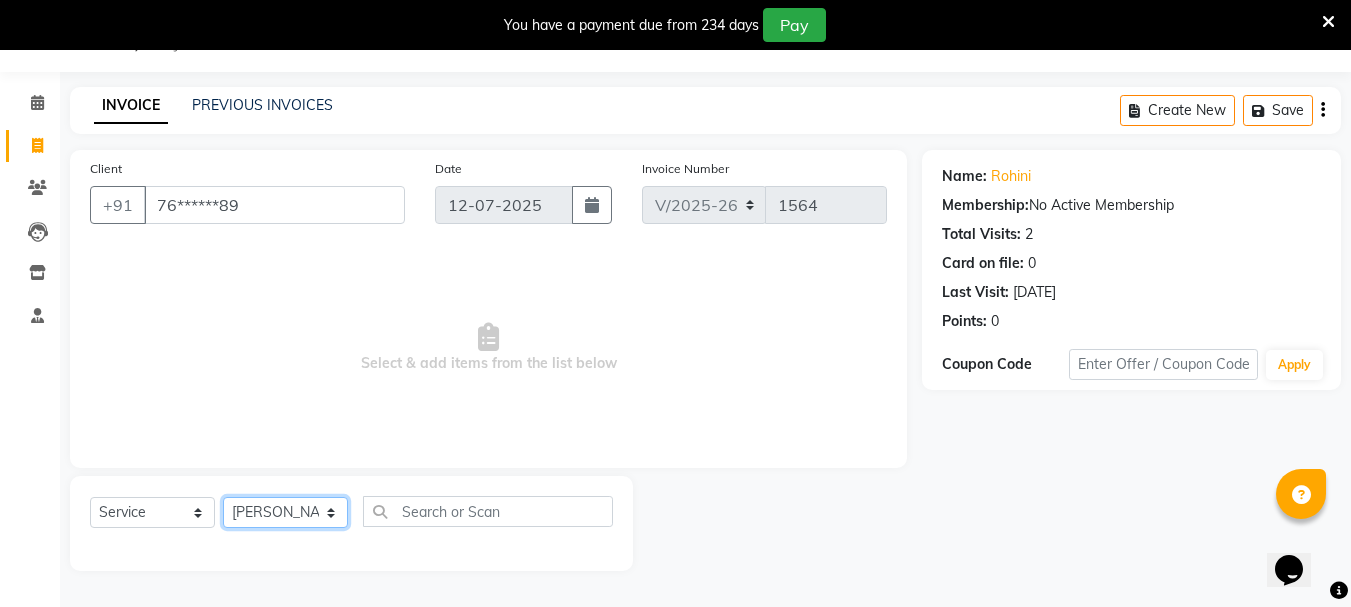 click on "Select Stylist Bhavani Buati [PERSON_NAME] Hriatpuii [PERSON_NAME] [PERSON_NAME] Salon Manager [PERSON_NAME] [PERSON_NAME] Ncy [PERSON_NAME]" 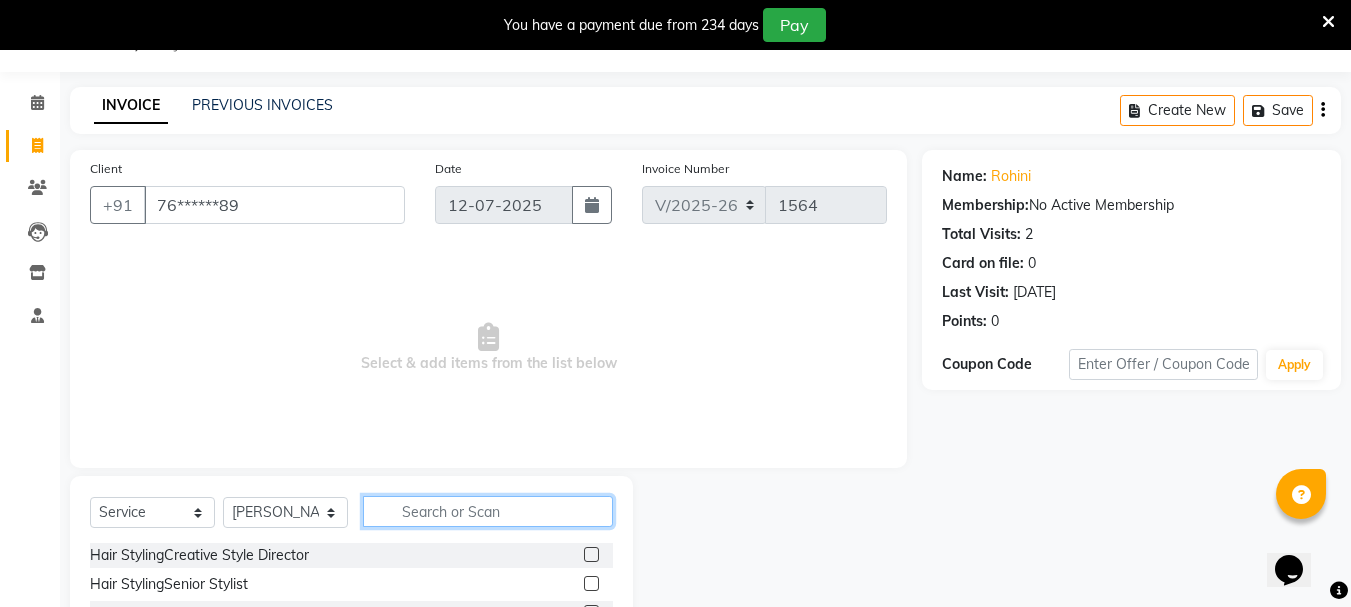 click 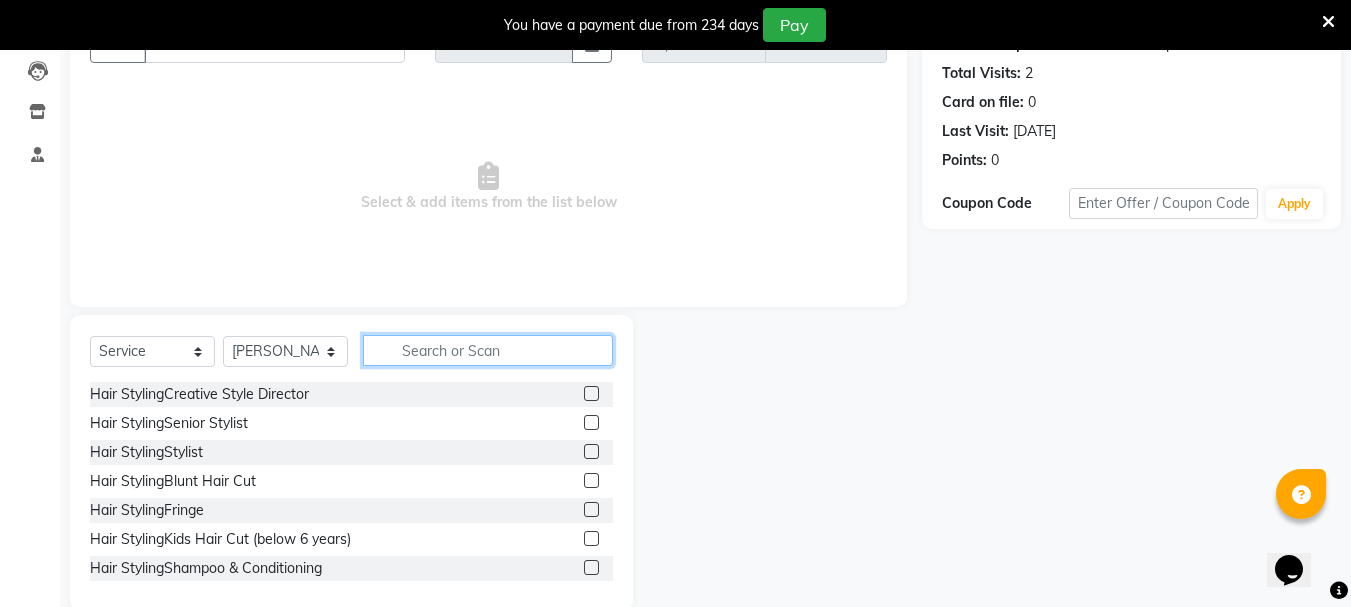 scroll, scrollTop: 244, scrollLeft: 0, axis: vertical 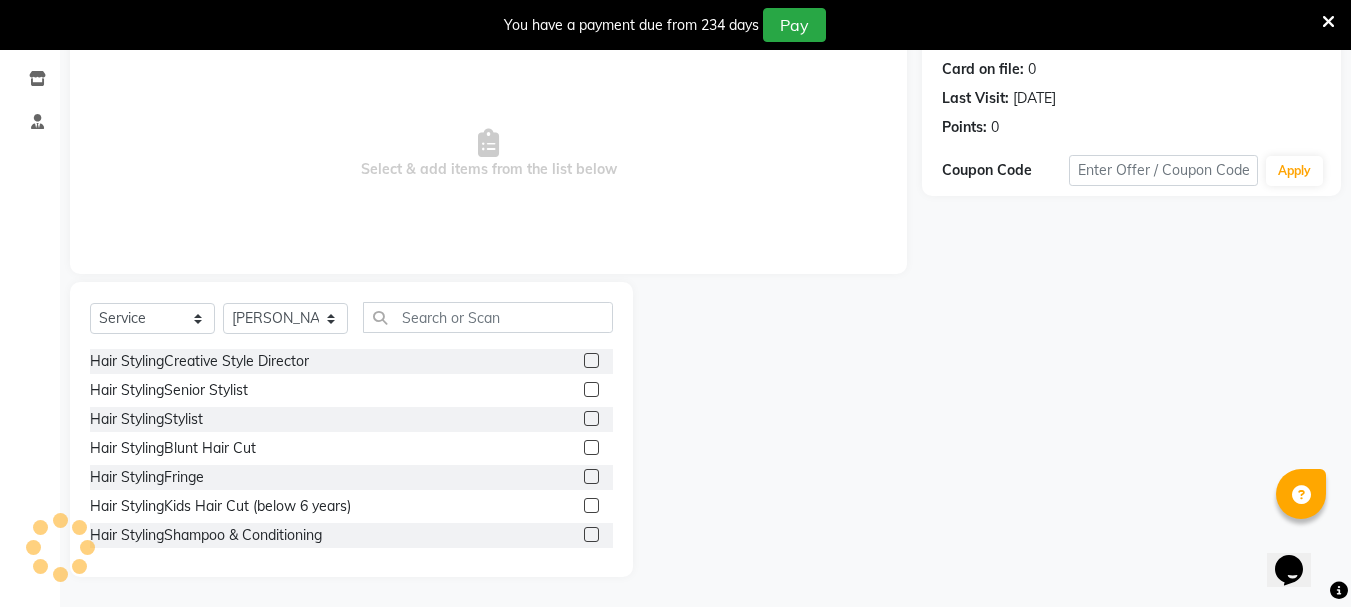 click 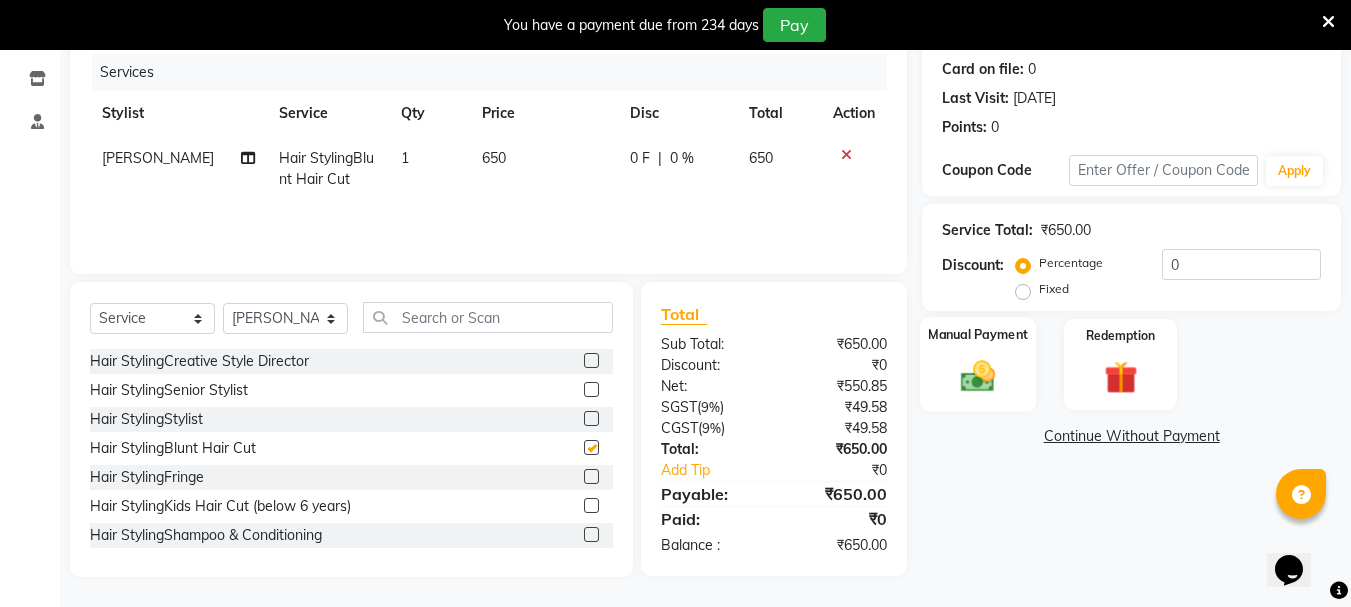 checkbox on "false" 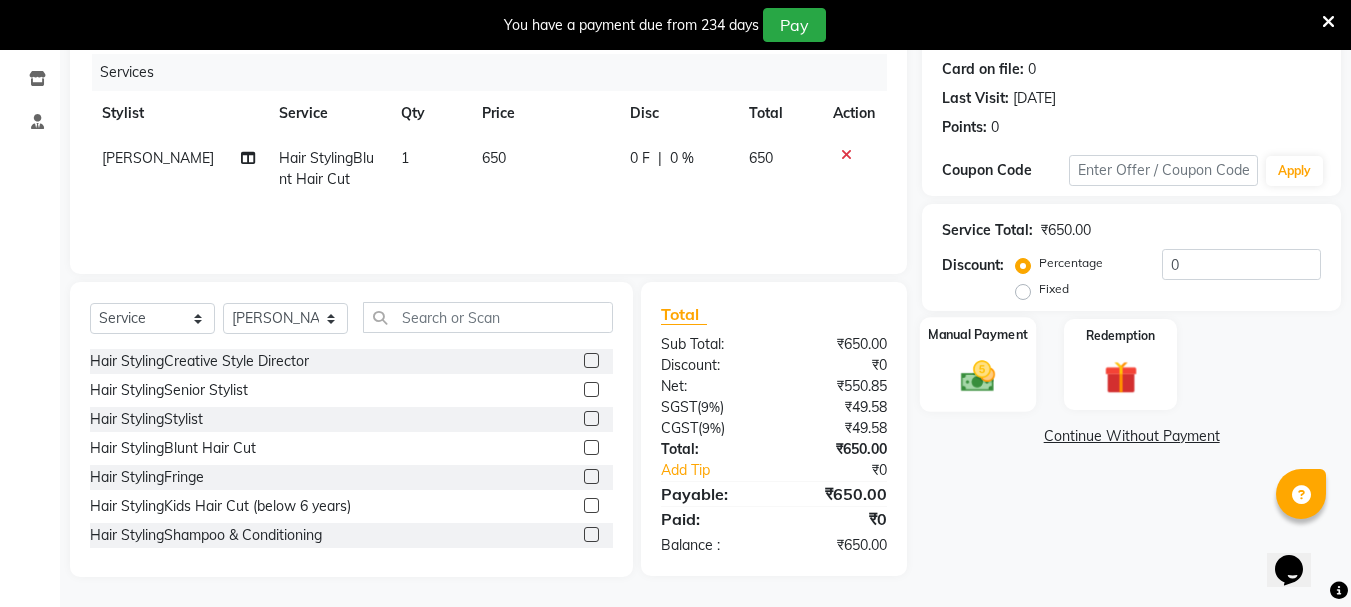 click 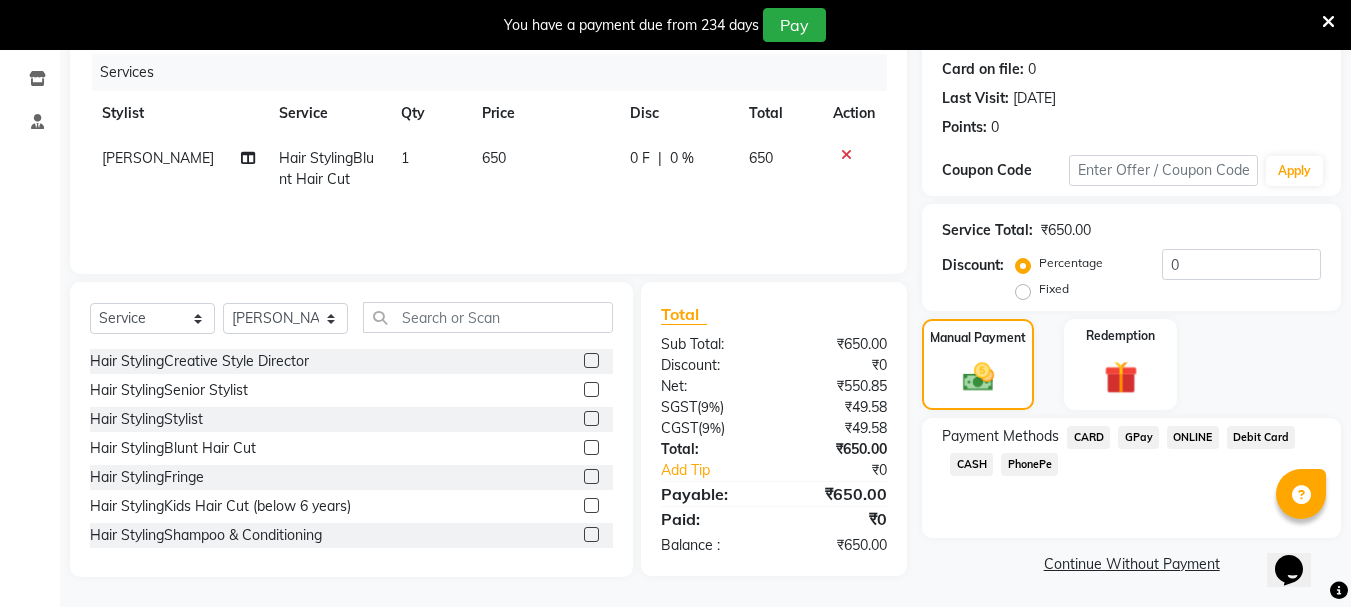 click on "GPay" 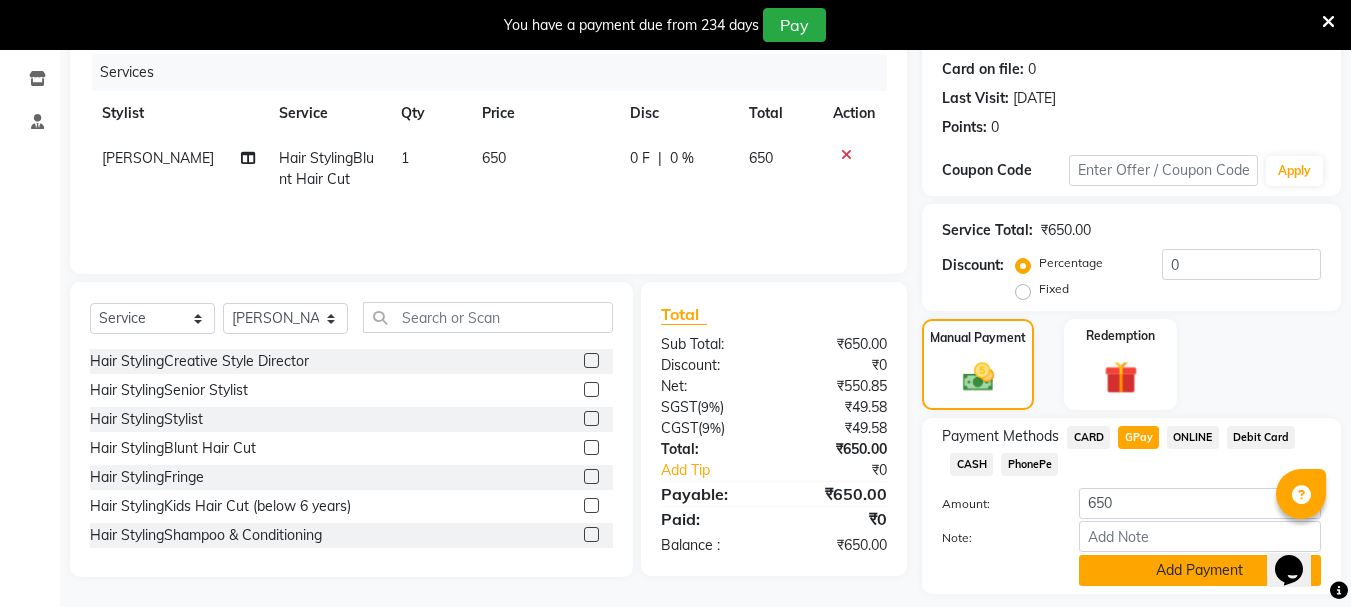click on "Add Payment" 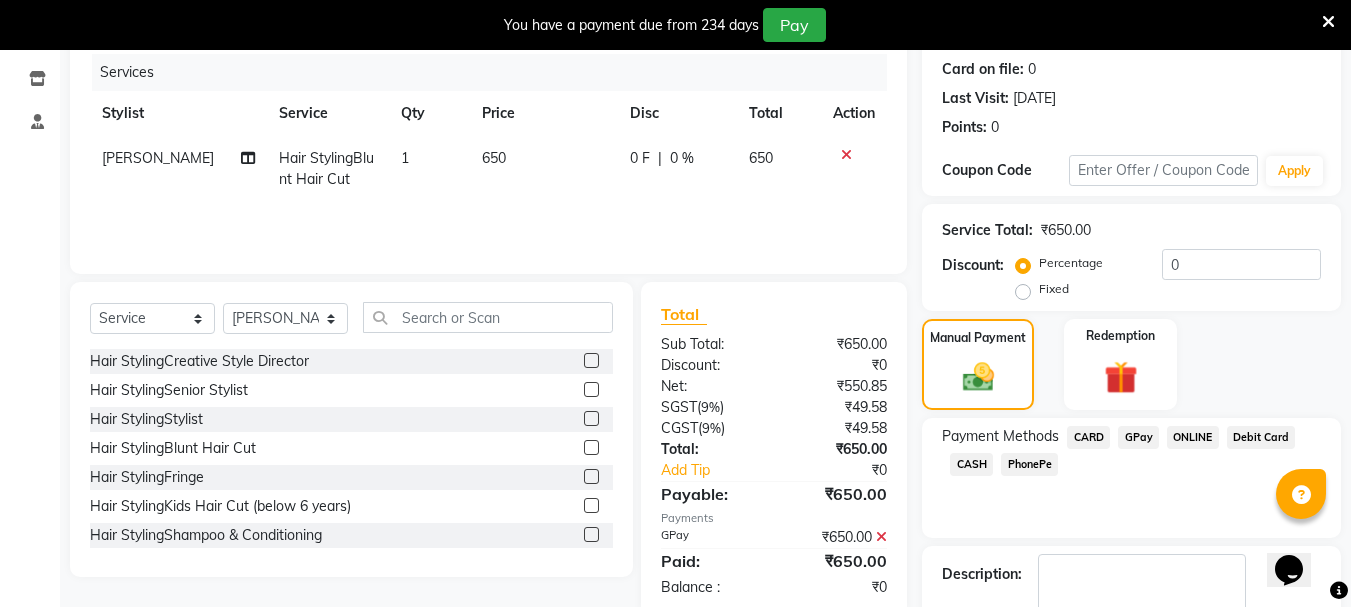 scroll, scrollTop: 359, scrollLeft: 0, axis: vertical 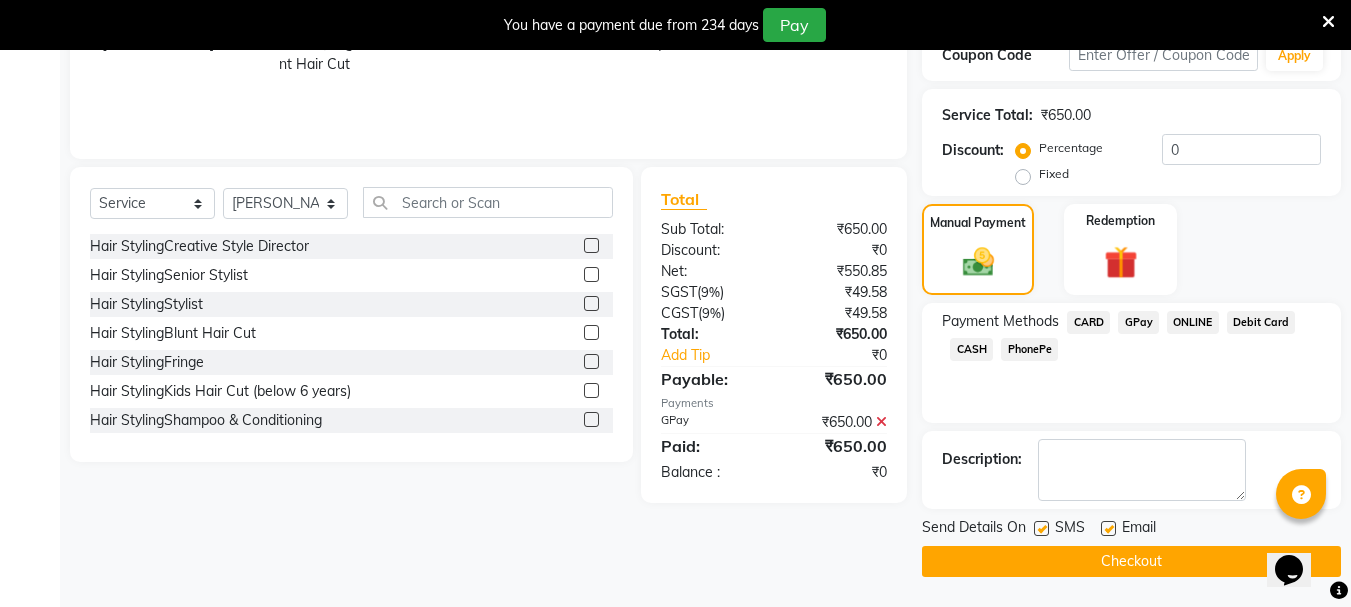 click on "Checkout" 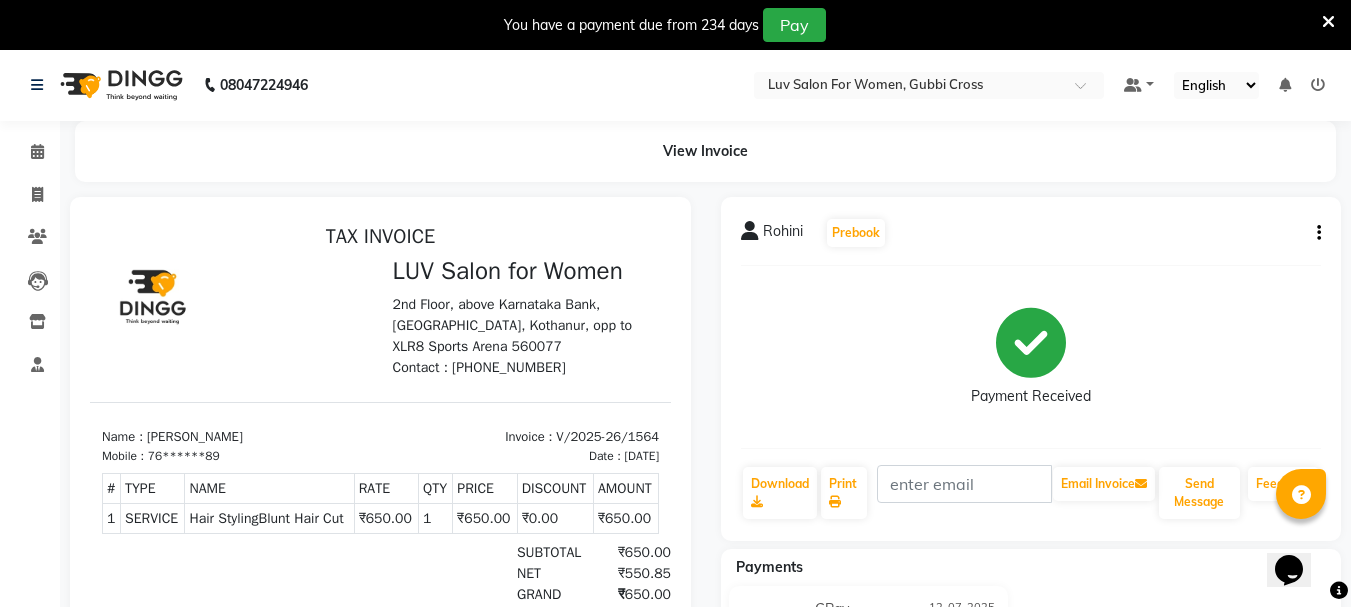 scroll, scrollTop: 0, scrollLeft: 0, axis: both 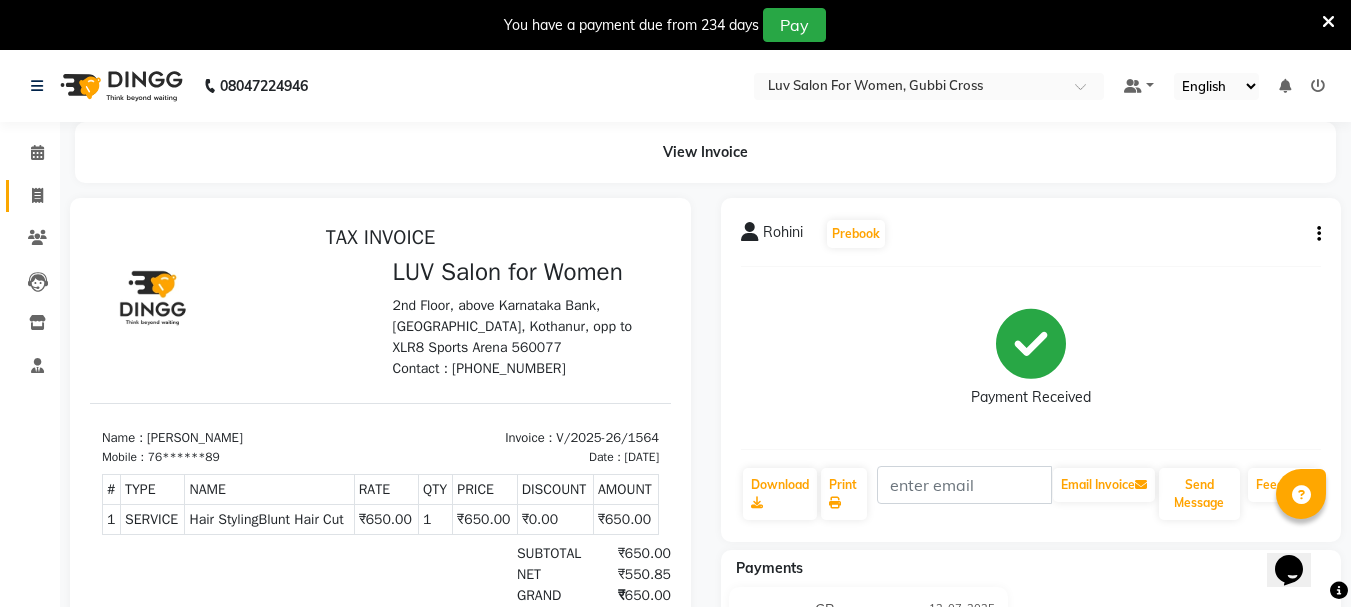 click on "Invoice" 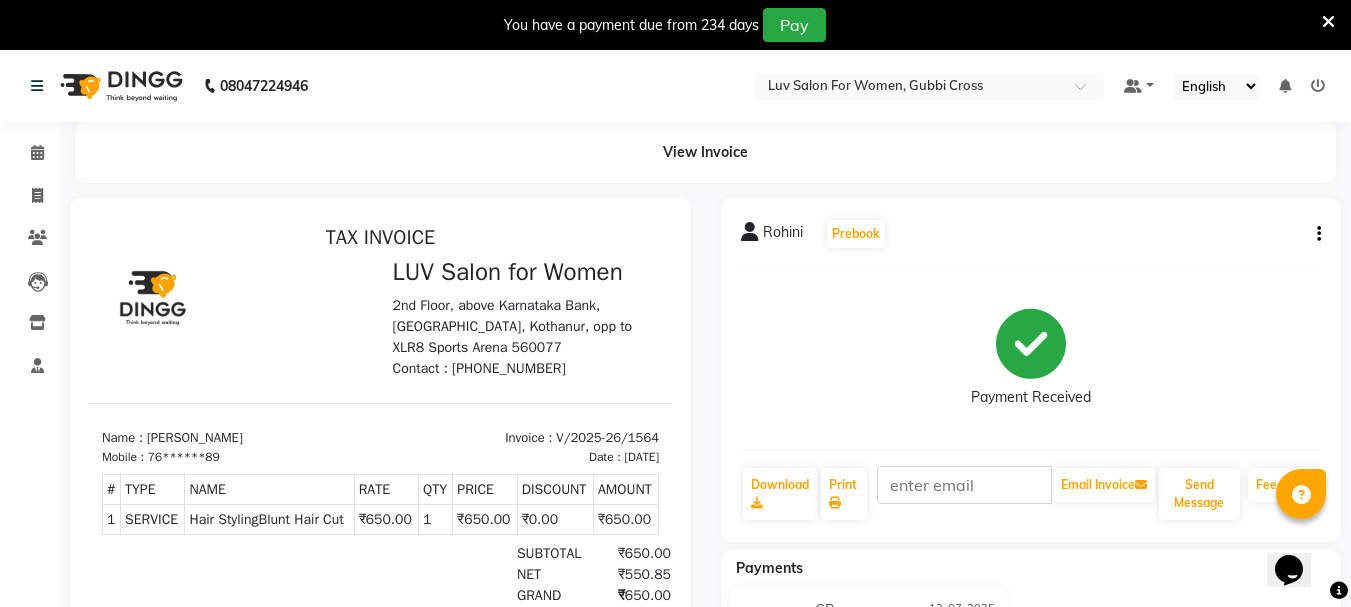 select on "service" 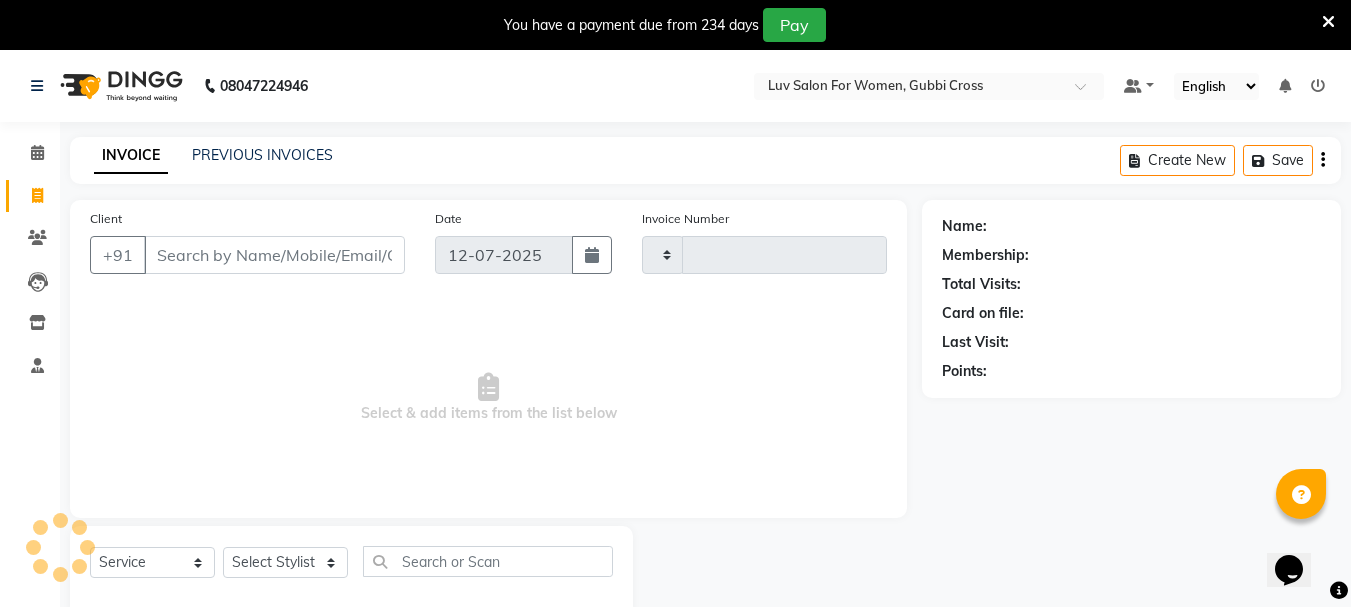 scroll, scrollTop: 50, scrollLeft: 0, axis: vertical 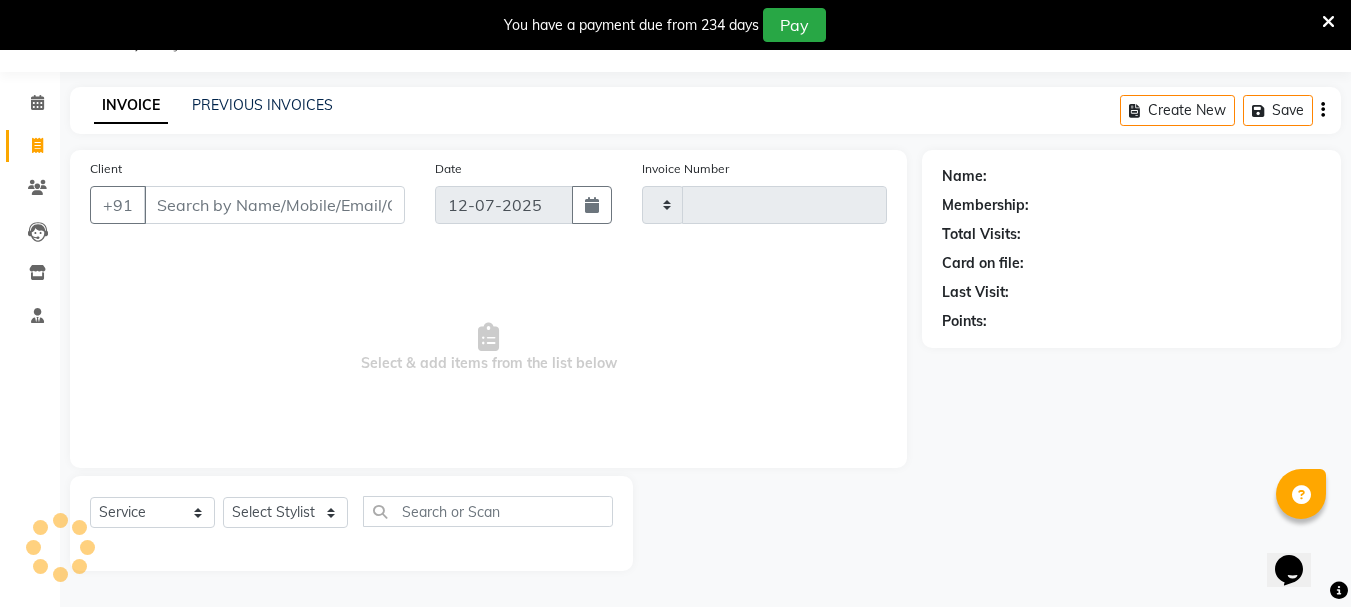 type on "1565" 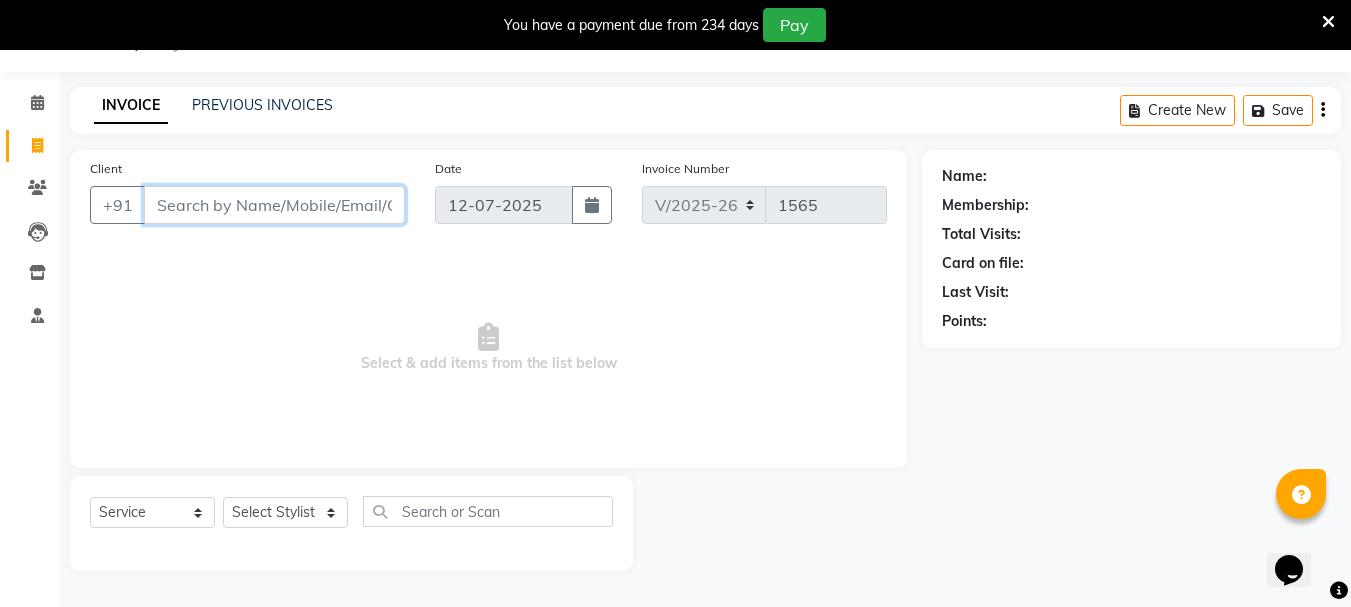 click on "Client" at bounding box center [274, 205] 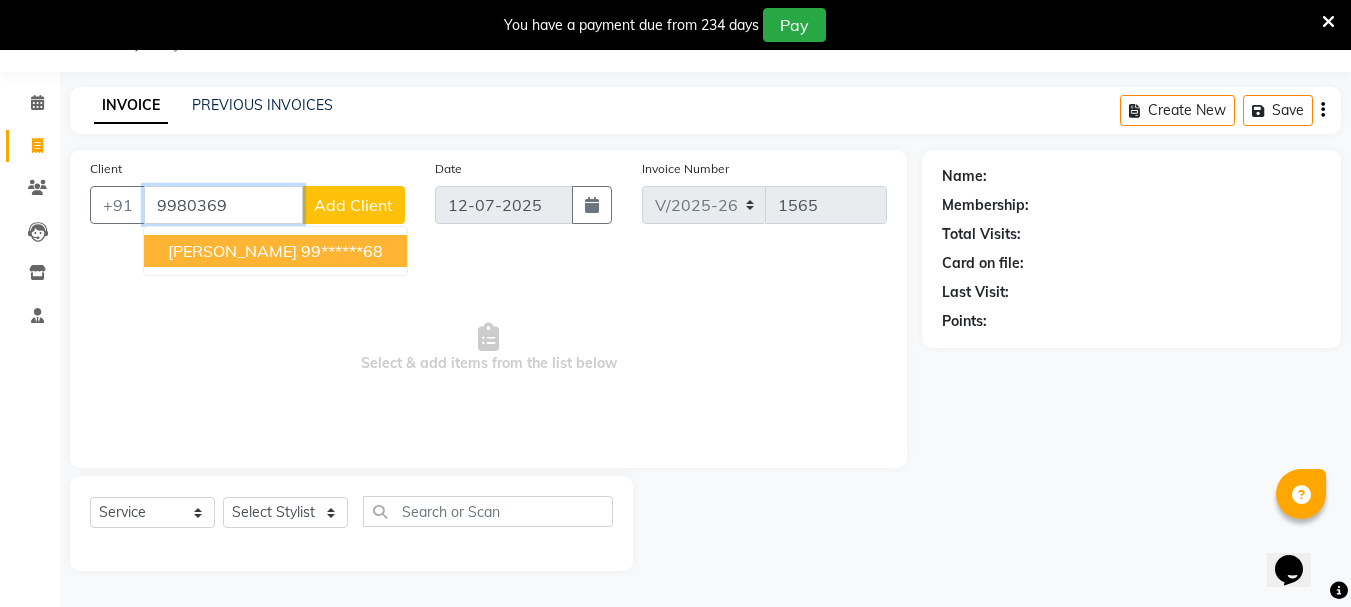 click on "[PERSON_NAME]  99******68" at bounding box center (275, 251) 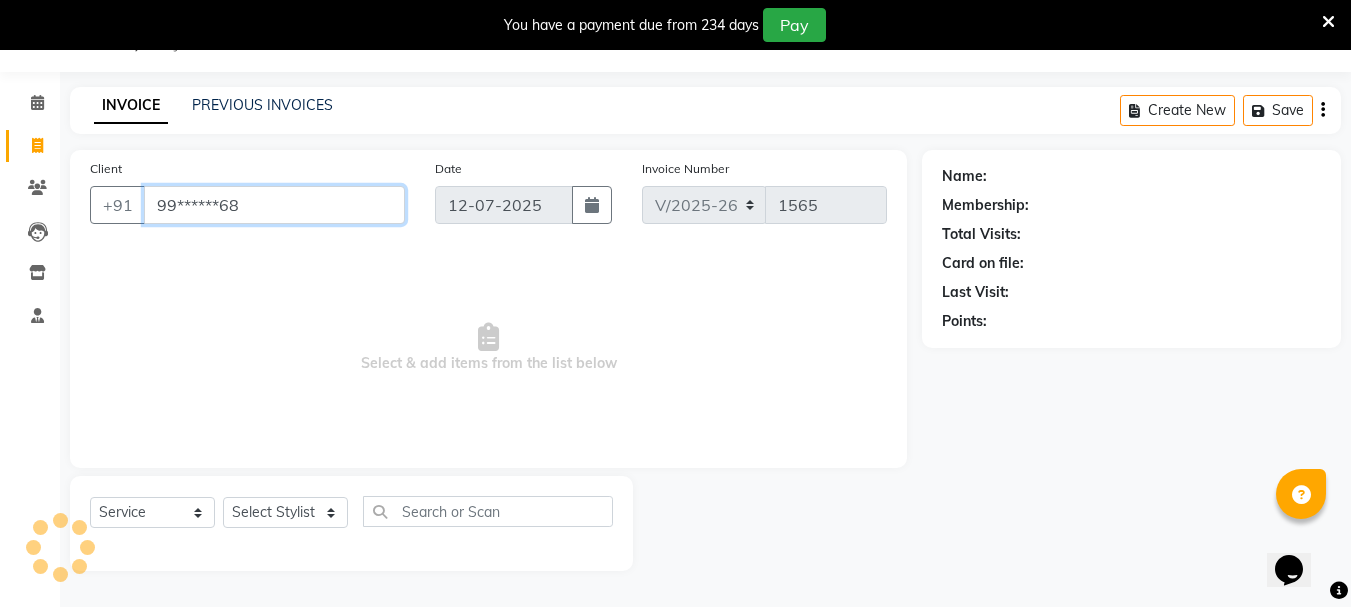 type on "99******68" 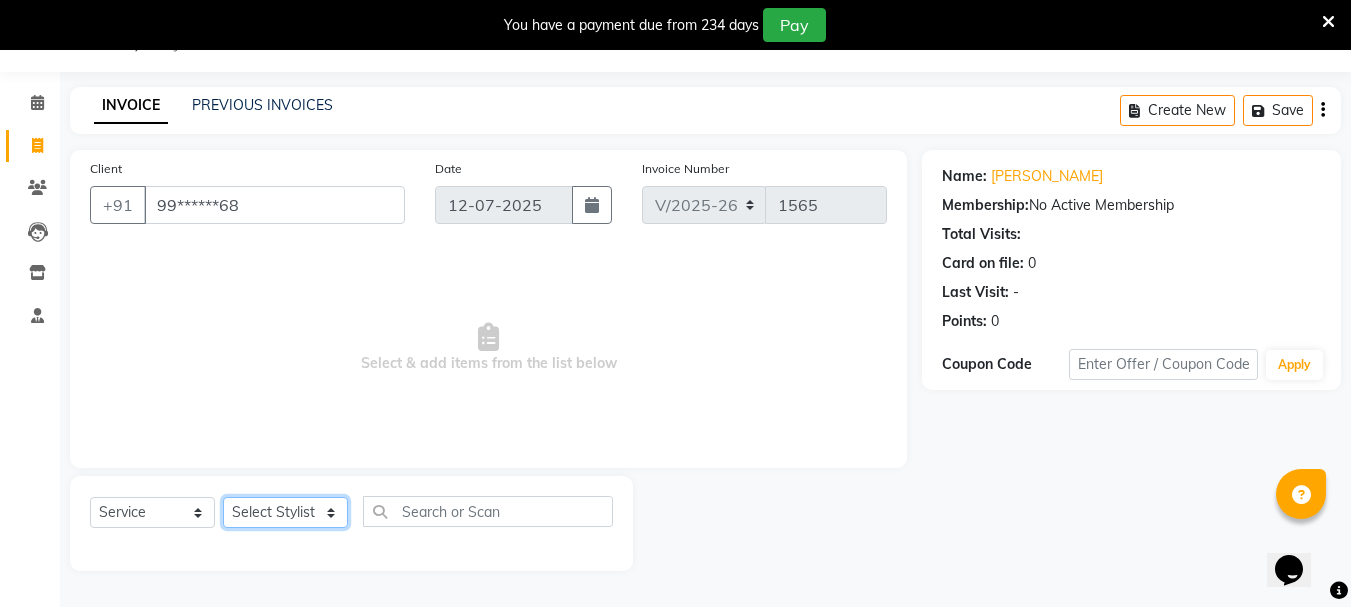 click on "Select Stylist Bhavani Buati [PERSON_NAME] Hriatpuii [PERSON_NAME] [PERSON_NAME] Salon Manager [PERSON_NAME] [PERSON_NAME] Ncy [PERSON_NAME]" 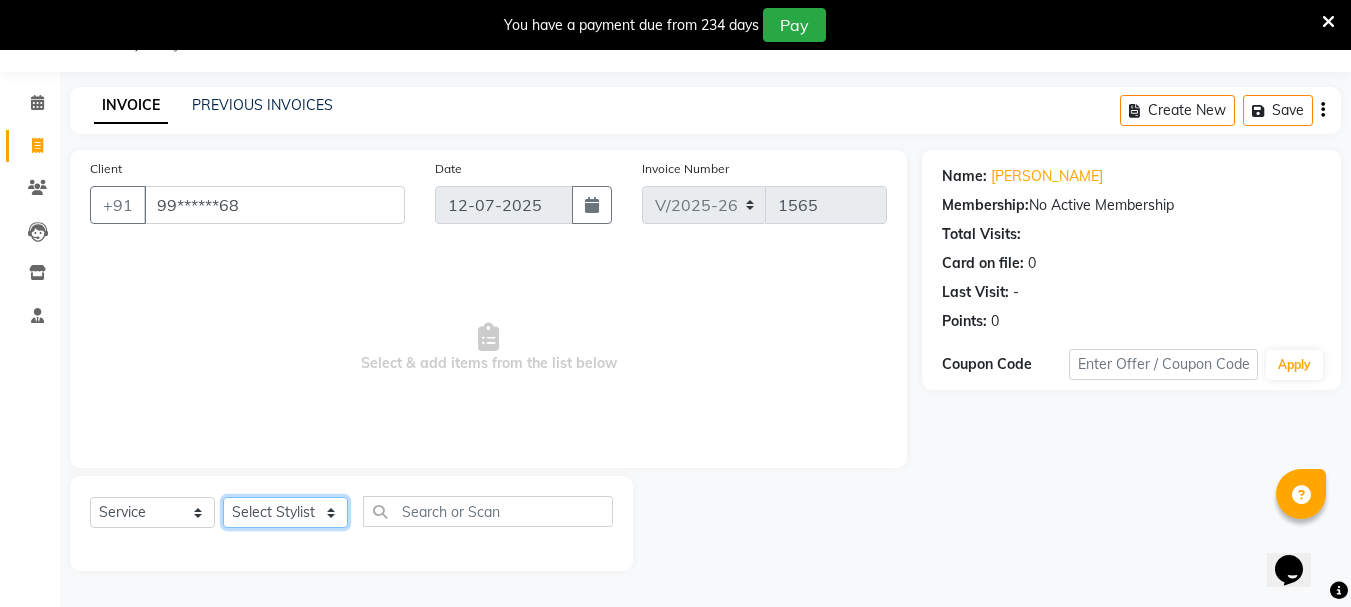select on "64250" 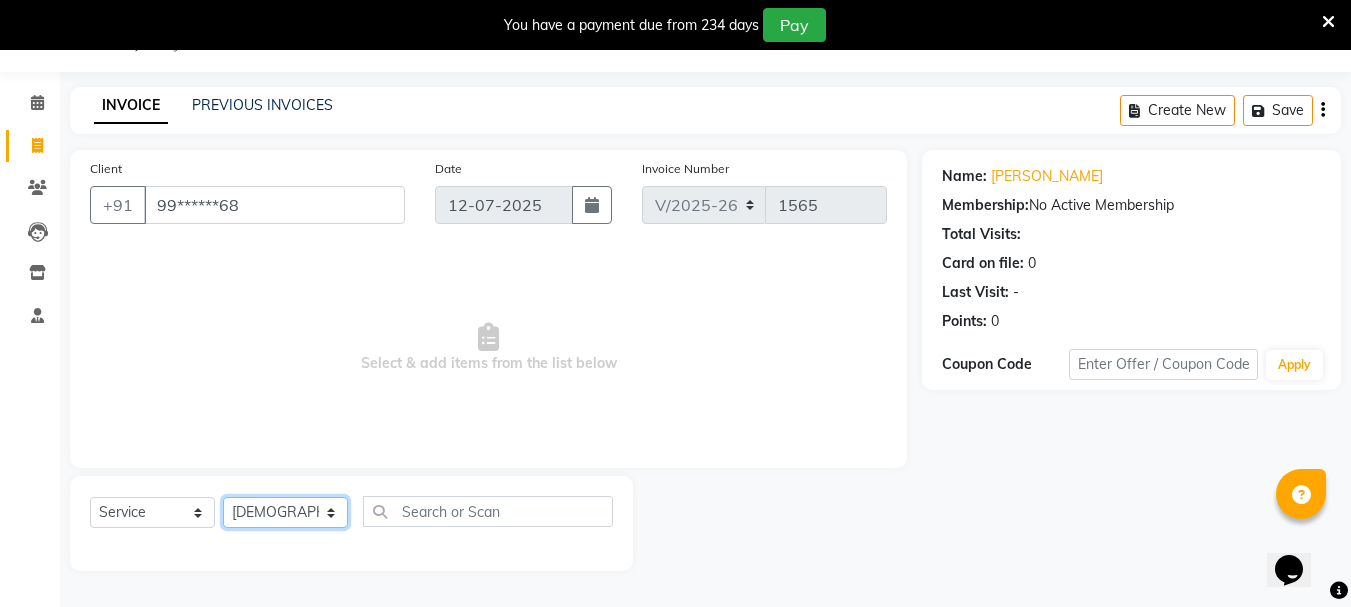 click on "Select Stylist Bhavani Buati [PERSON_NAME] Hriatpuii [PERSON_NAME] [PERSON_NAME] Salon Manager [PERSON_NAME] [PERSON_NAME] Ncy [PERSON_NAME]" 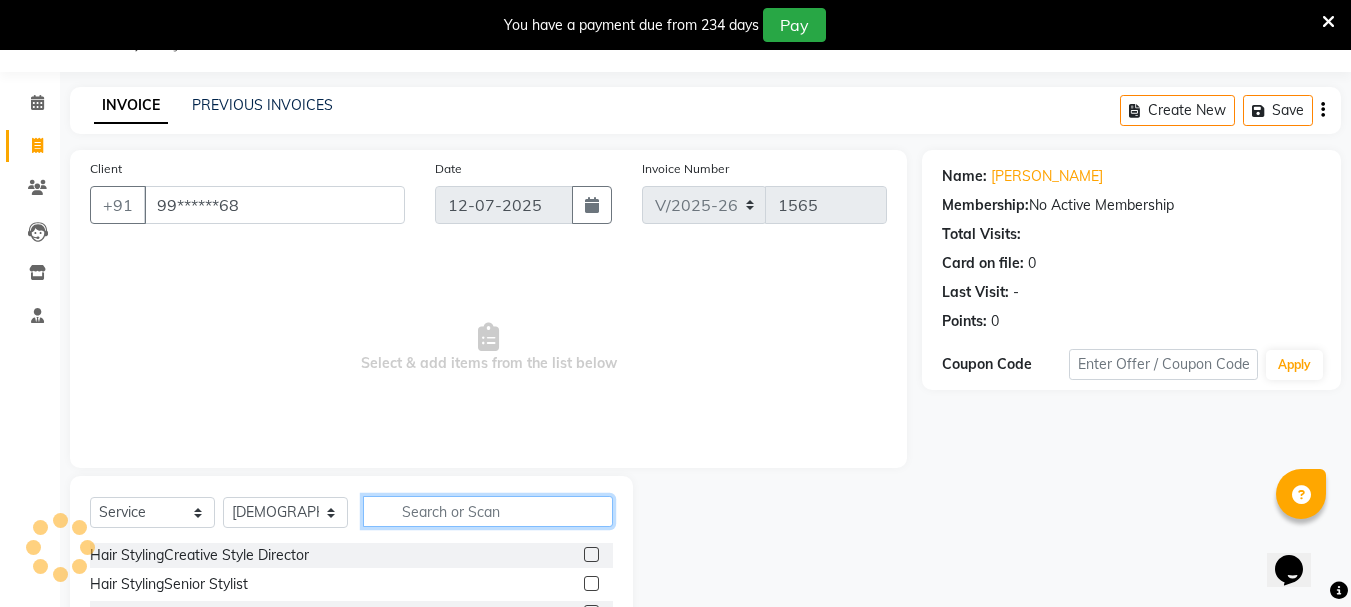 click 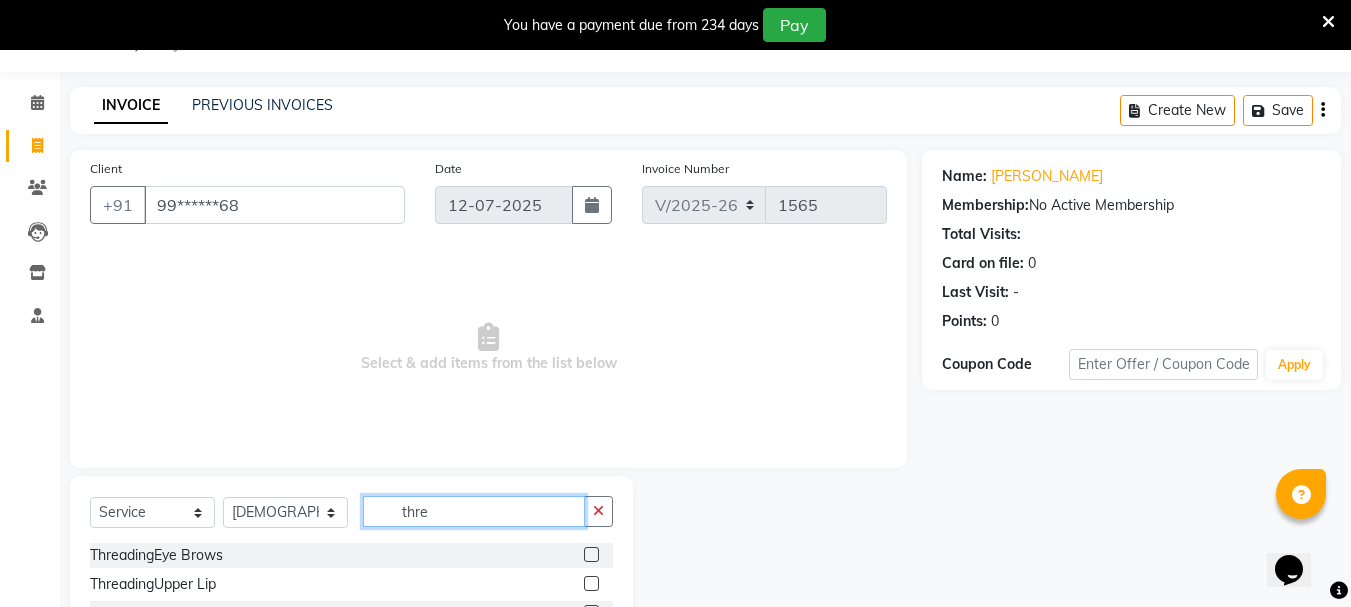 type on "thre" 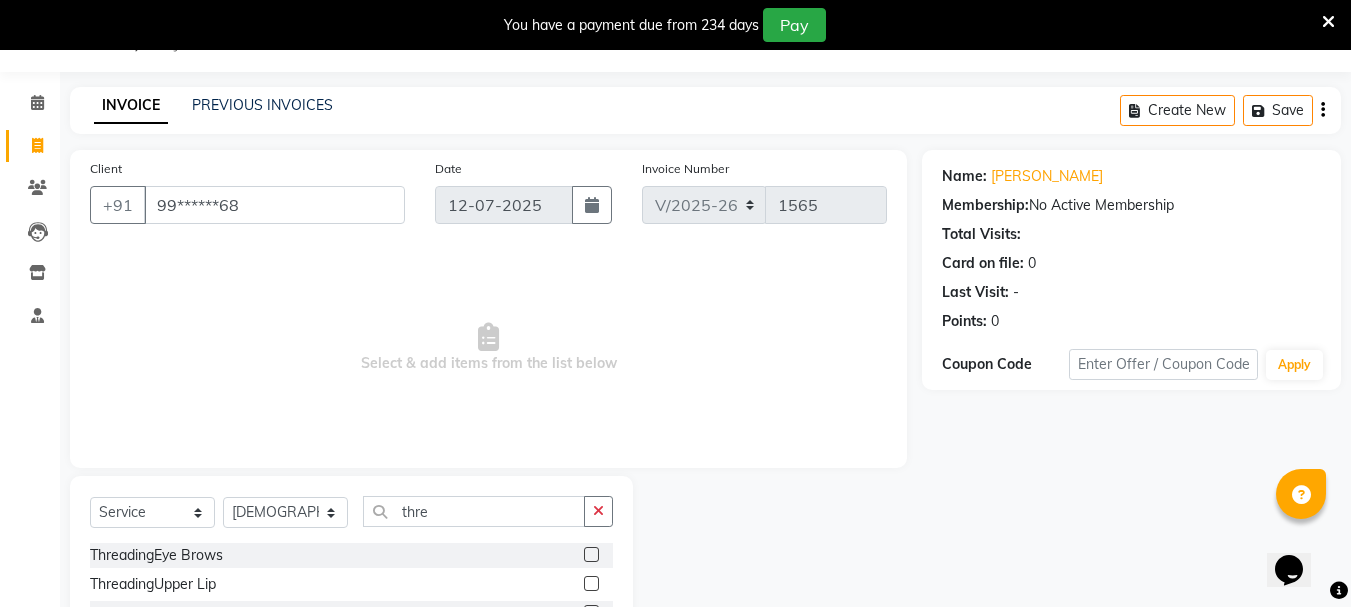 click 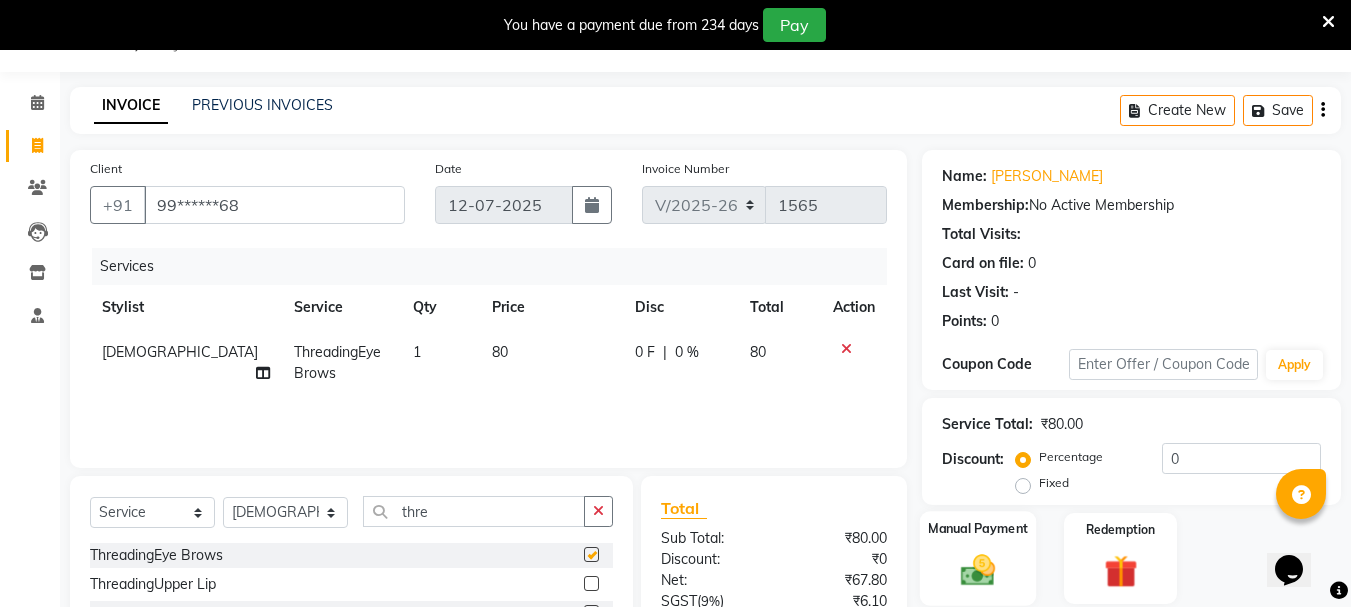 checkbox on "false" 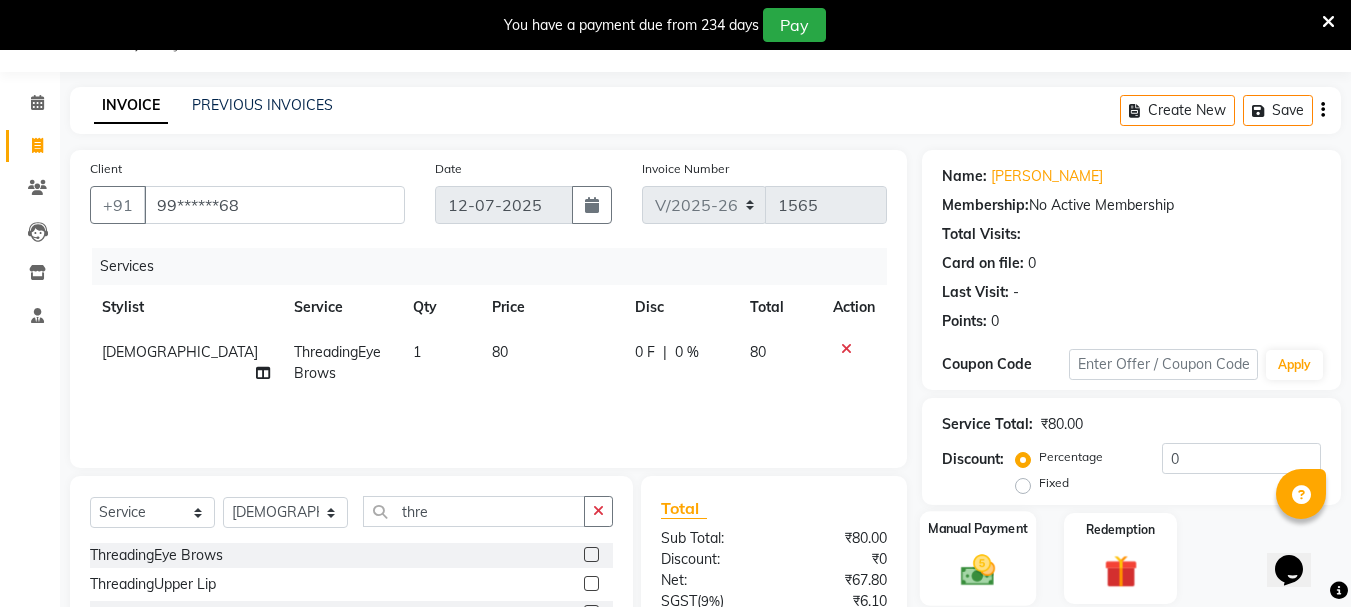 click 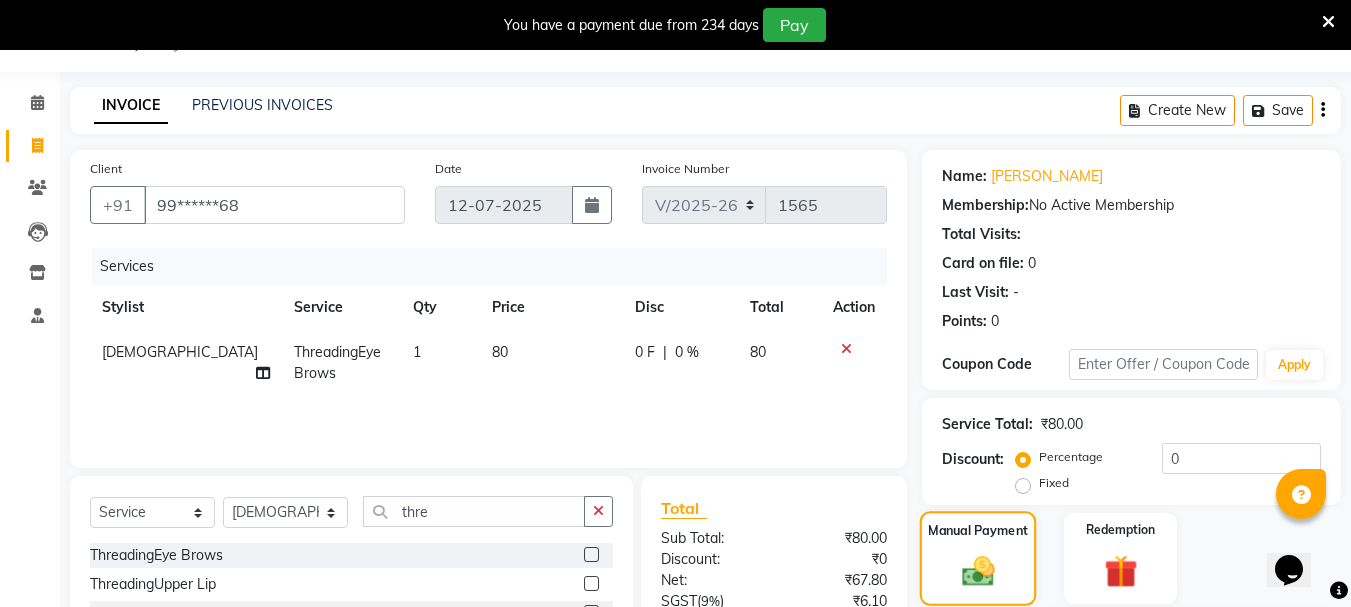 scroll, scrollTop: 246, scrollLeft: 0, axis: vertical 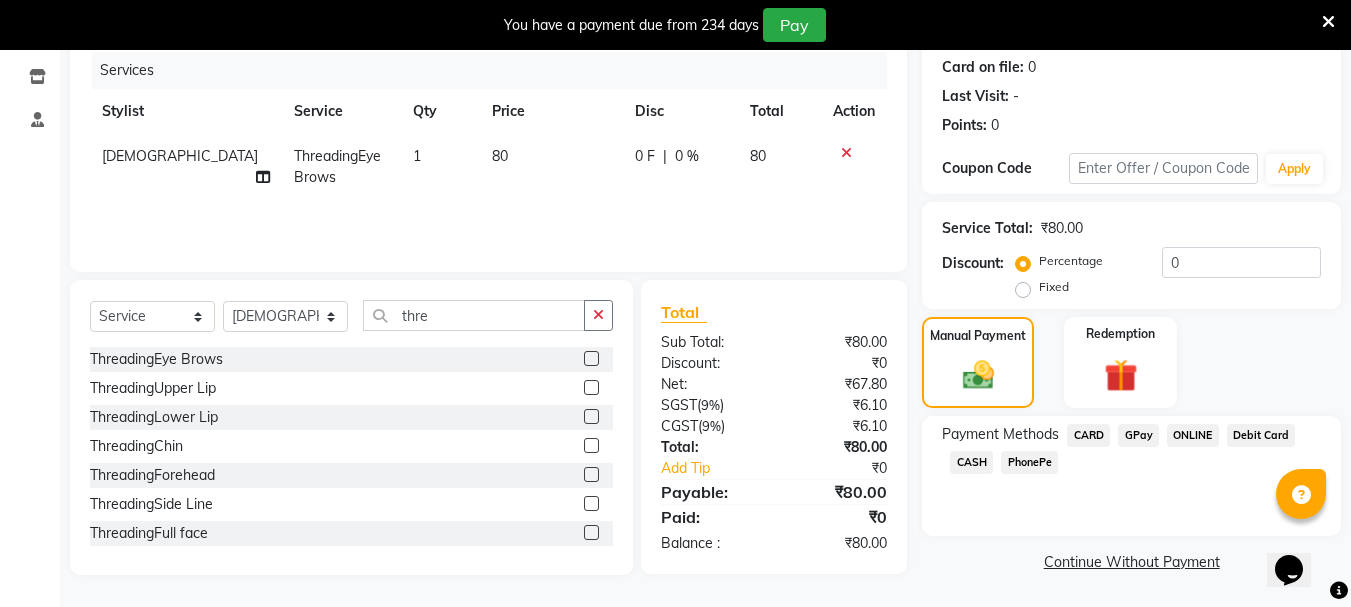 click on "CASH" 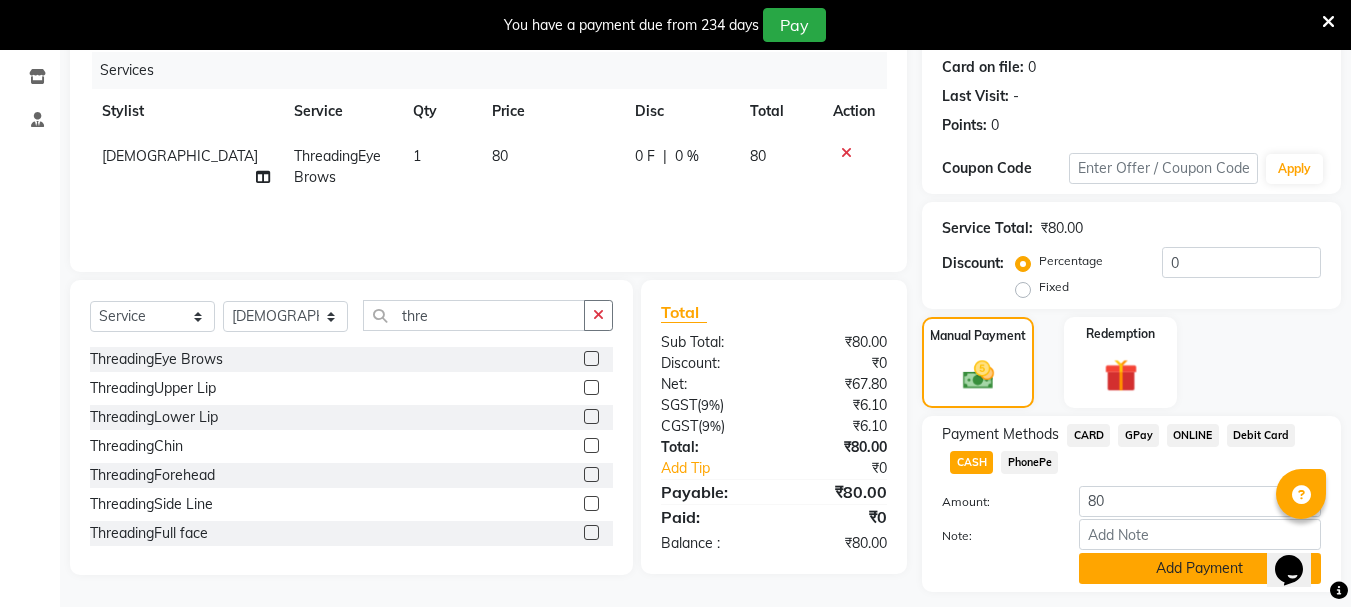 click on "Add Payment" 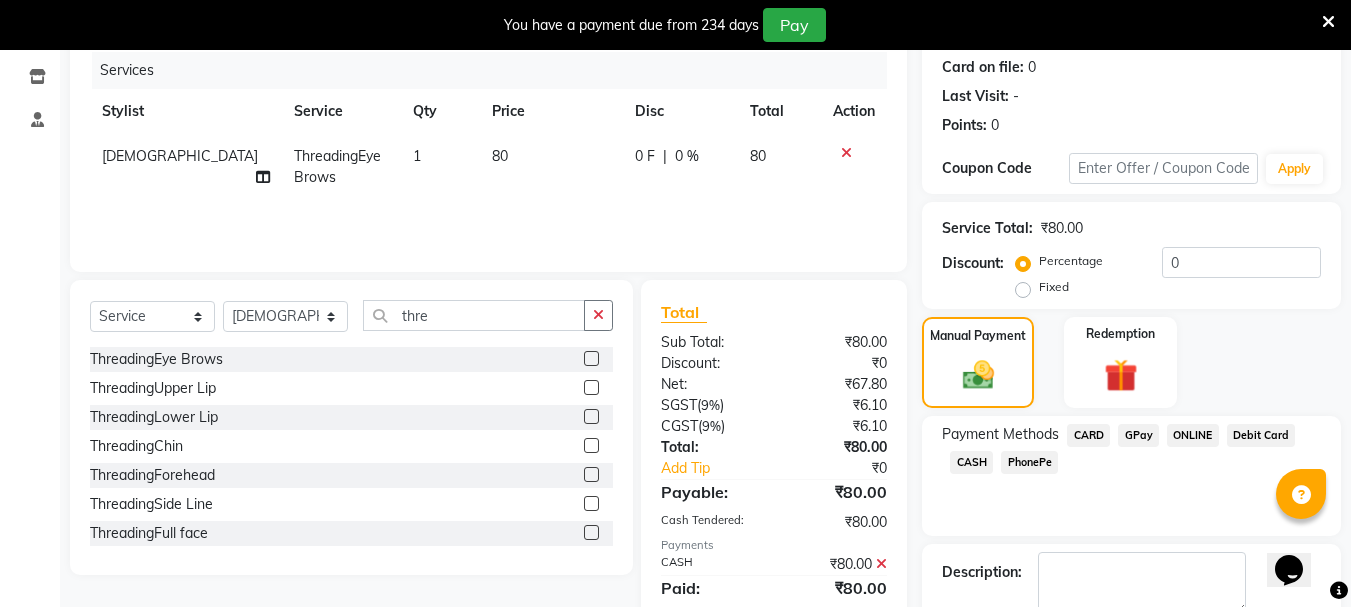scroll, scrollTop: 359, scrollLeft: 0, axis: vertical 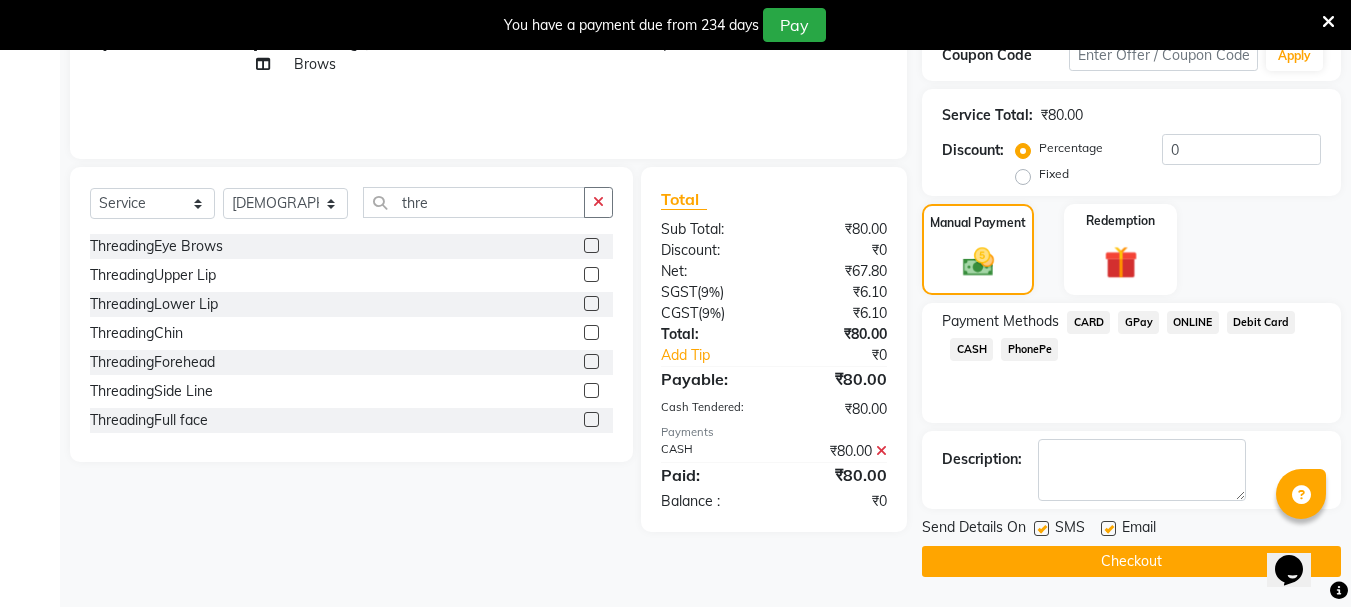 click on "Checkout" 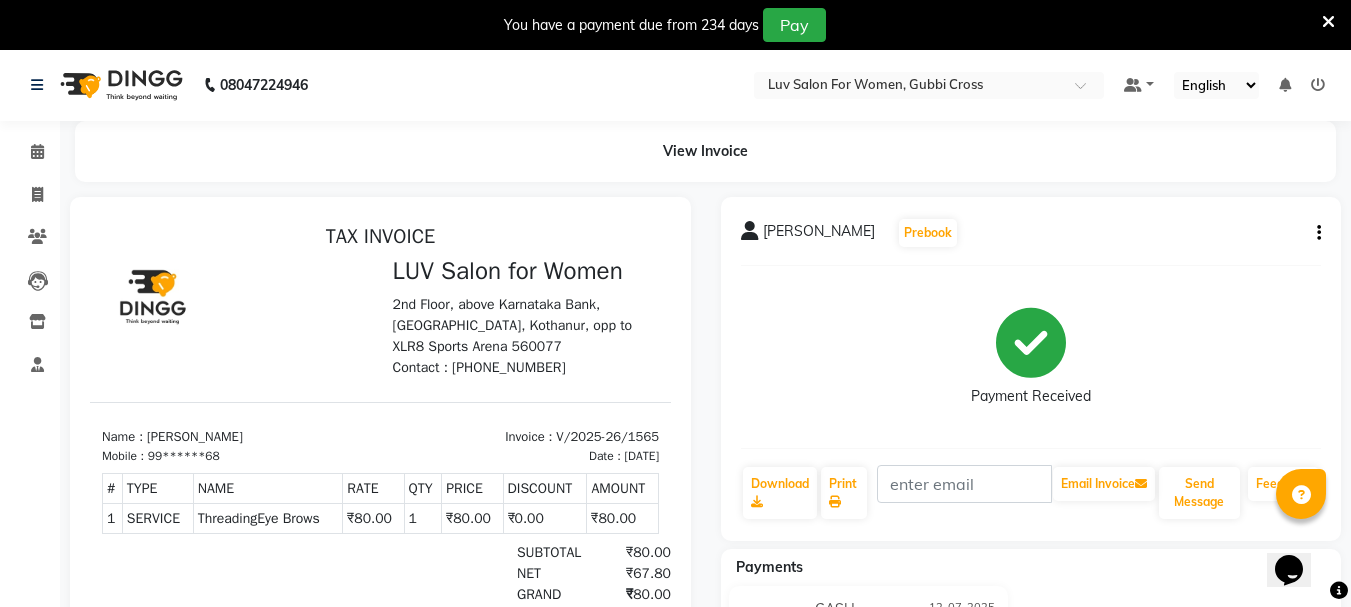 scroll, scrollTop: 0, scrollLeft: 0, axis: both 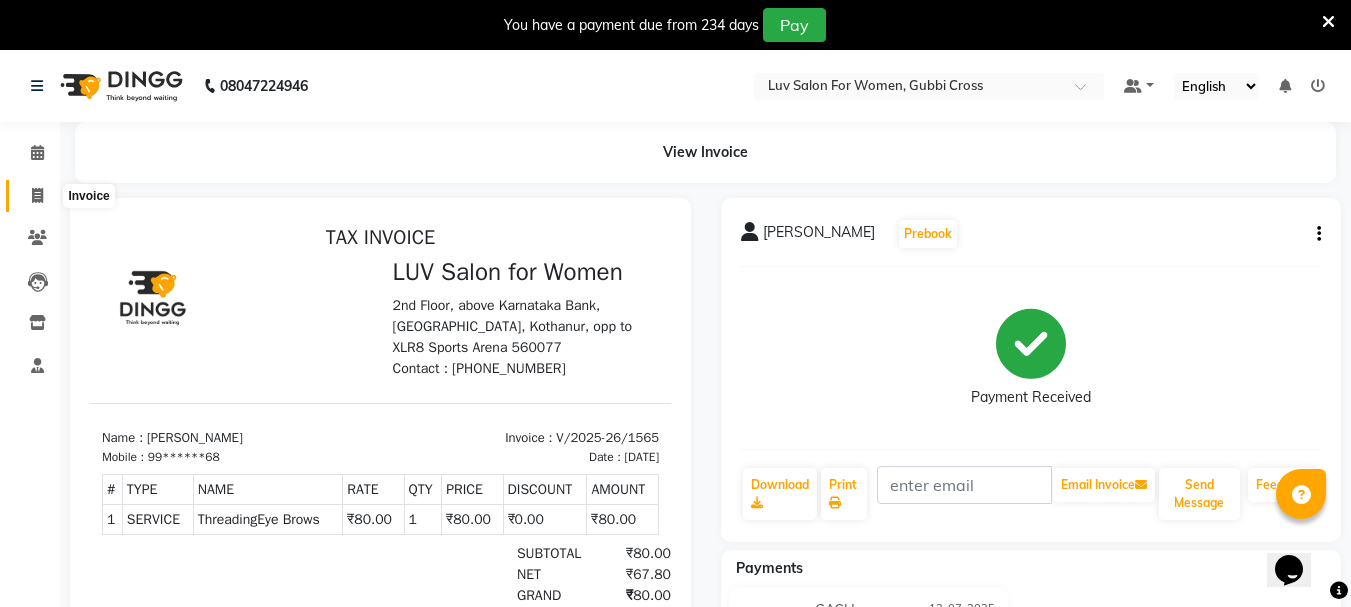 click 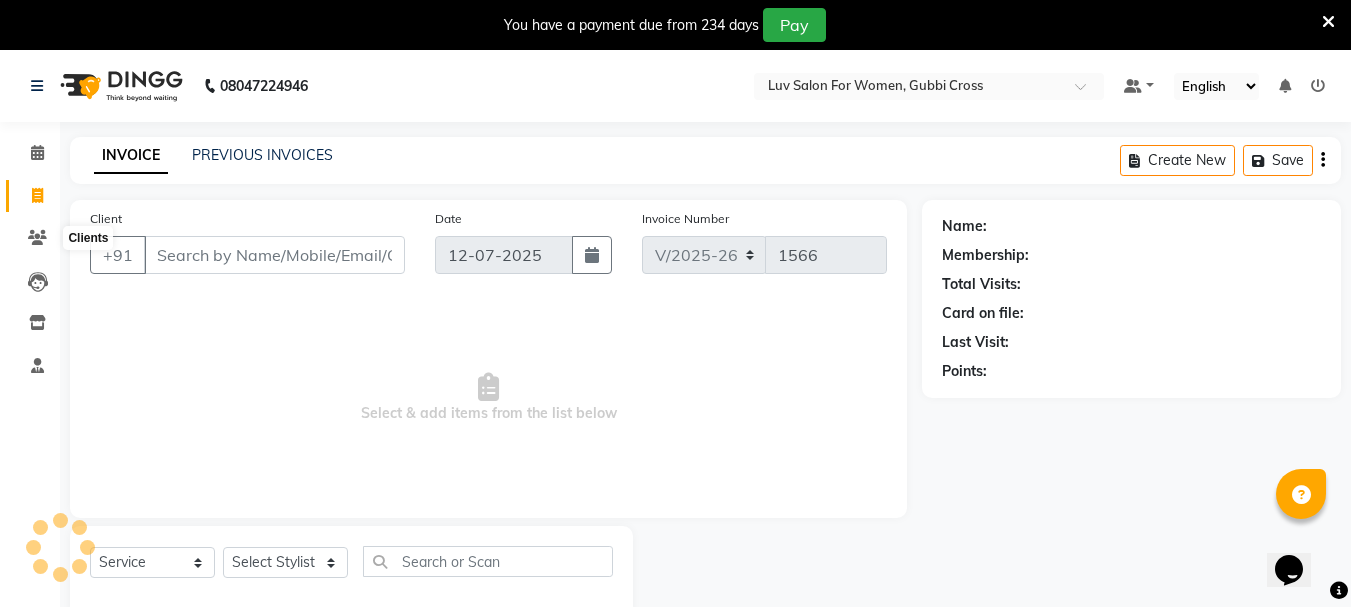 scroll, scrollTop: 50, scrollLeft: 0, axis: vertical 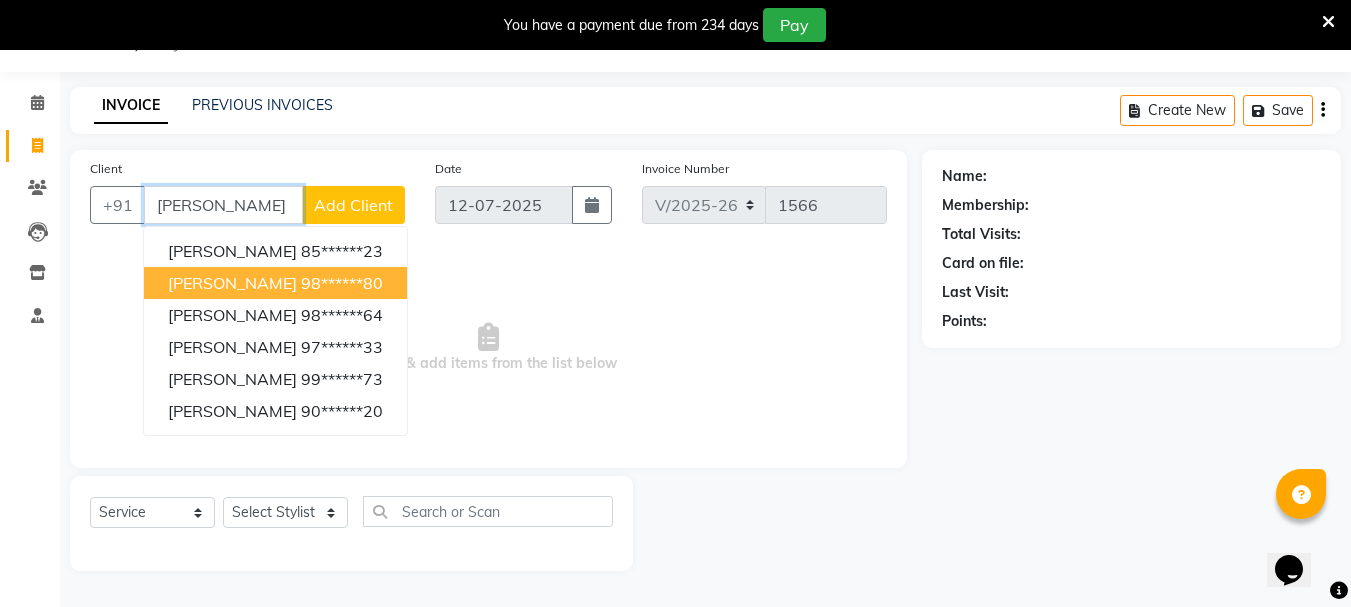 click on "98******80" at bounding box center [342, 283] 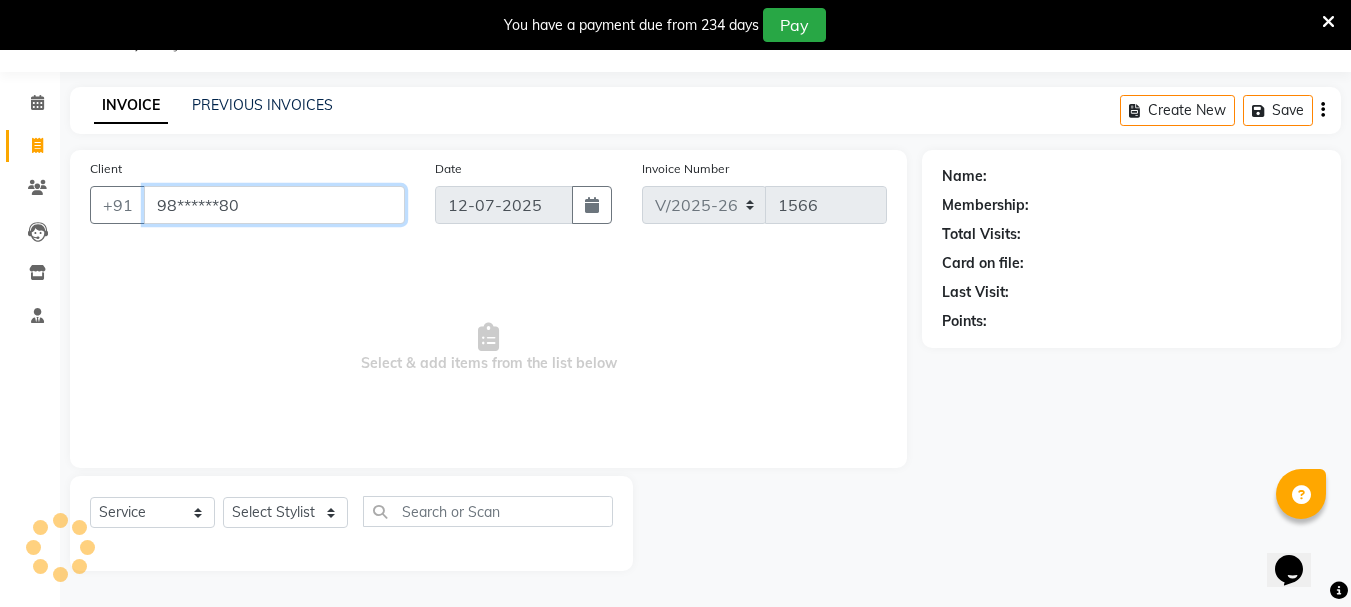 type on "98******80" 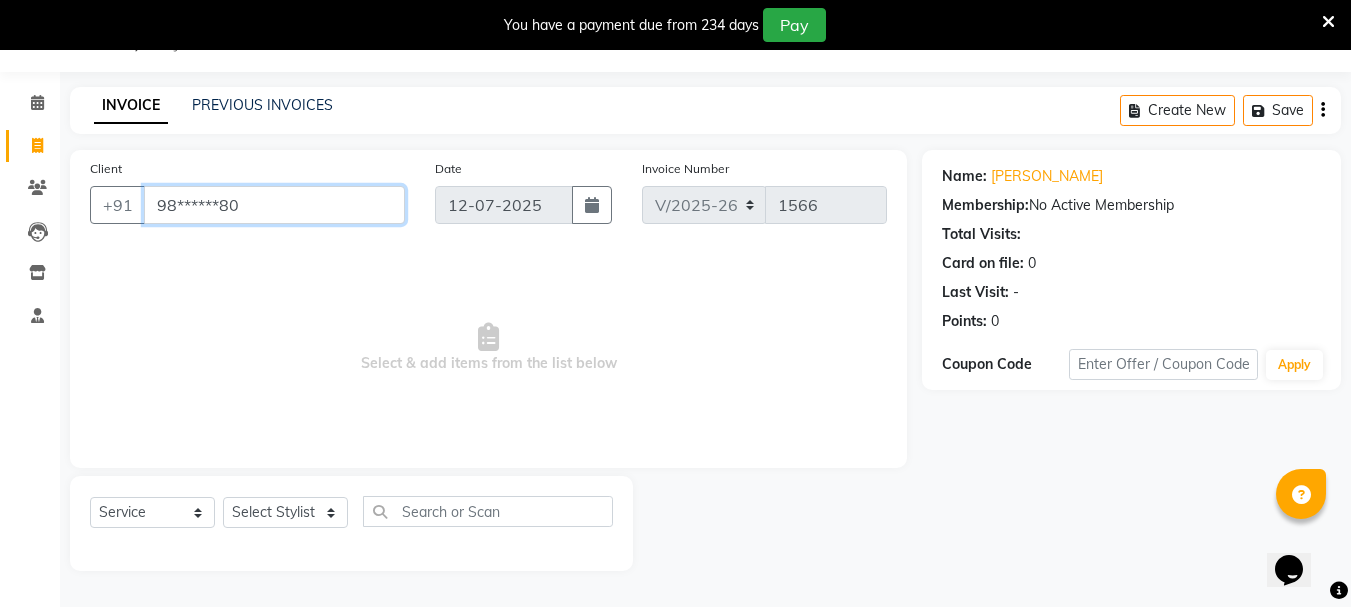 drag, startPoint x: 148, startPoint y: 206, endPoint x: 265, endPoint y: 221, distance: 117.95762 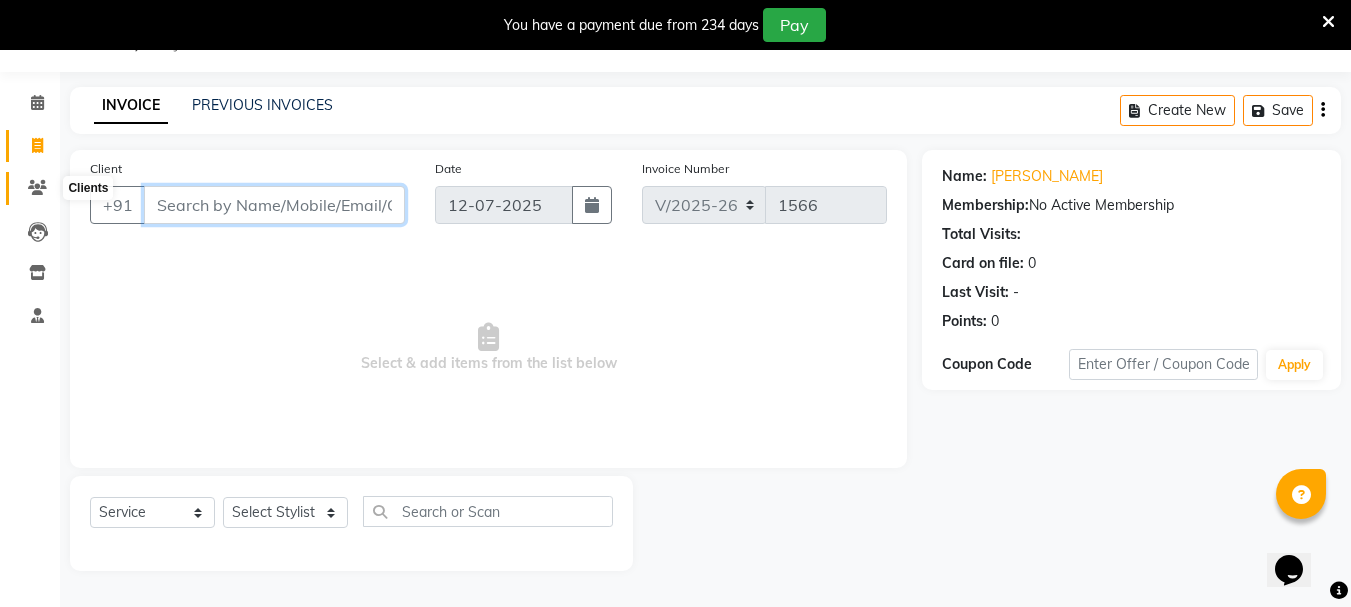 type 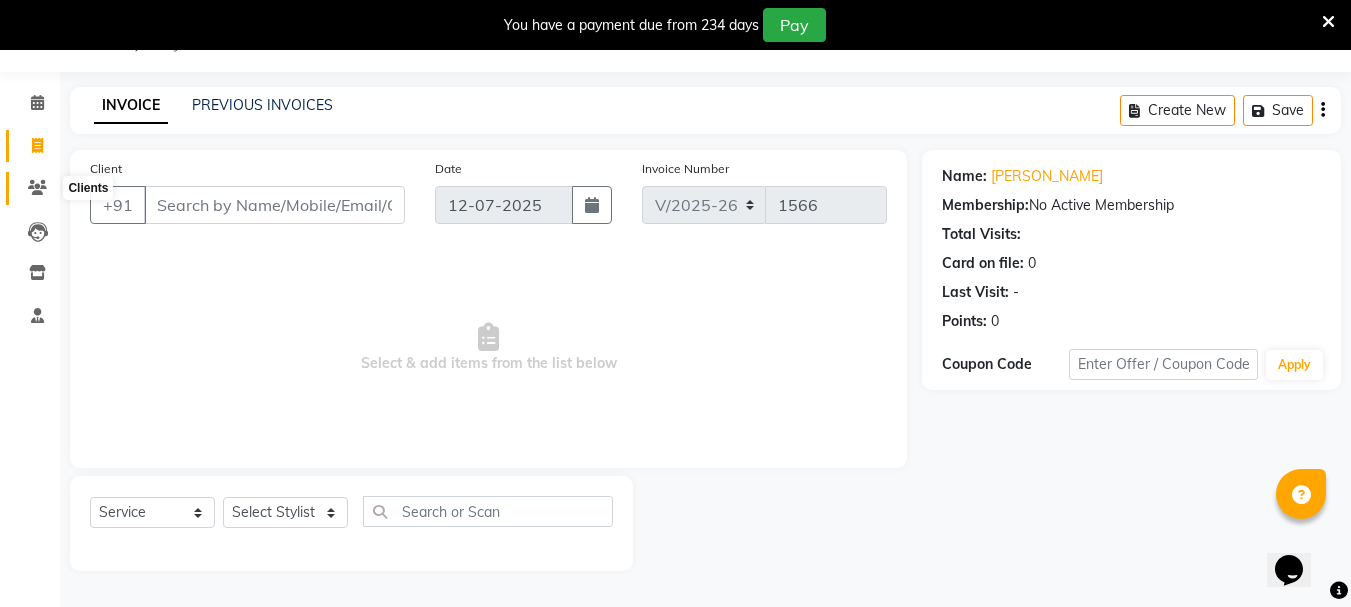 click 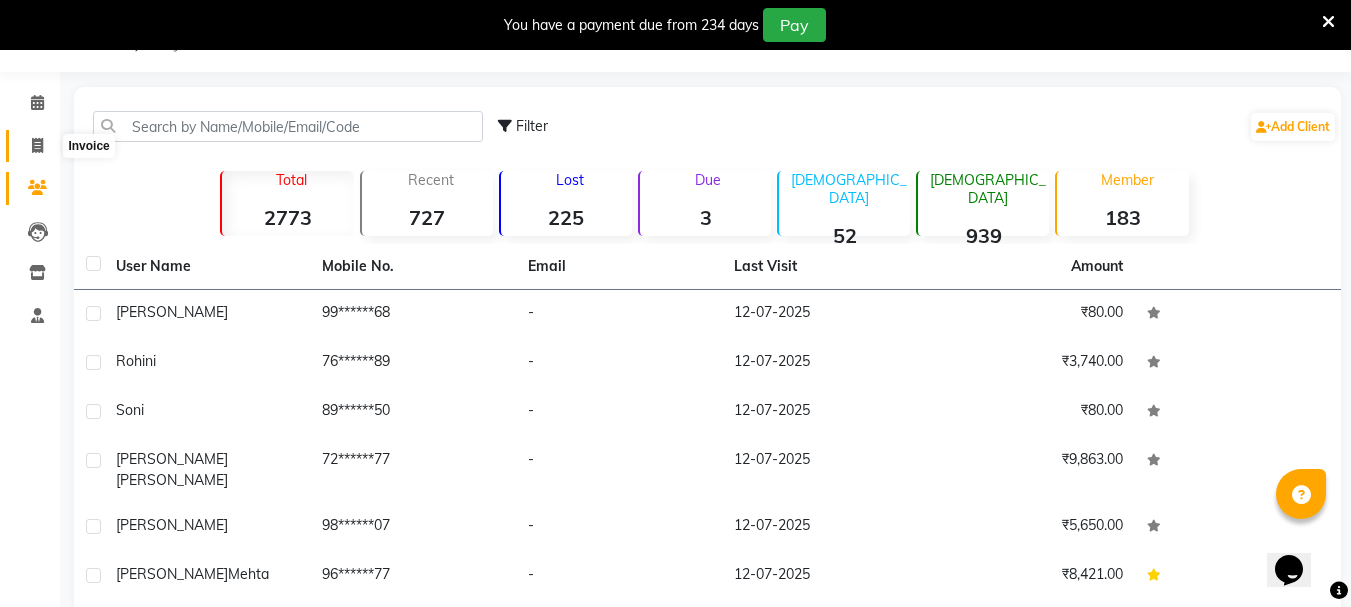 click 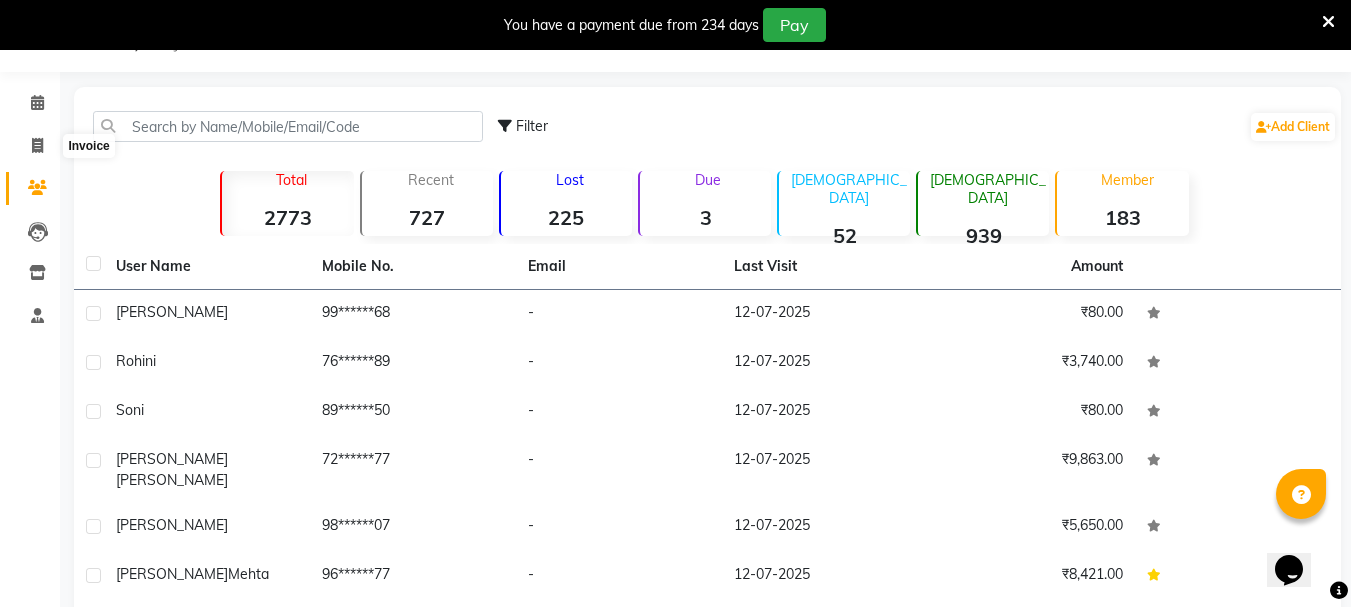 select on "7221" 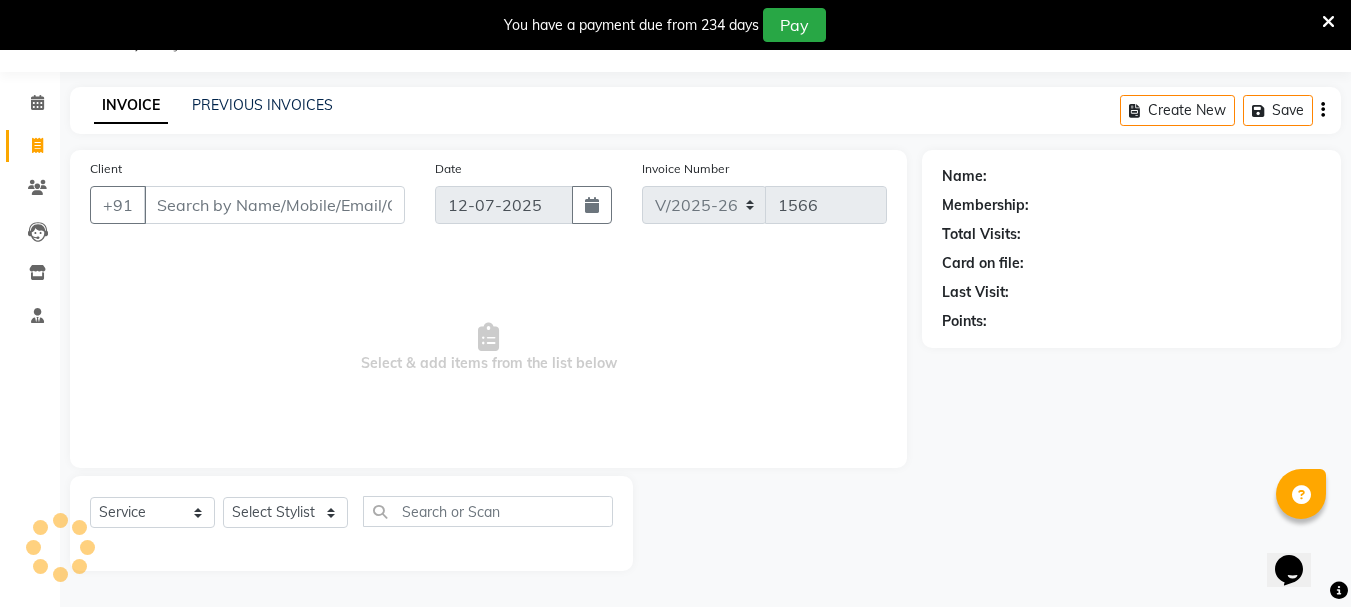 click on "Client" at bounding box center [274, 205] 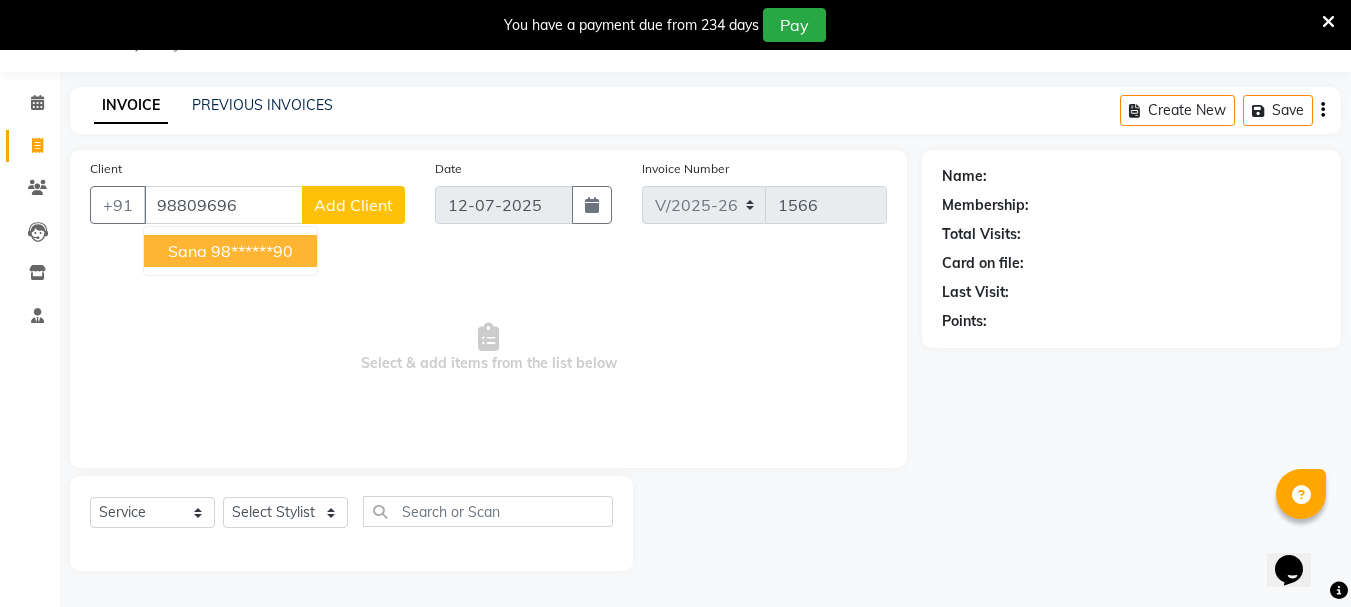 click on "98******90" at bounding box center (252, 251) 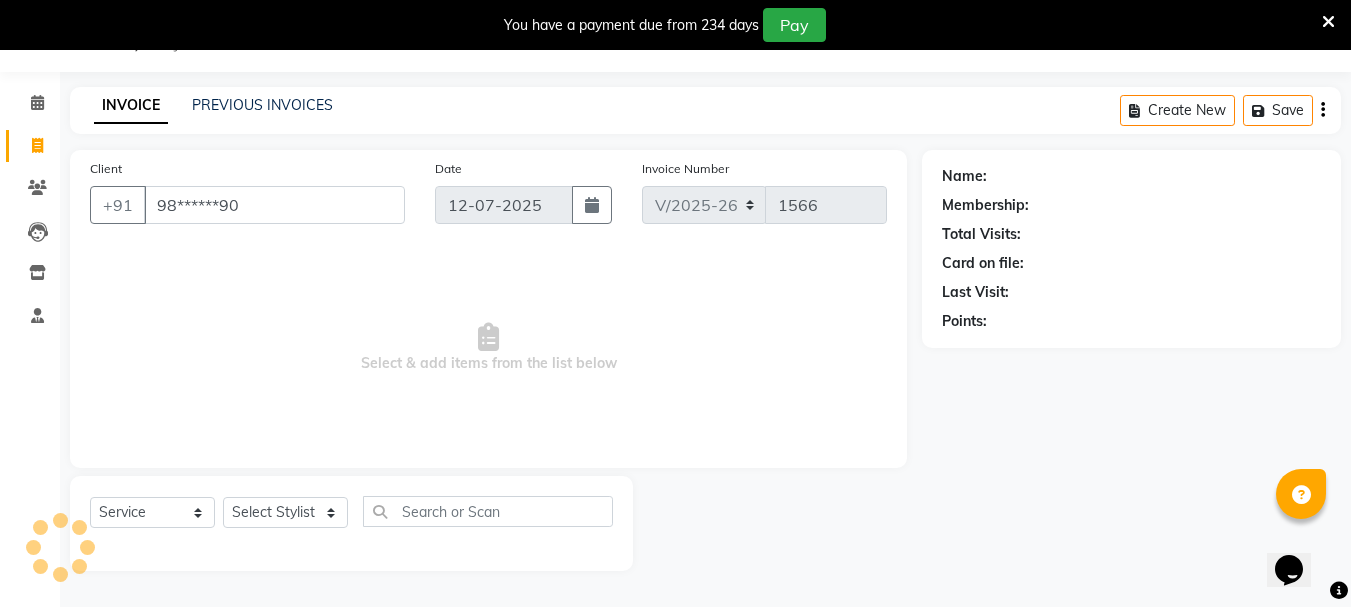 type on "98******90" 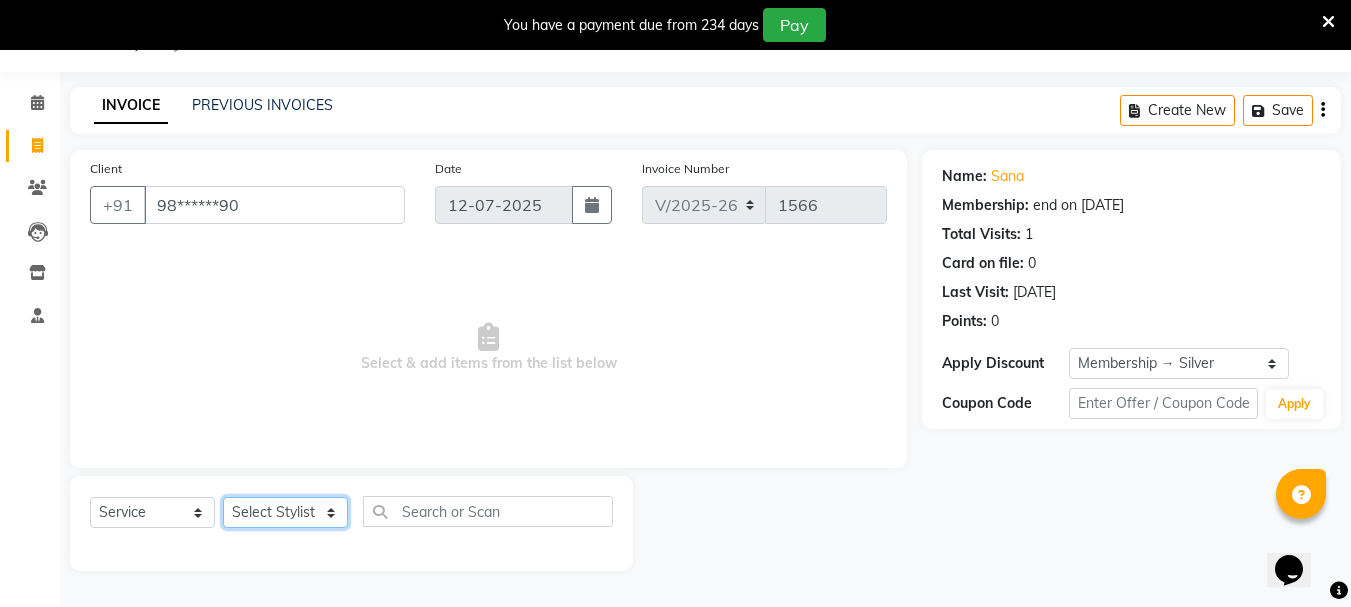 click on "Select Stylist Bhavani Buati [PERSON_NAME] Hriatpuii [PERSON_NAME] [PERSON_NAME] Salon Manager [PERSON_NAME] [PERSON_NAME] Ncy [PERSON_NAME]" 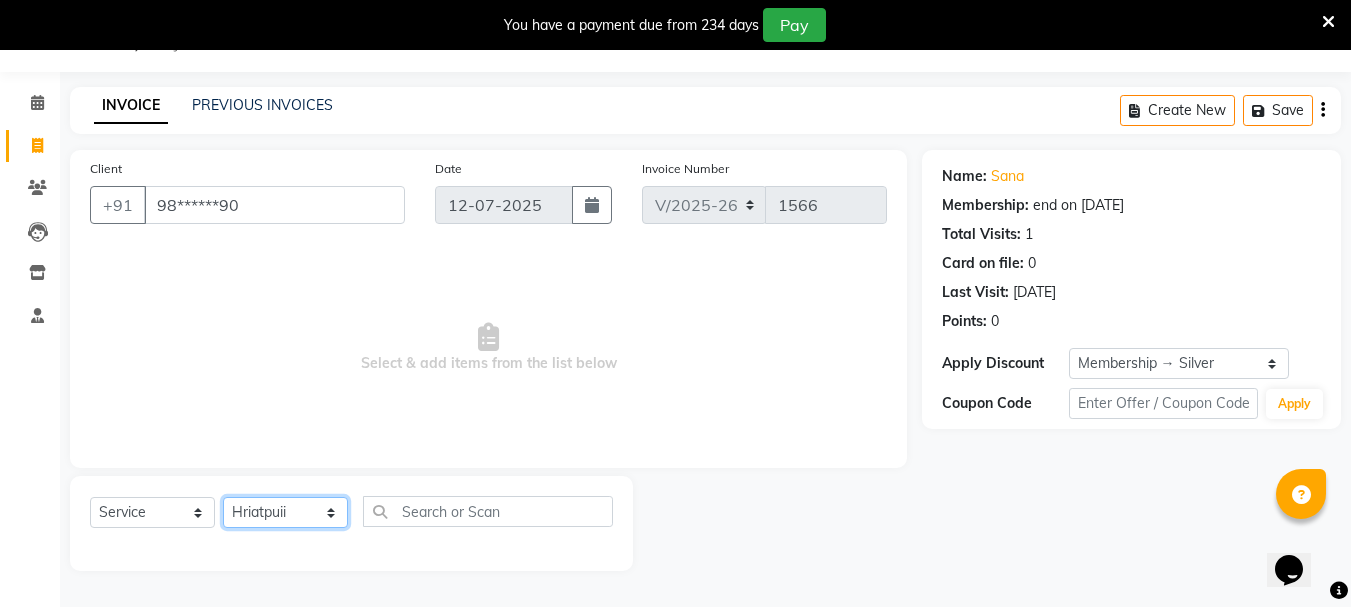 click on "Select Stylist Bhavani Buati [PERSON_NAME] Hriatpuii [PERSON_NAME] [PERSON_NAME] Salon Manager [PERSON_NAME] [PERSON_NAME] Ncy [PERSON_NAME]" 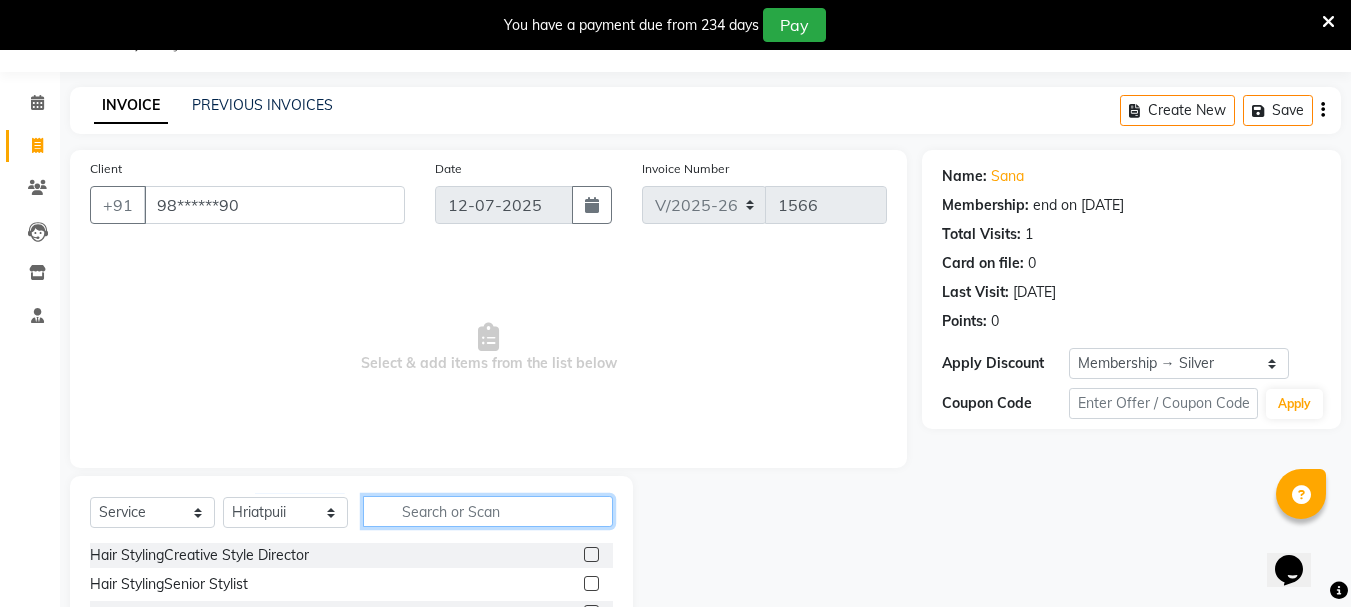 click 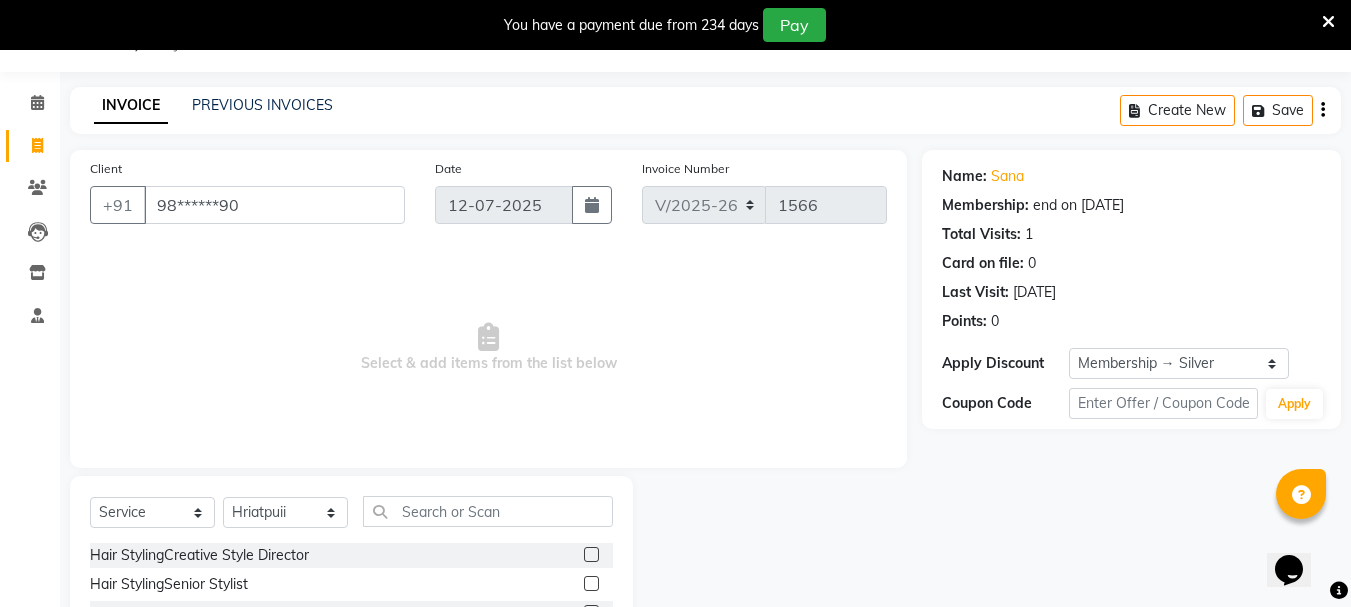click 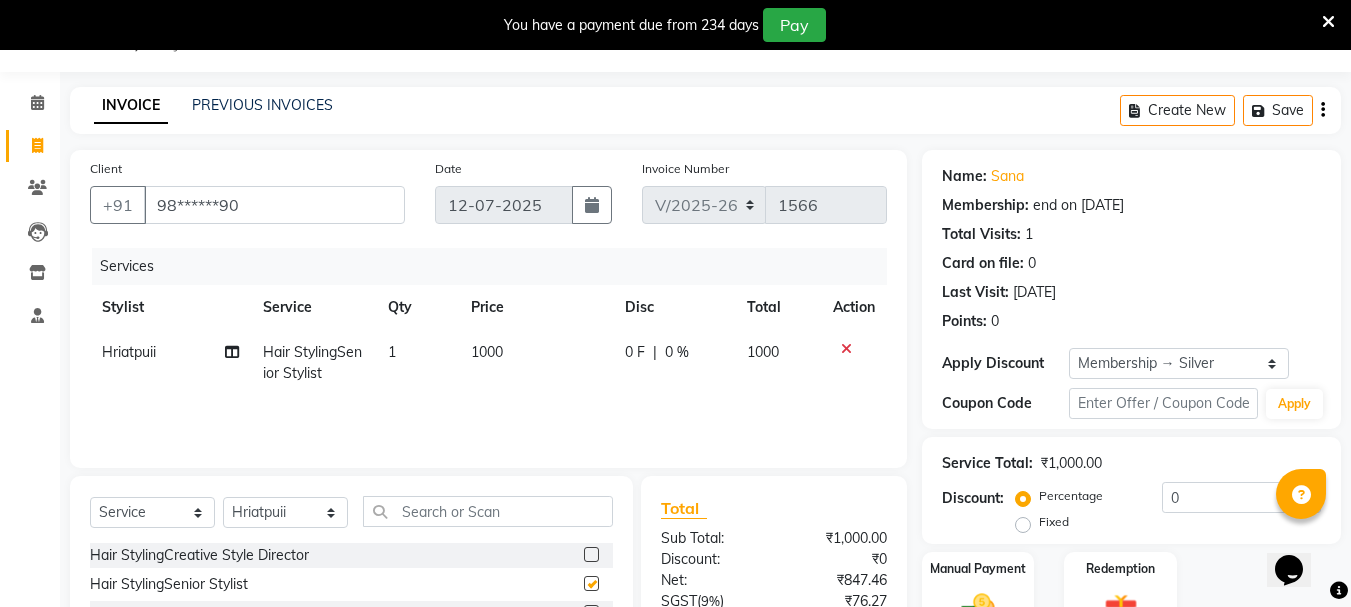 checkbox on "false" 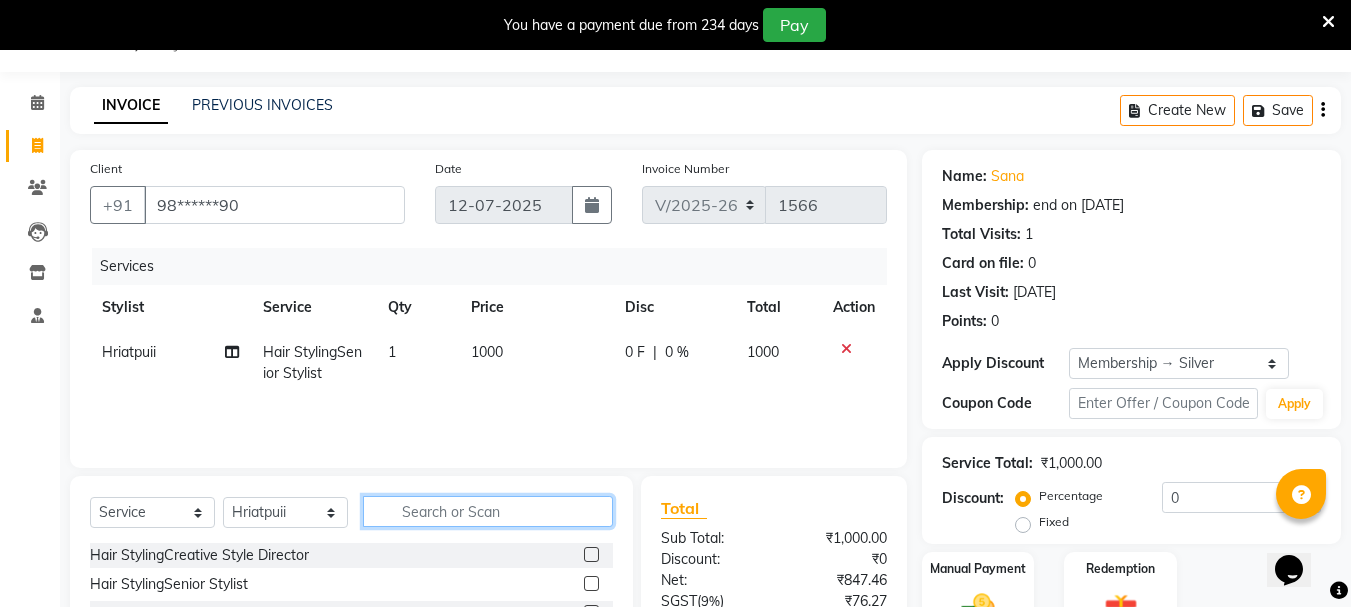 click 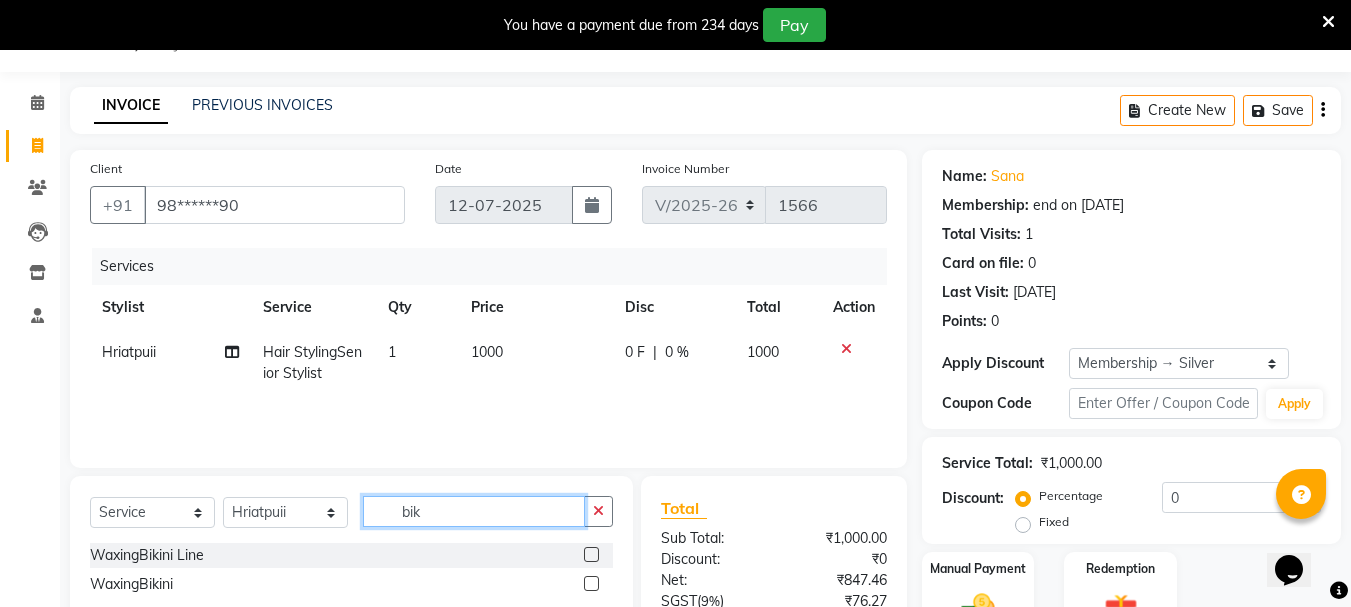 type on "bik" 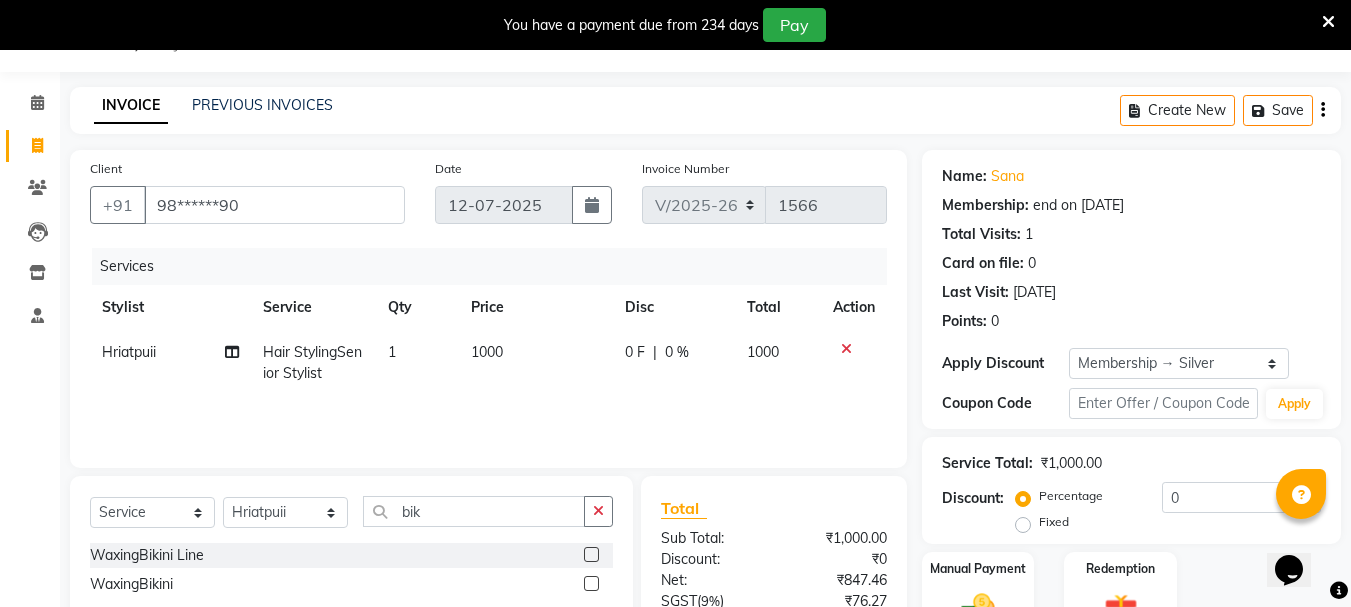 click 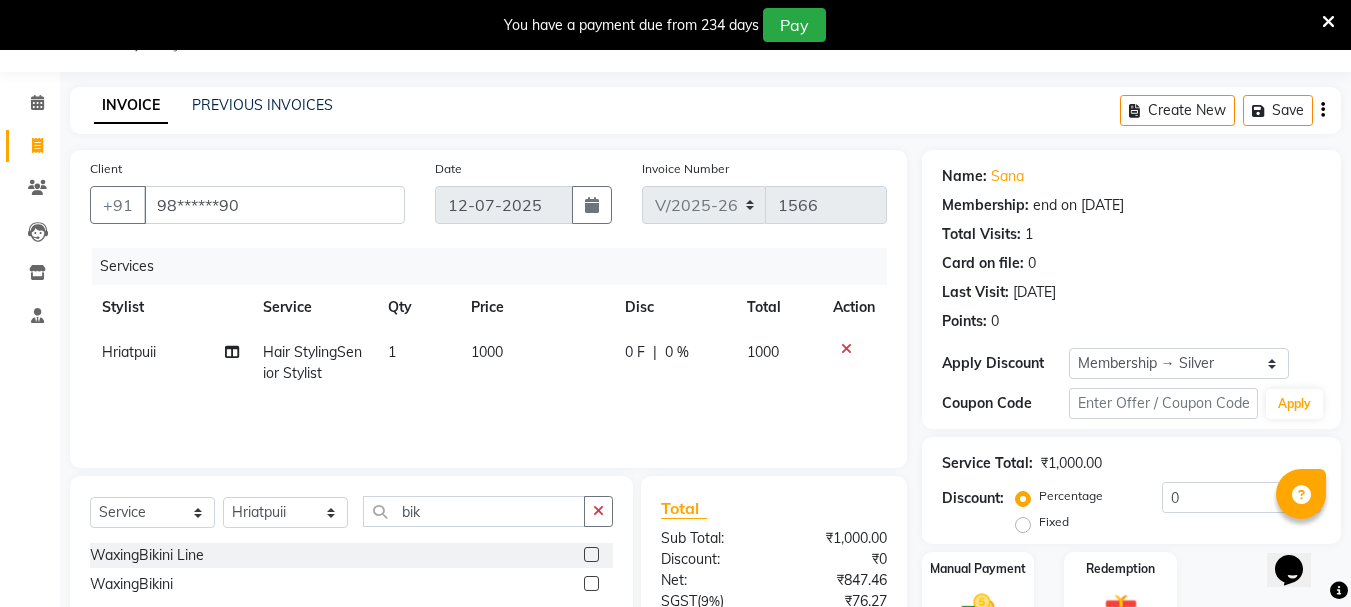 click 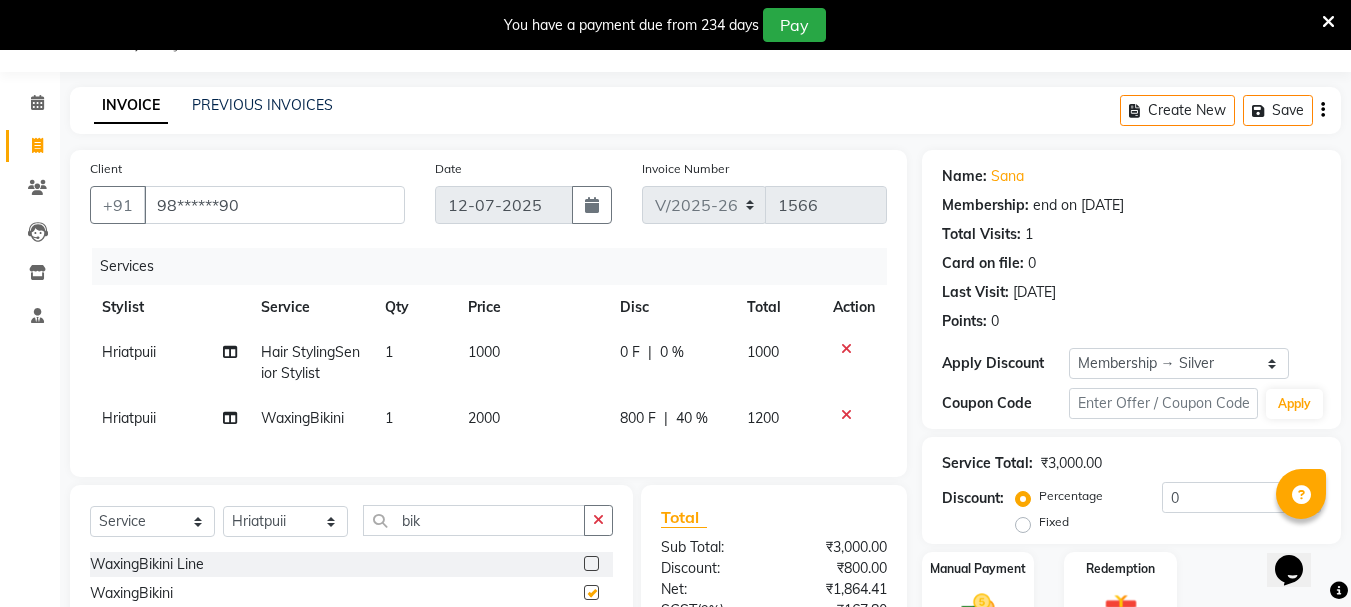 checkbox on "false" 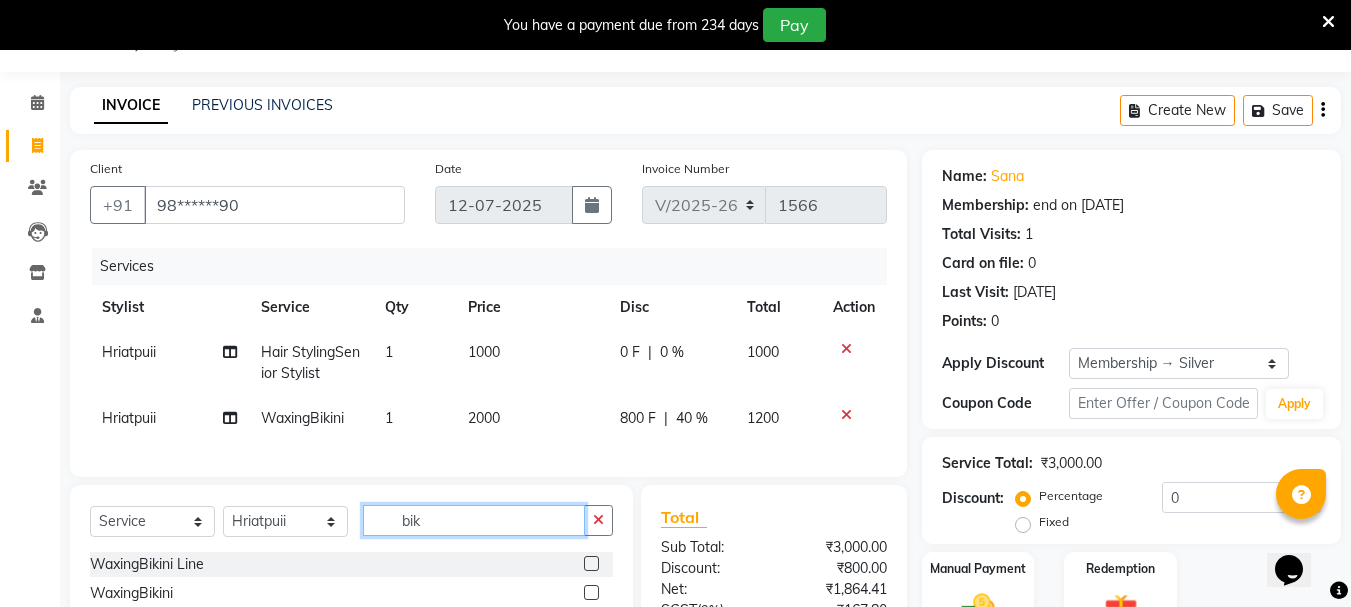 click on "bik" 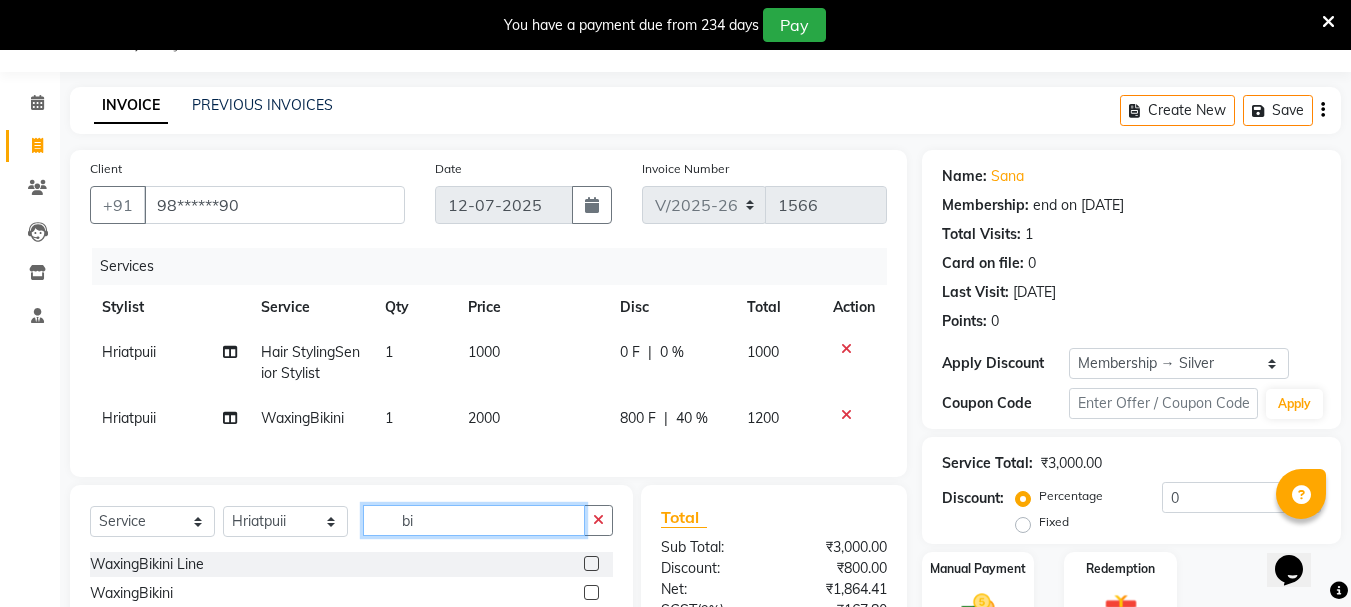 type on "b" 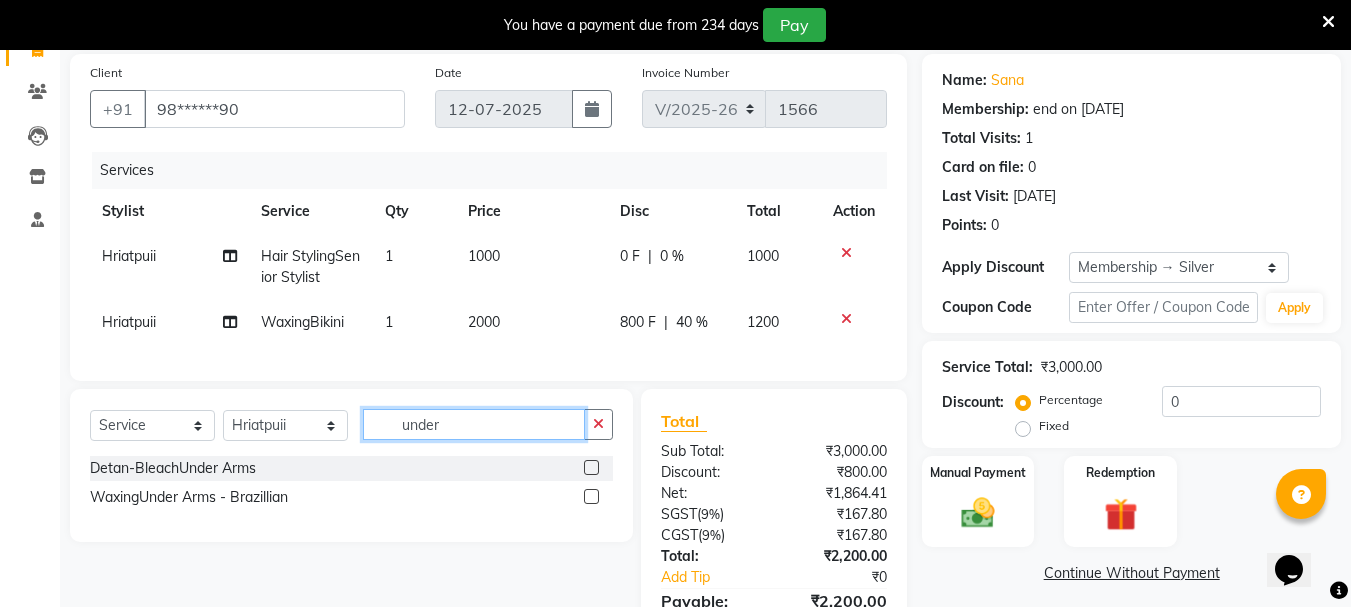 scroll, scrollTop: 150, scrollLeft: 0, axis: vertical 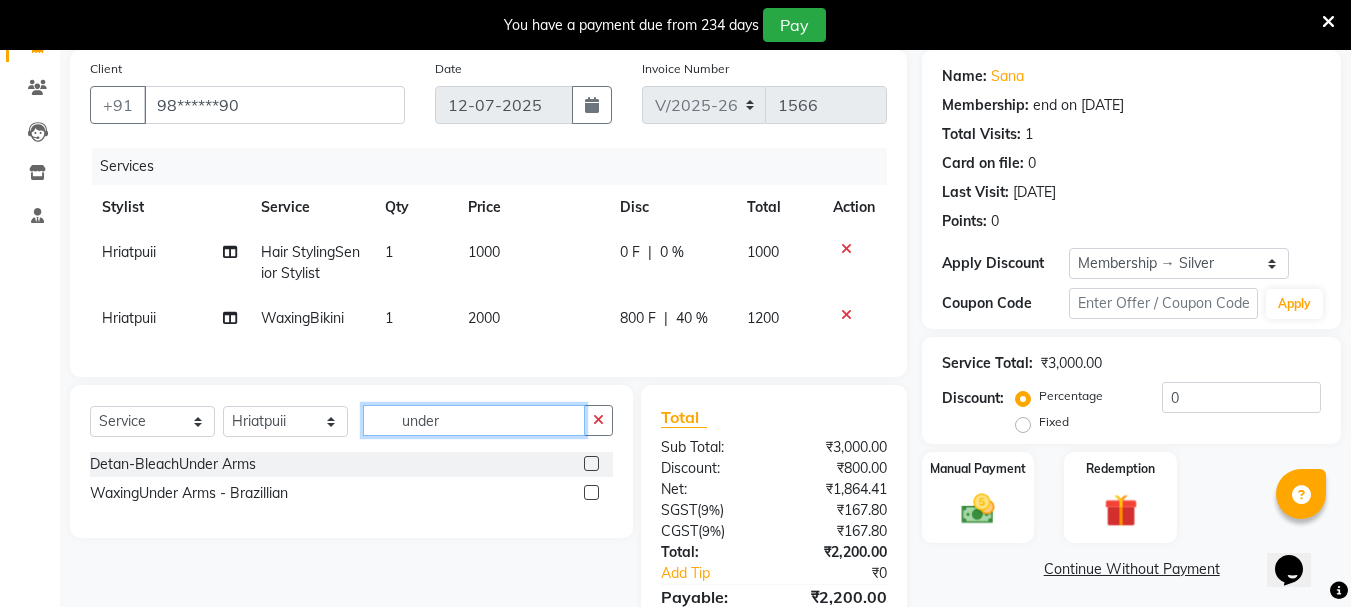 type on "under" 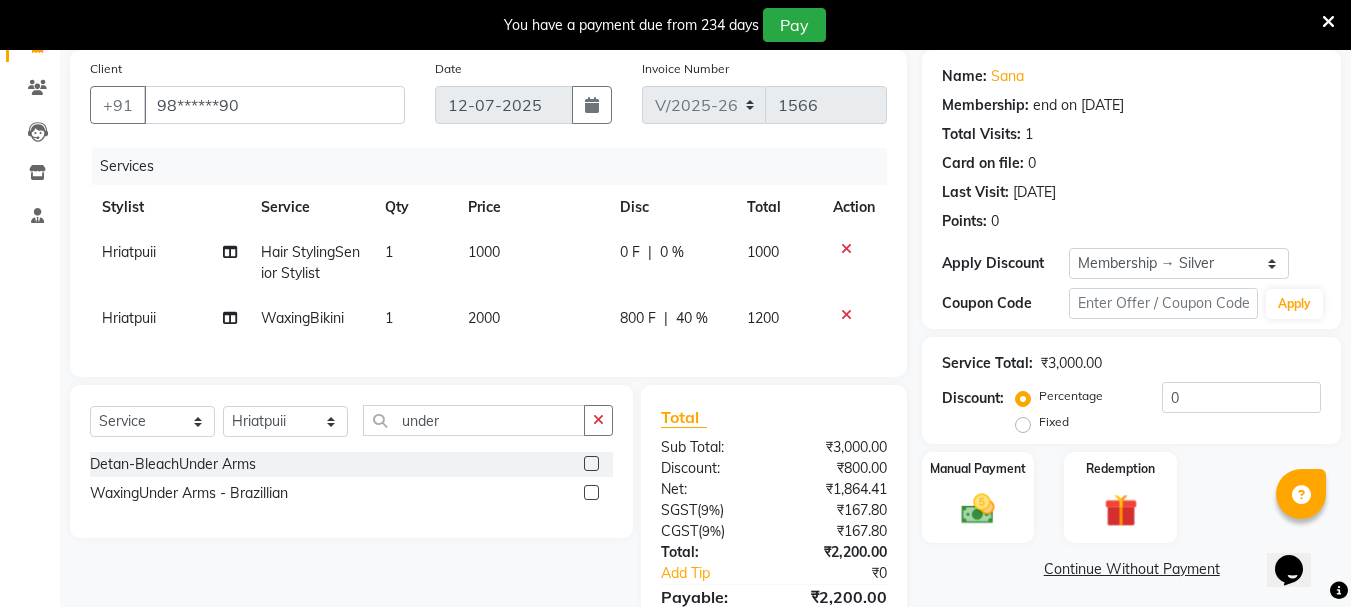click 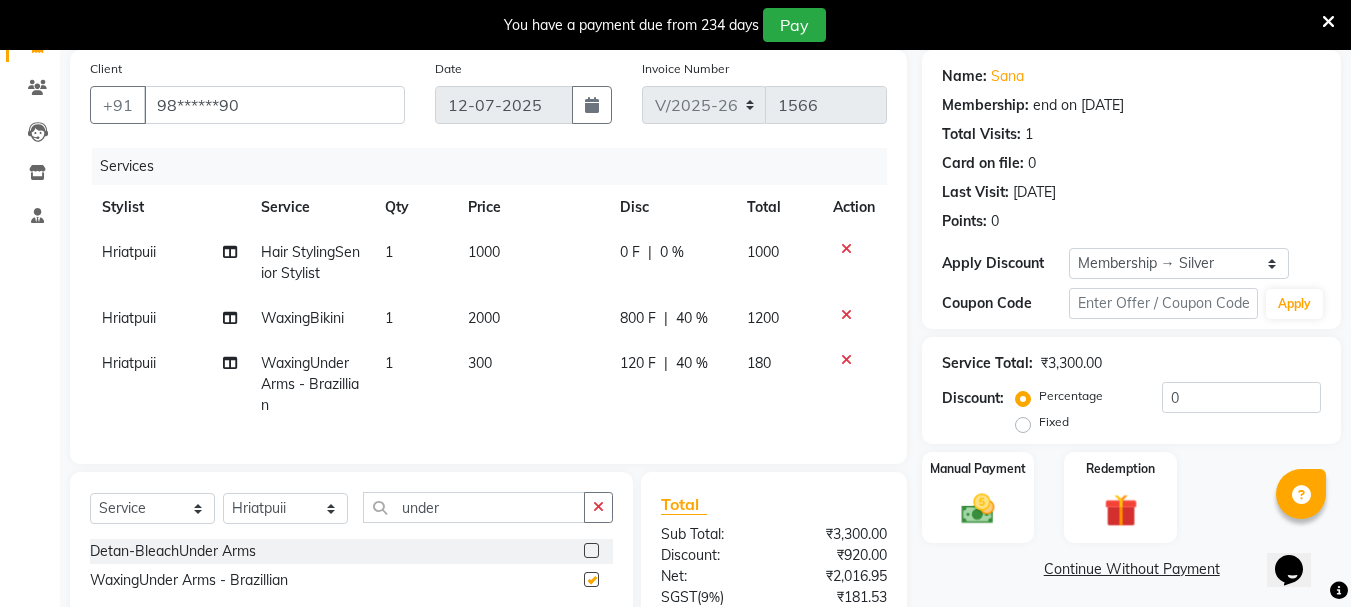 checkbox on "false" 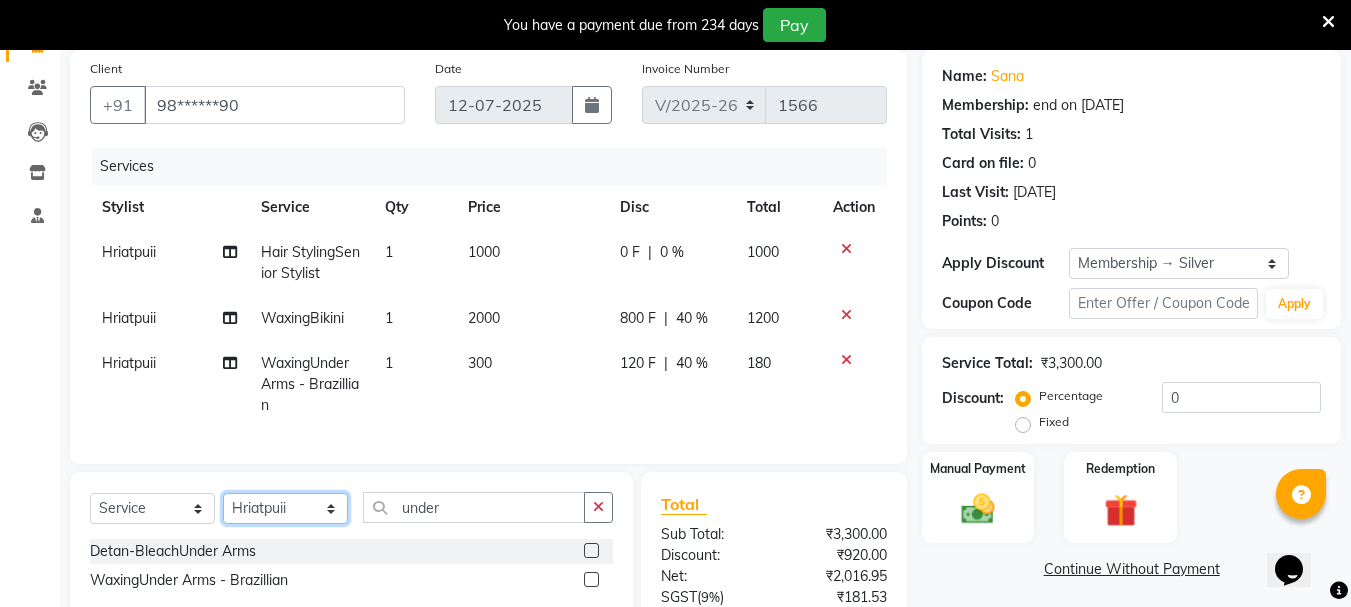 click on "Select Stylist Bhavani Buati [PERSON_NAME] Hriatpuii [PERSON_NAME] [PERSON_NAME] Salon Manager [PERSON_NAME] [PERSON_NAME] Ncy [PERSON_NAME]" 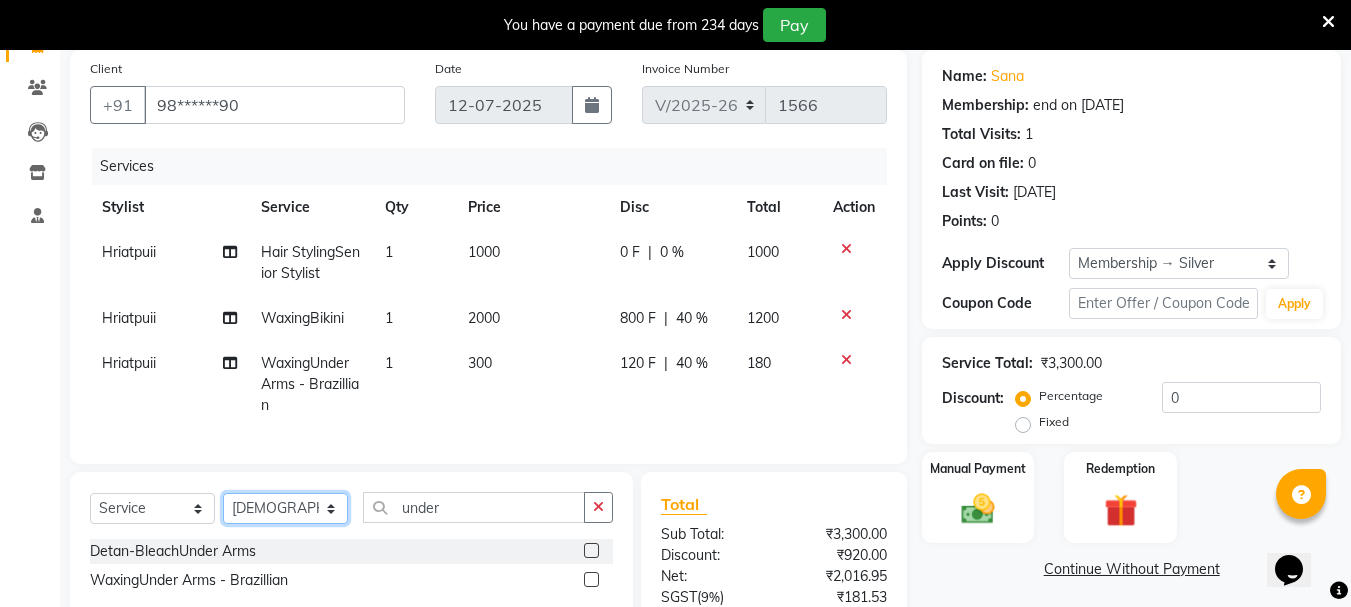 click on "Select Stylist Bhavani Buati [PERSON_NAME] Hriatpuii [PERSON_NAME] [PERSON_NAME] Salon Manager [PERSON_NAME] [PERSON_NAME] Ncy [PERSON_NAME]" 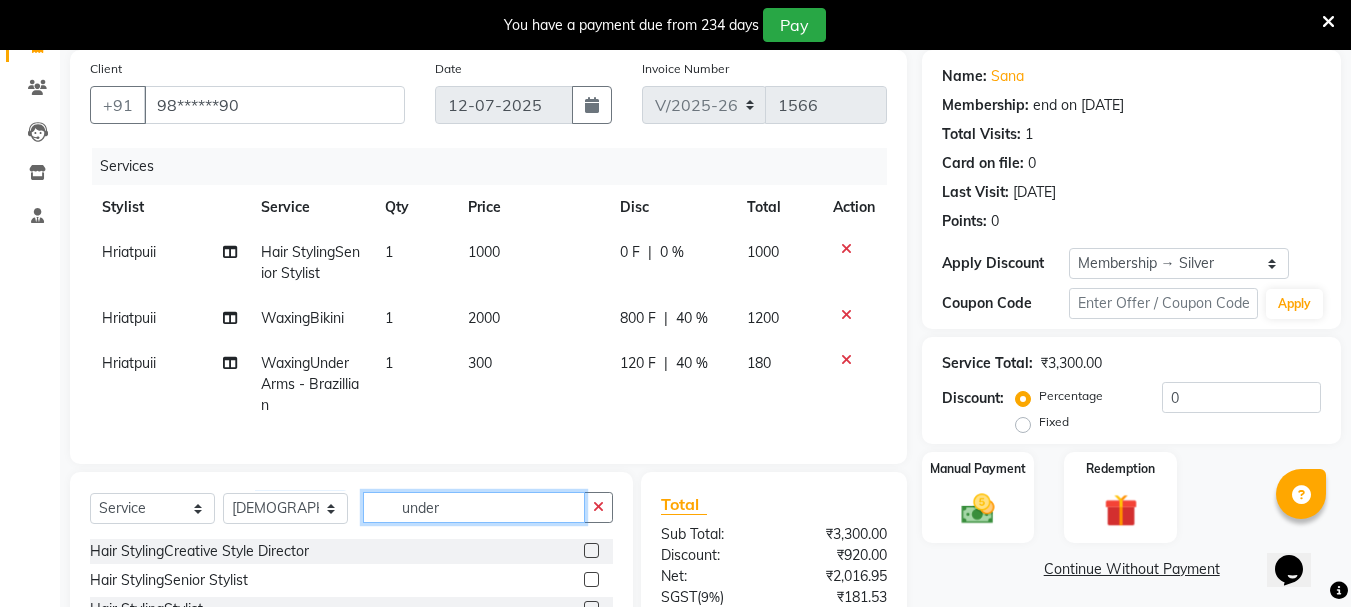 click on "under" 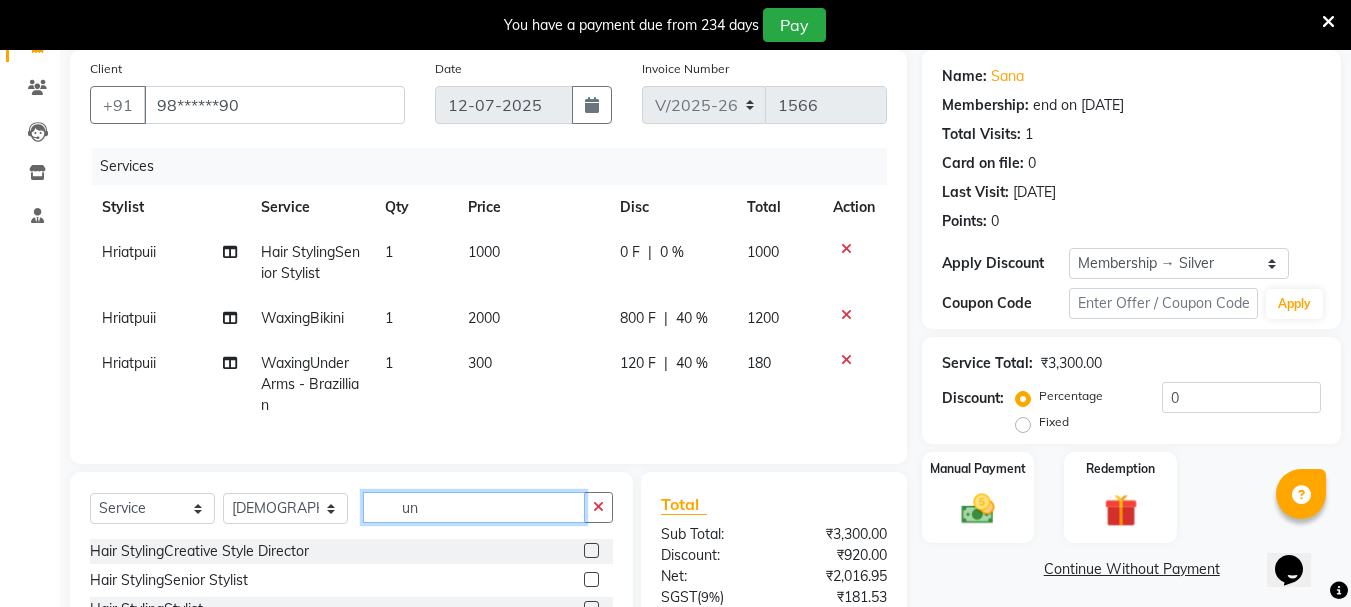 type on "u" 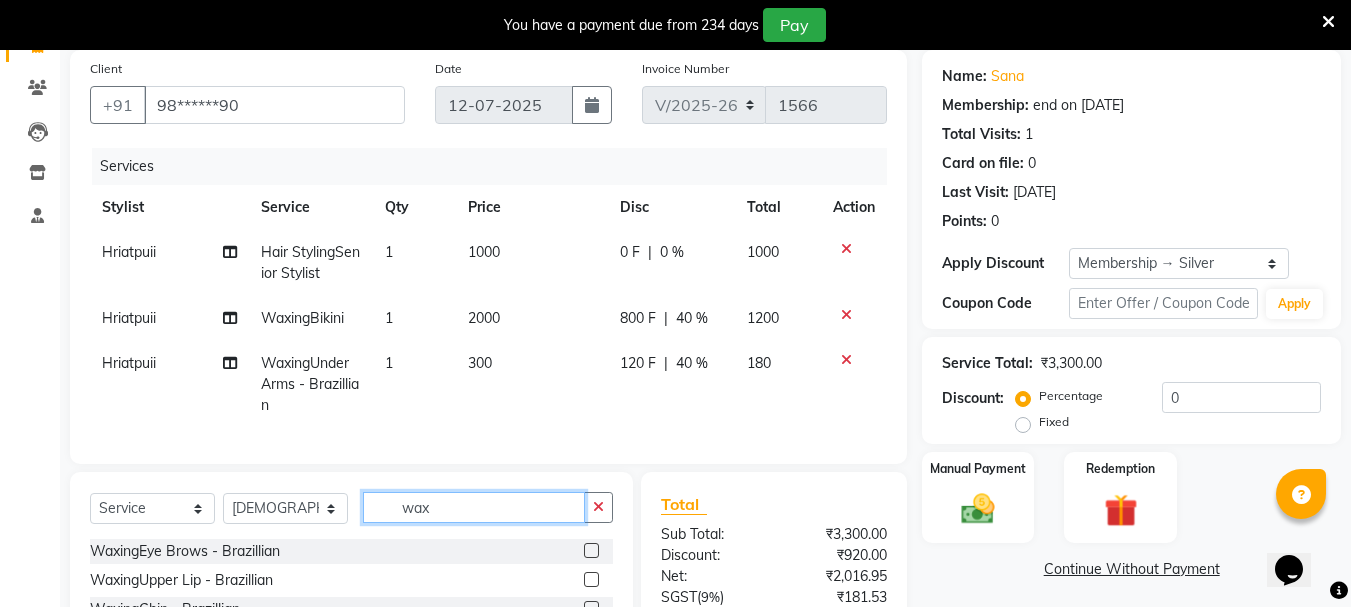 scroll, scrollTop: 355, scrollLeft: 0, axis: vertical 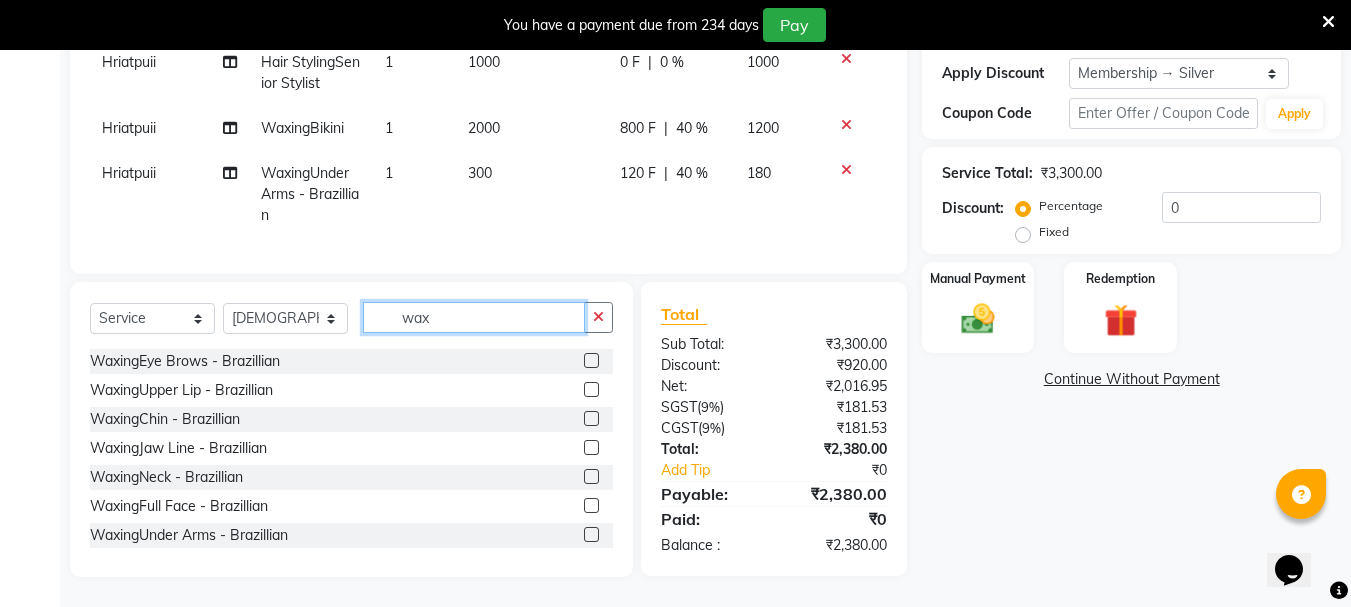 type on "wax" 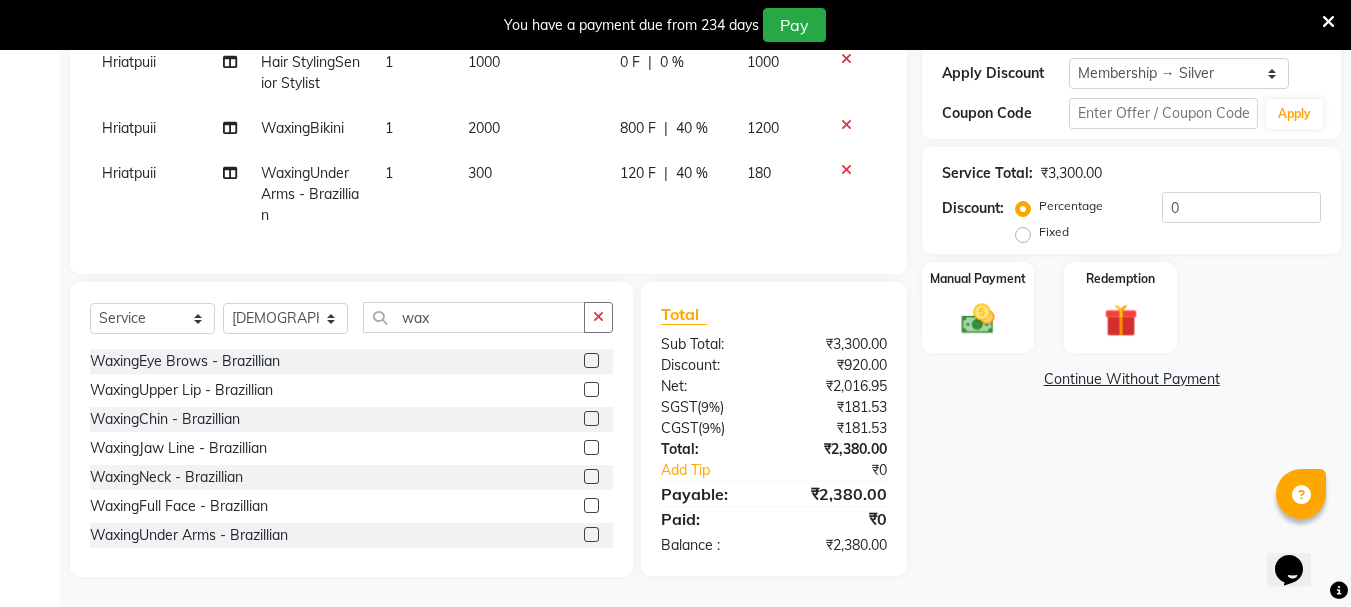 click 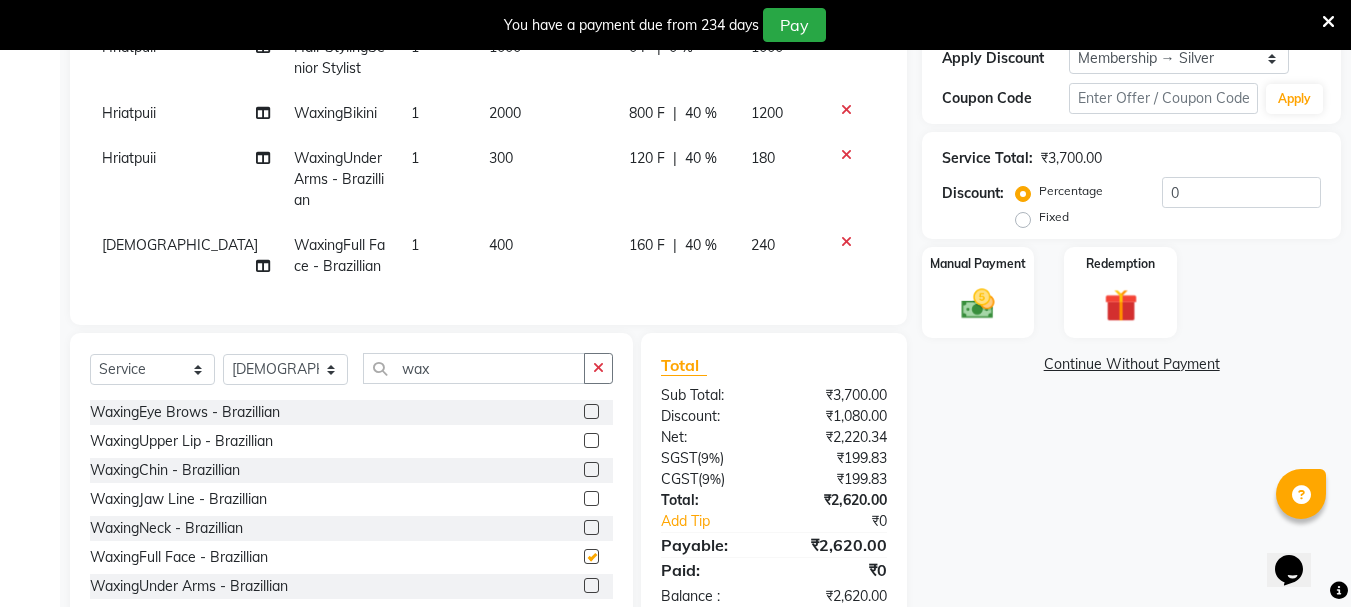 checkbox on "false" 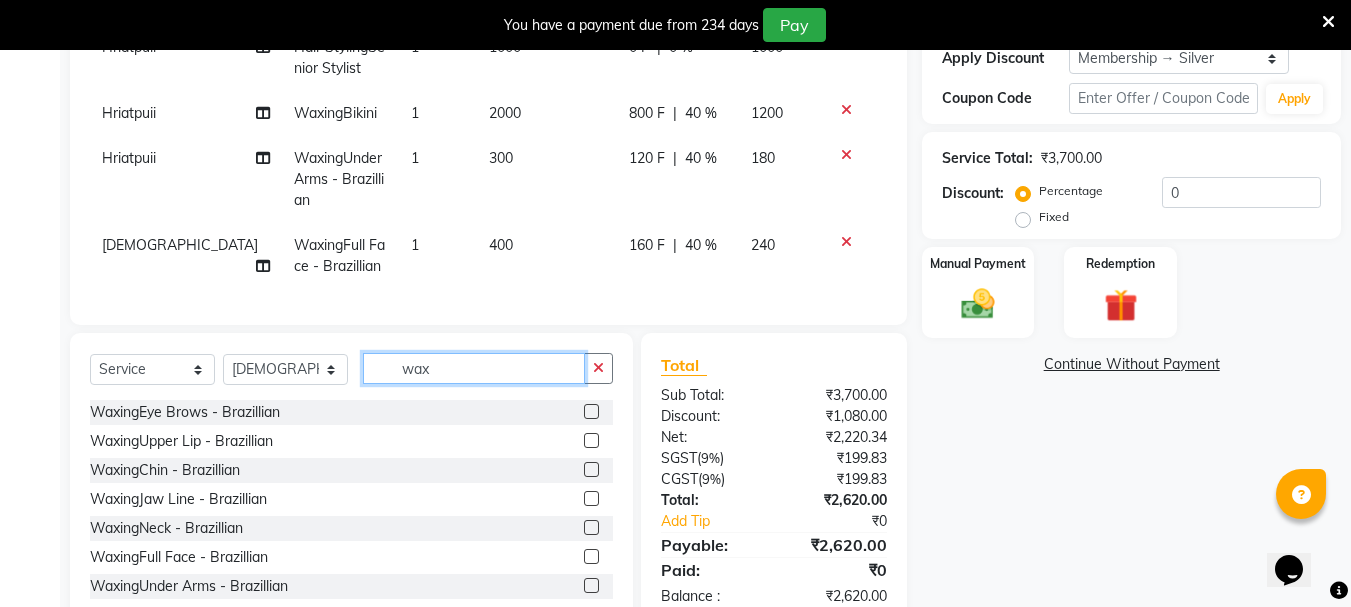 click on "wax" 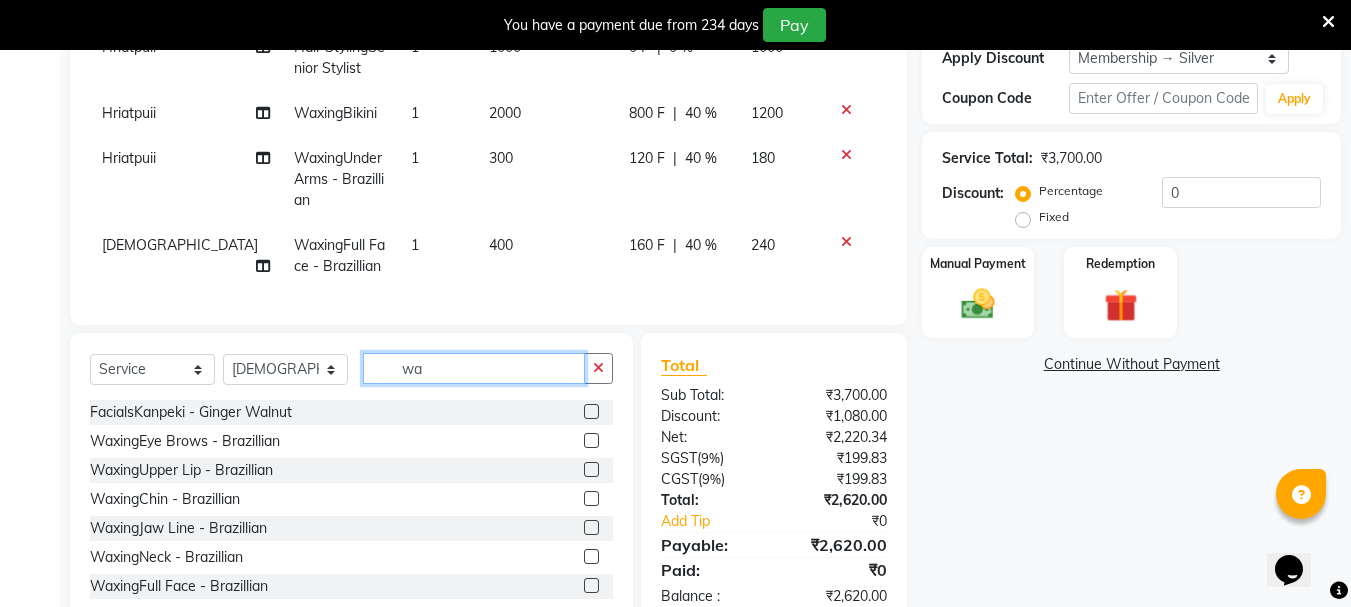 type on "w" 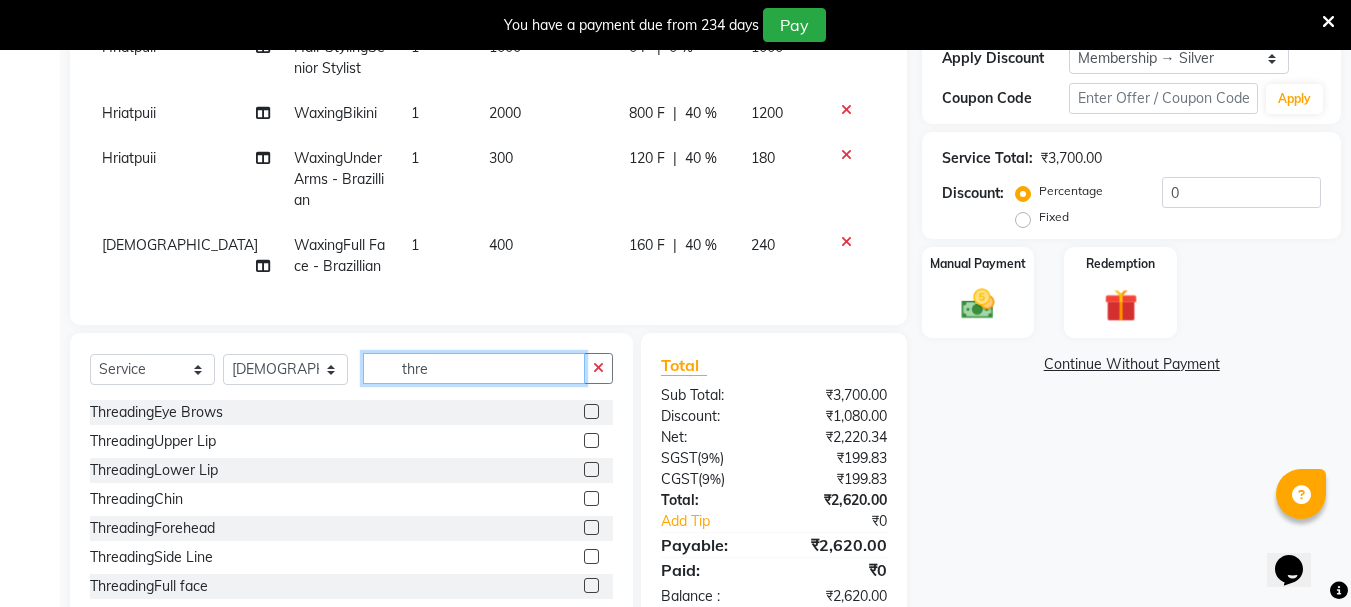 type on "thre" 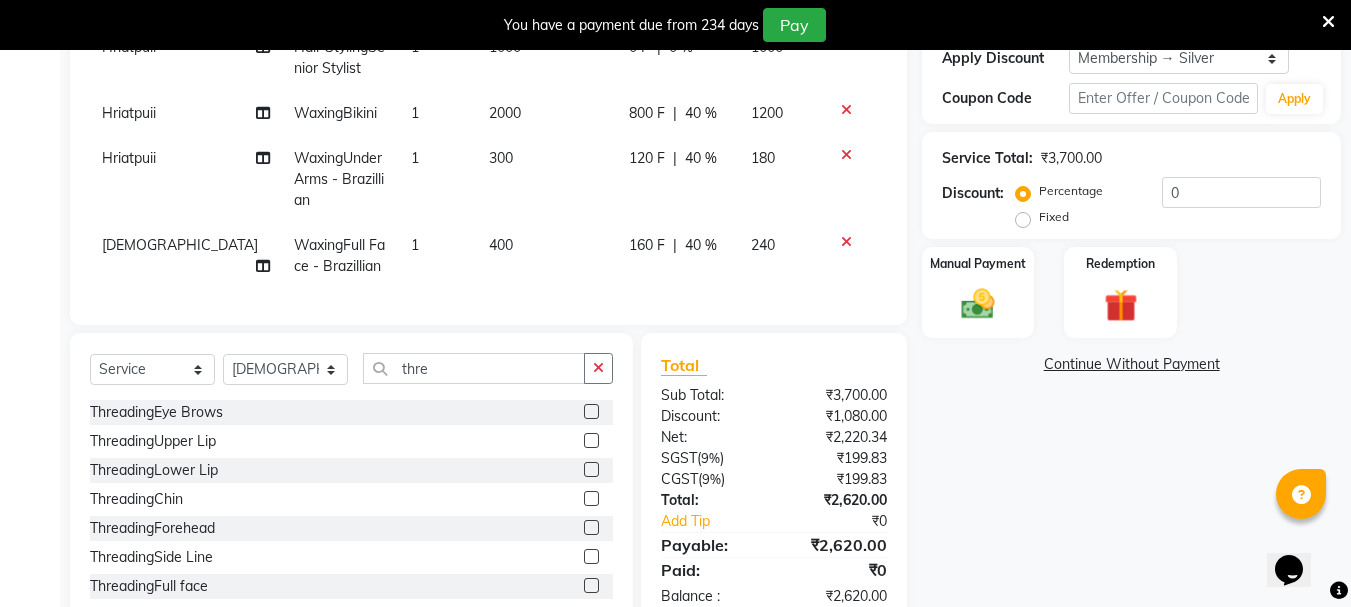 click 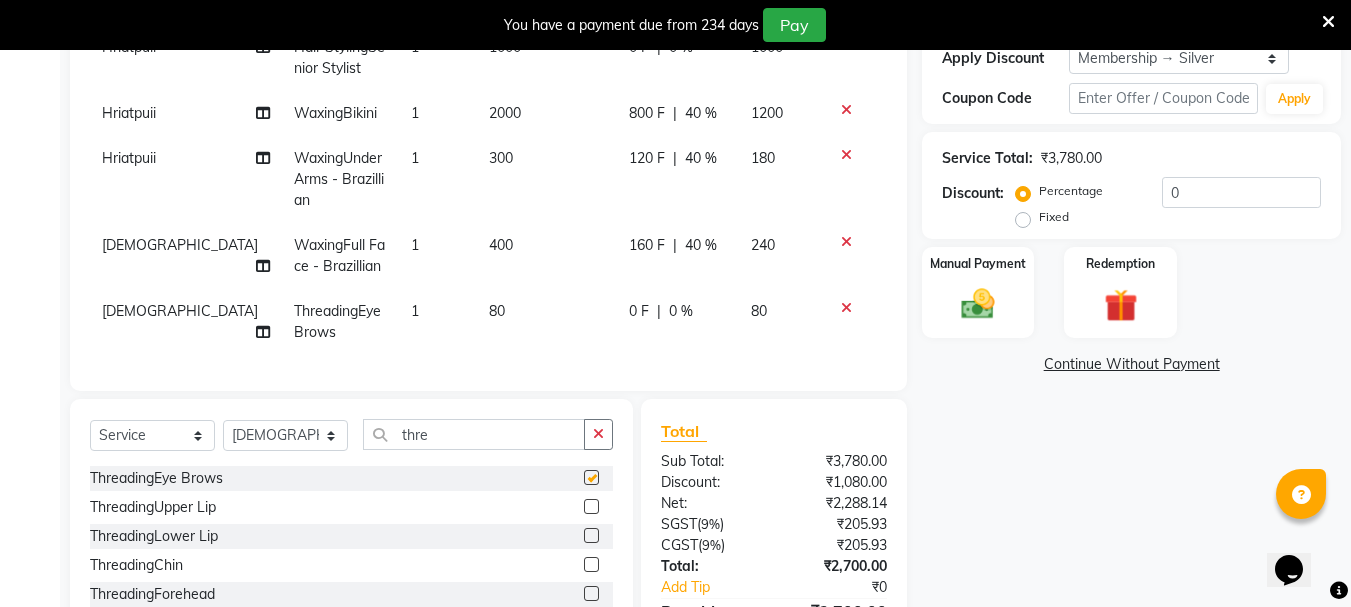 checkbox on "false" 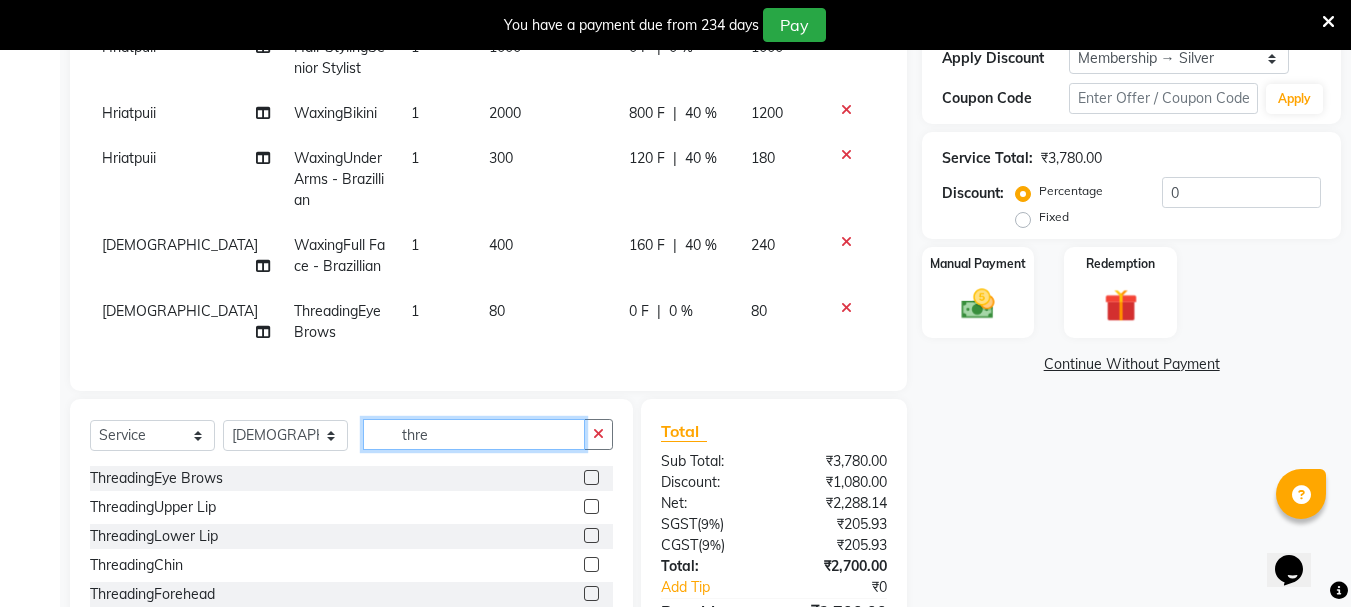 click on "thre" 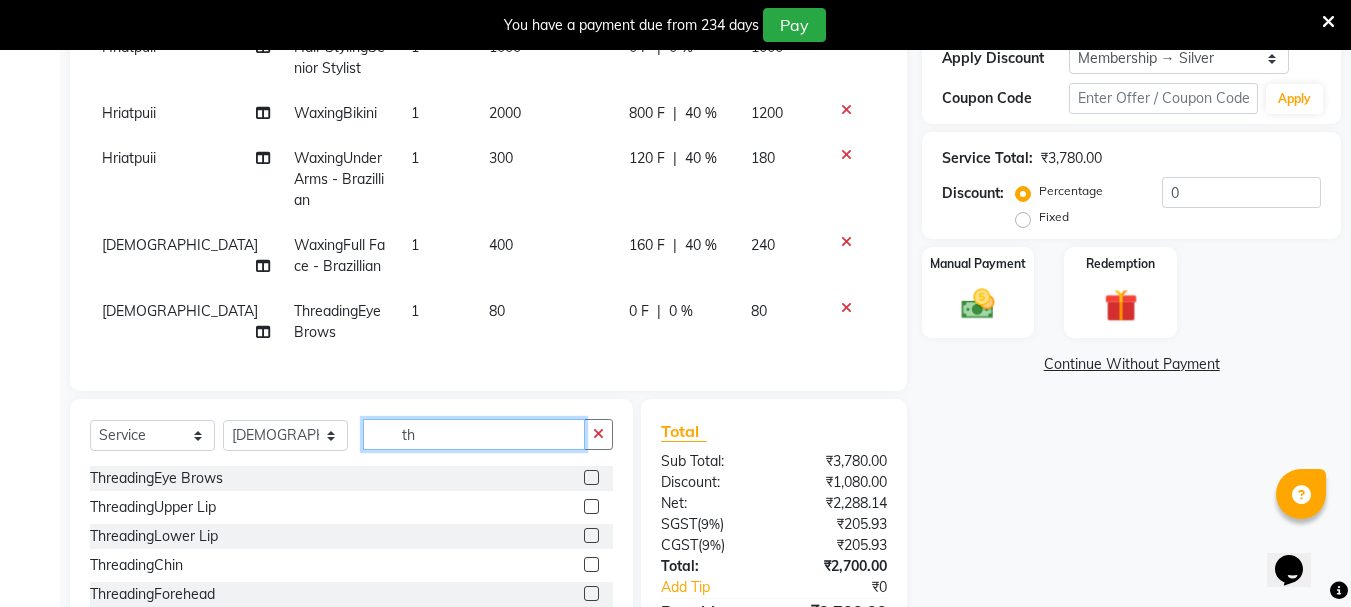 type on "t" 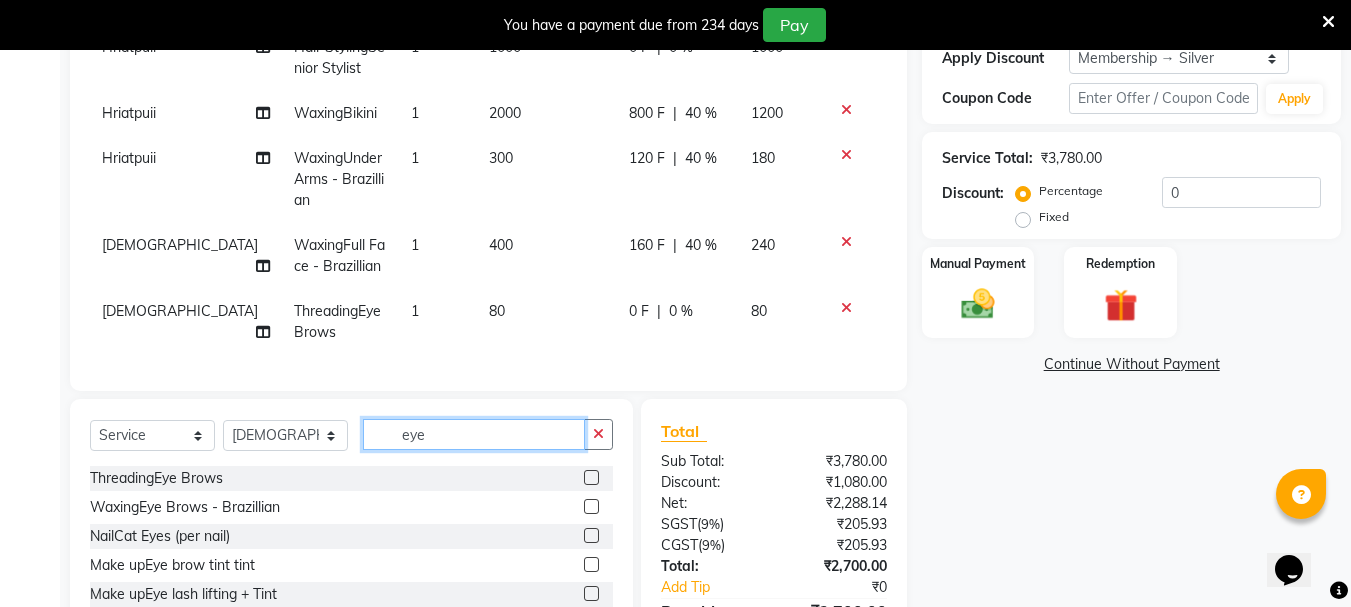 scroll, scrollTop: 455, scrollLeft: 0, axis: vertical 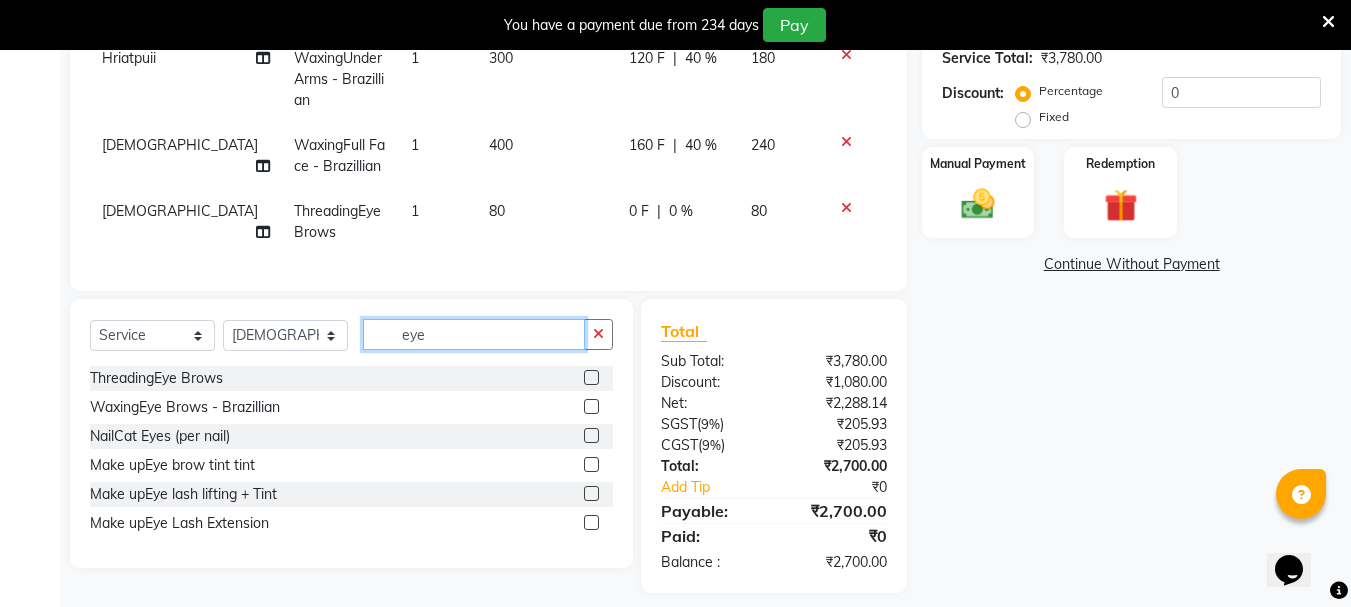 type on "eye" 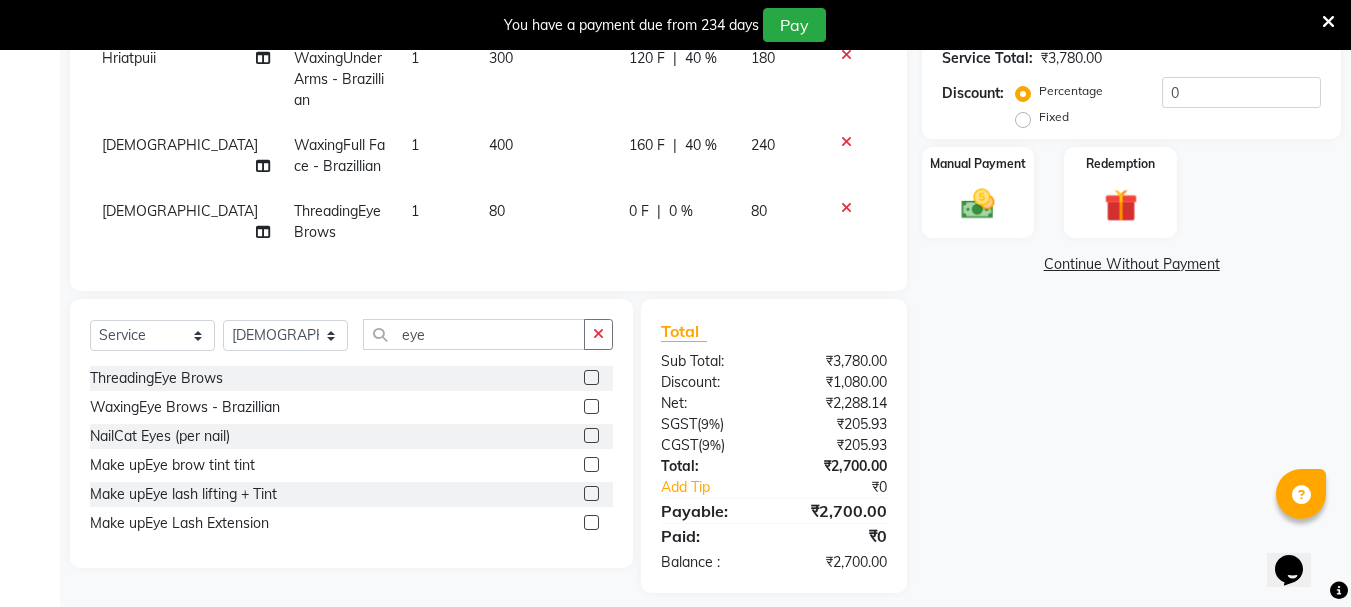 click 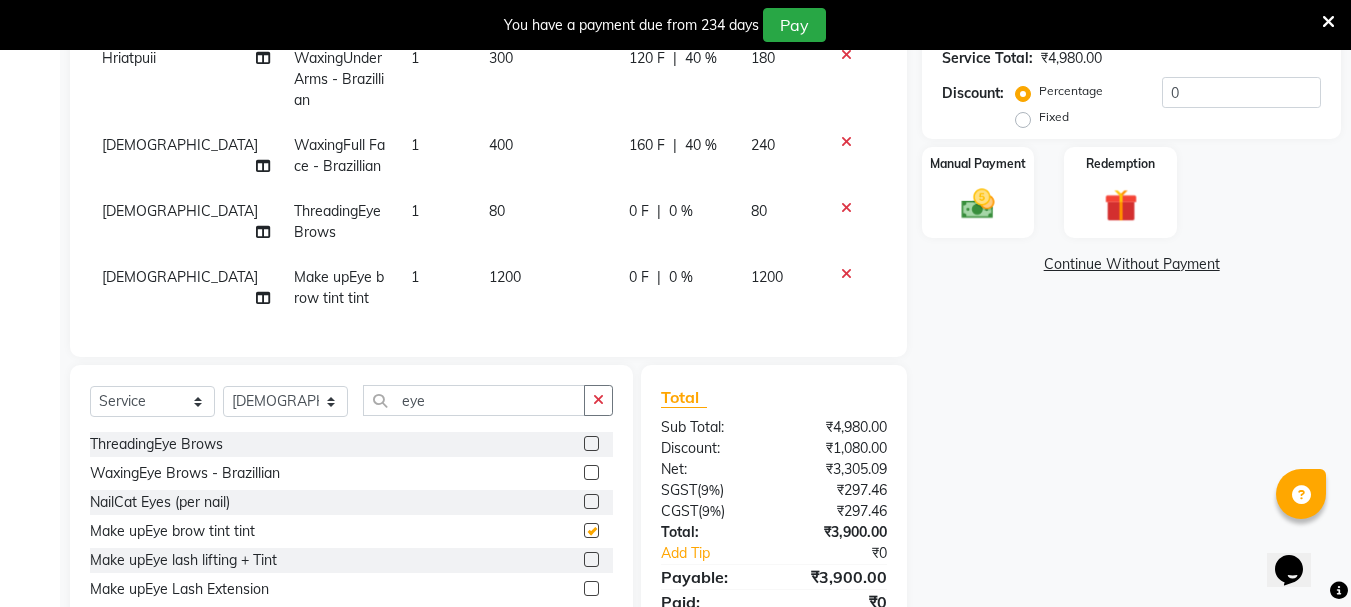 checkbox on "false" 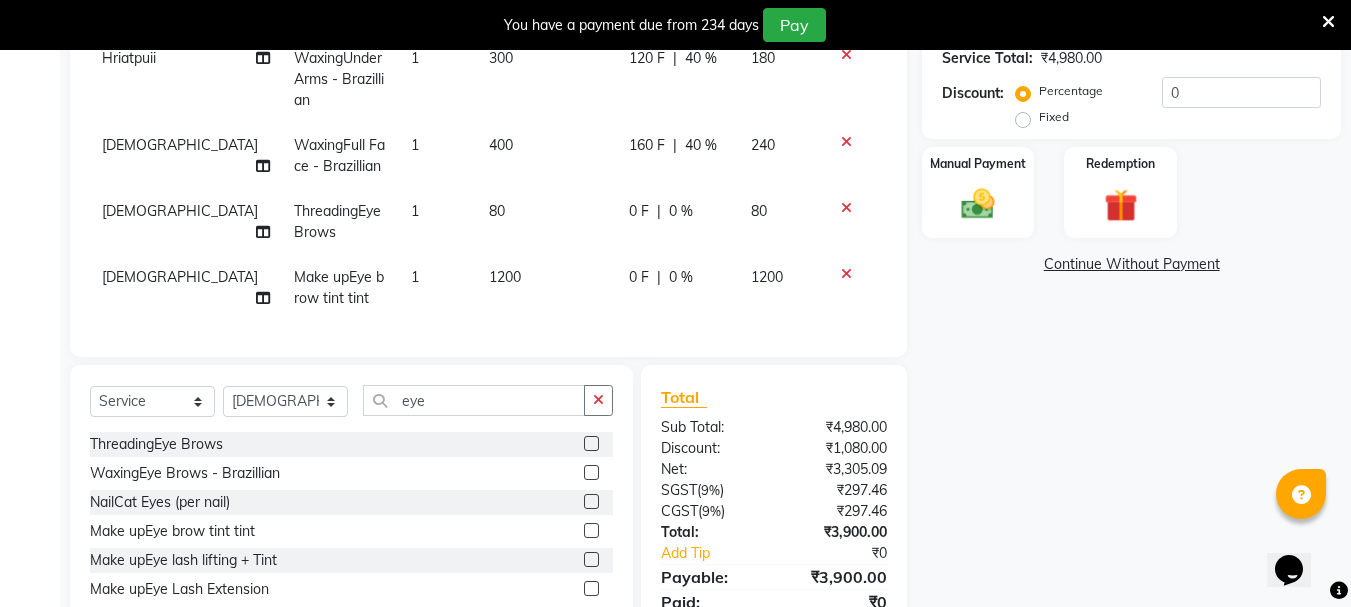 click on "1200" 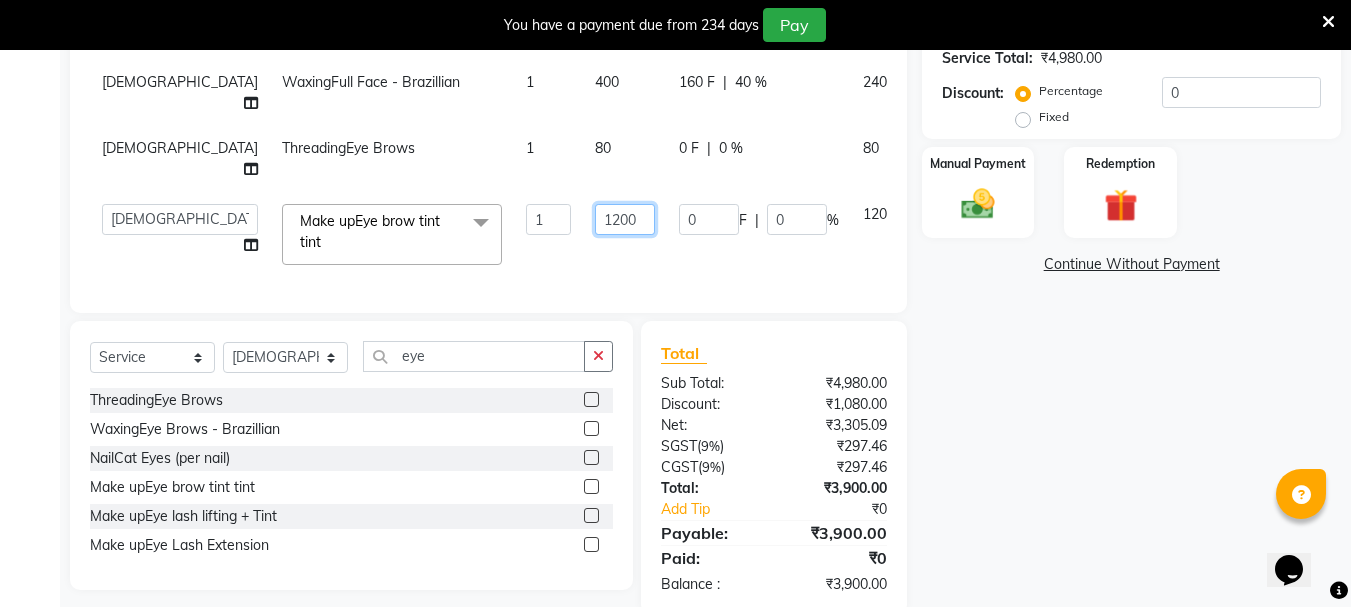 click on "1200" 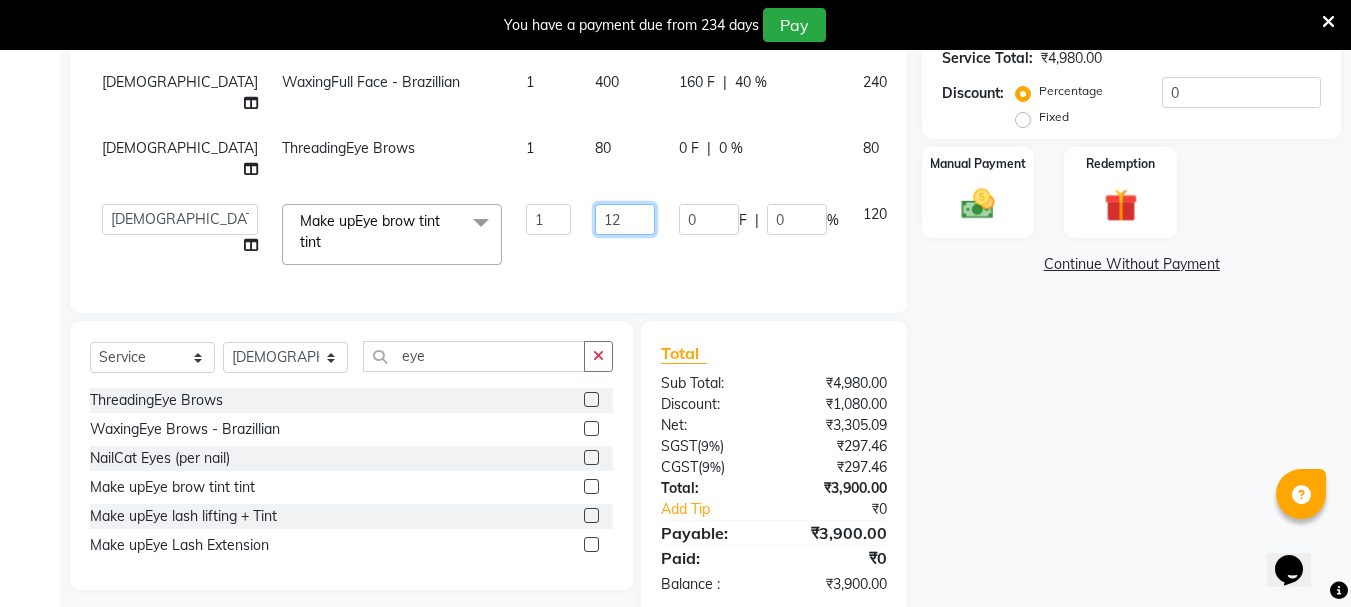 type on "1" 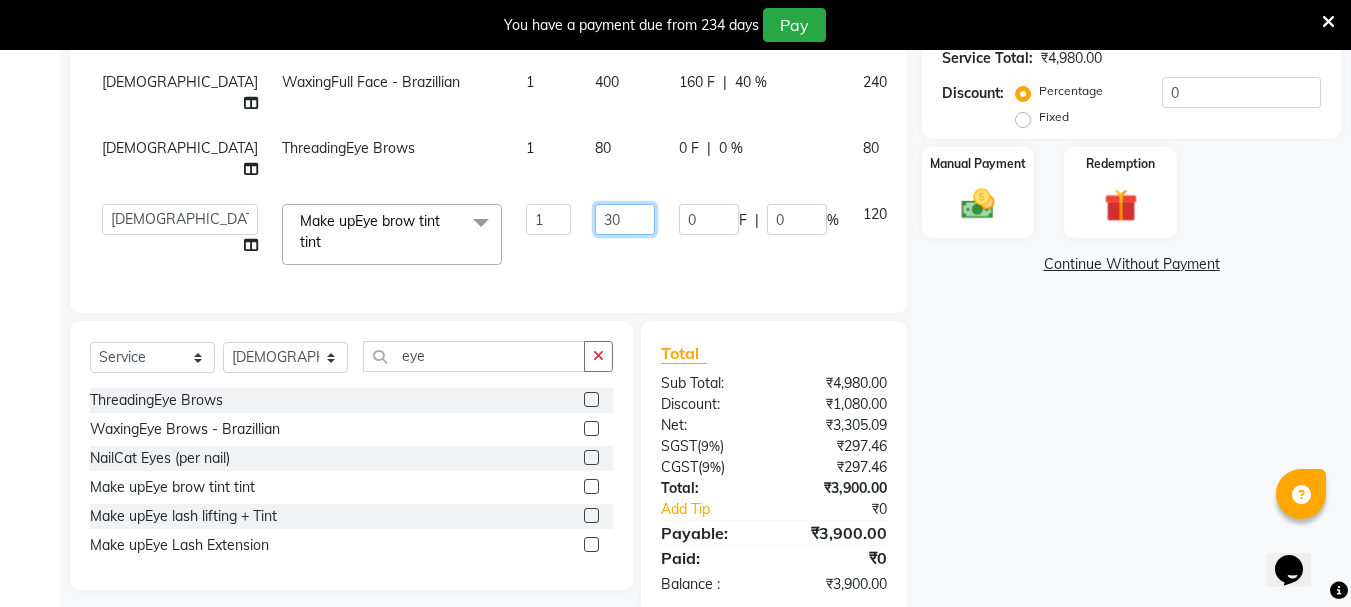 type on "300" 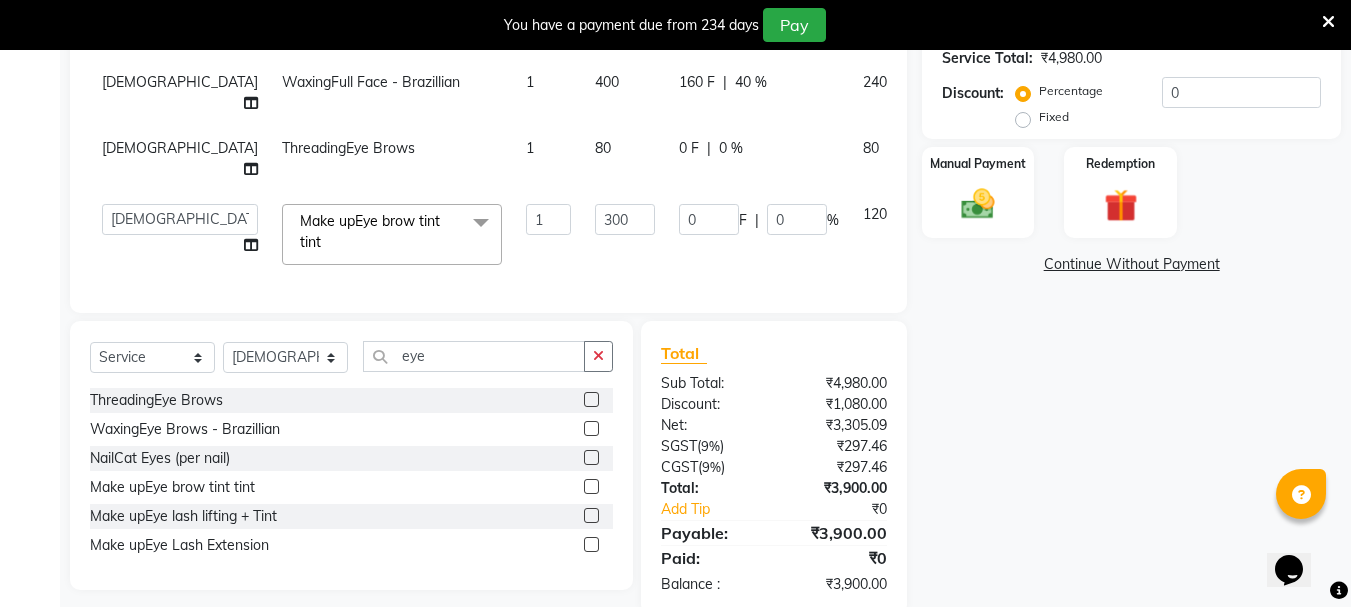 click on "Services Stylist Service Qty Price Disc Total Action Hriatpuii Hair StylingSenior Stylist 1 1000 0 F | 0 % 1000 Hriatpuii WaxingBikini 1 2000 800 F | 40 % 1200 Hriatpuii WaxingUnder Arms - Brazillian 1 300 120 F | 40 % 180 Zovi WaxingFull Face - Brazillian 1 400 160 F | 40 % 240 Zovi ThreadingEye Brows 1 80 0 F | 0 % 80  Bhavani   Buati   Deepa   [PERSON_NAME]   Hriatpuii   [PERSON_NAME]   Kimi   [PERSON_NAME] Salon Manager   [PERSON_NAME]   [PERSON_NAME]   Ncy   [PERSON_NAME]   Zovi  Make upEye brow tint tint  x Hair StylingCreative Style Director Hair StylingSenior Stylist Hair StylingStylist Hair StylingBlunt Hair Cut Hair StylingFringe Hair StylingKids Hair Cut (below 6 years) Hair StylingShampoo & Conditioning Hair StylingBlow-dry Hair StylingIroning Hair StylingTong Curls Hair Accessories Hair ColorRoot Touch-Up Vegan Hair ColorRoot Touch-Up PPD Free Hair ColorRoot Touch-Up [MEDICAL_DATA] Free Hair ColorHighlights (Per Foil) Hair ColorHighlights with pre lightener (Per Foil) Henna SpaSwedish" 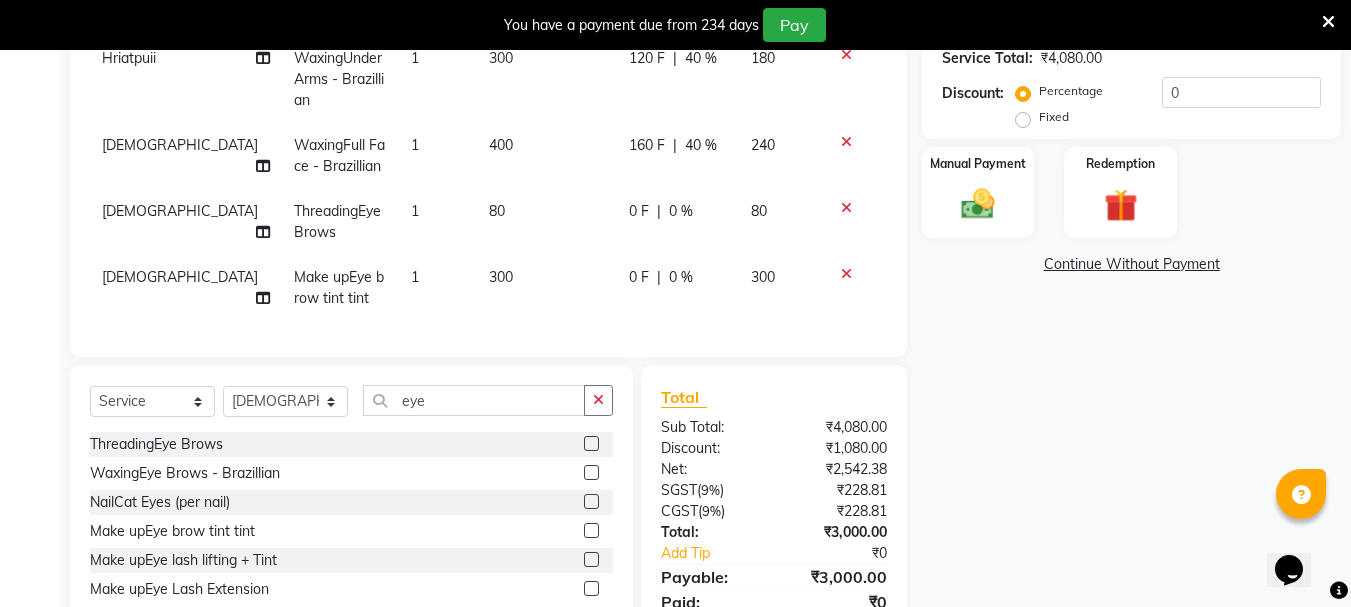 click on "0 F | 0 %" 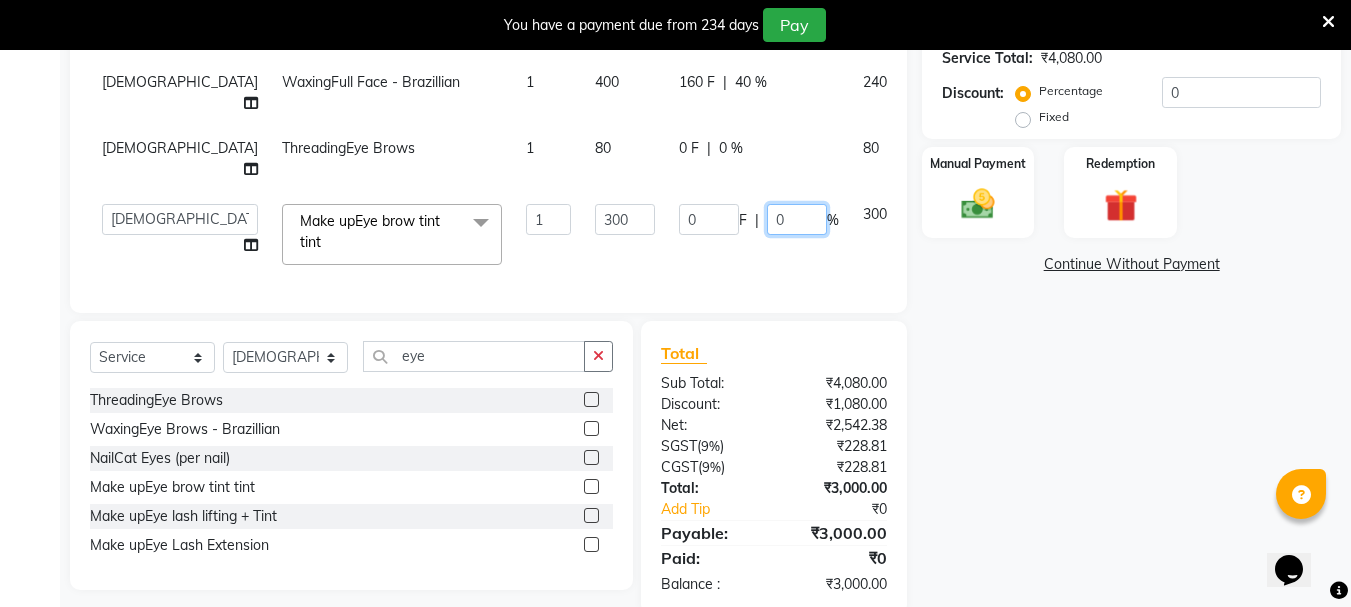 click on "0" 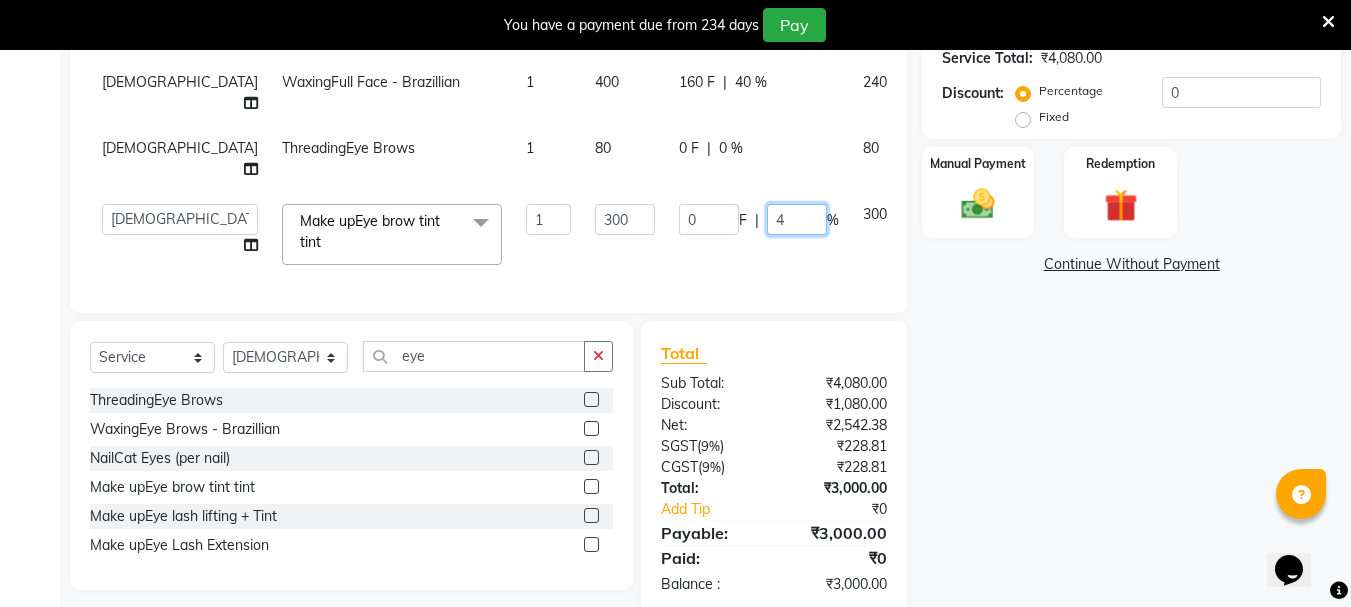 type on "40" 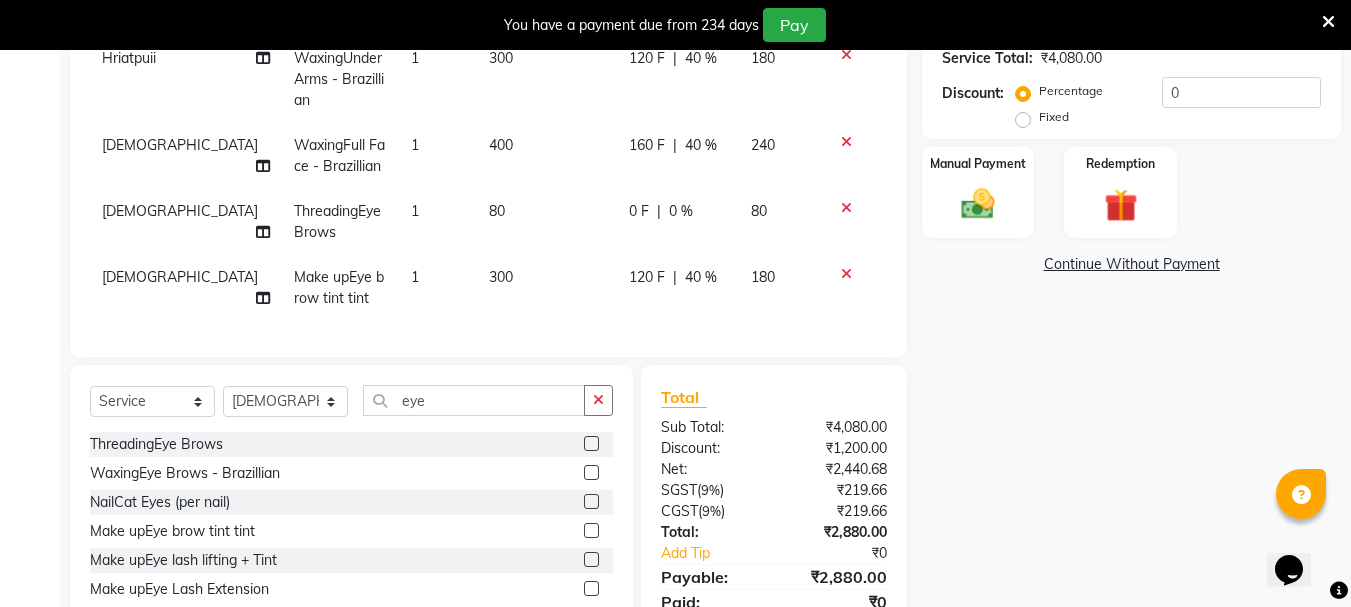 click on "120 F | 40 %" 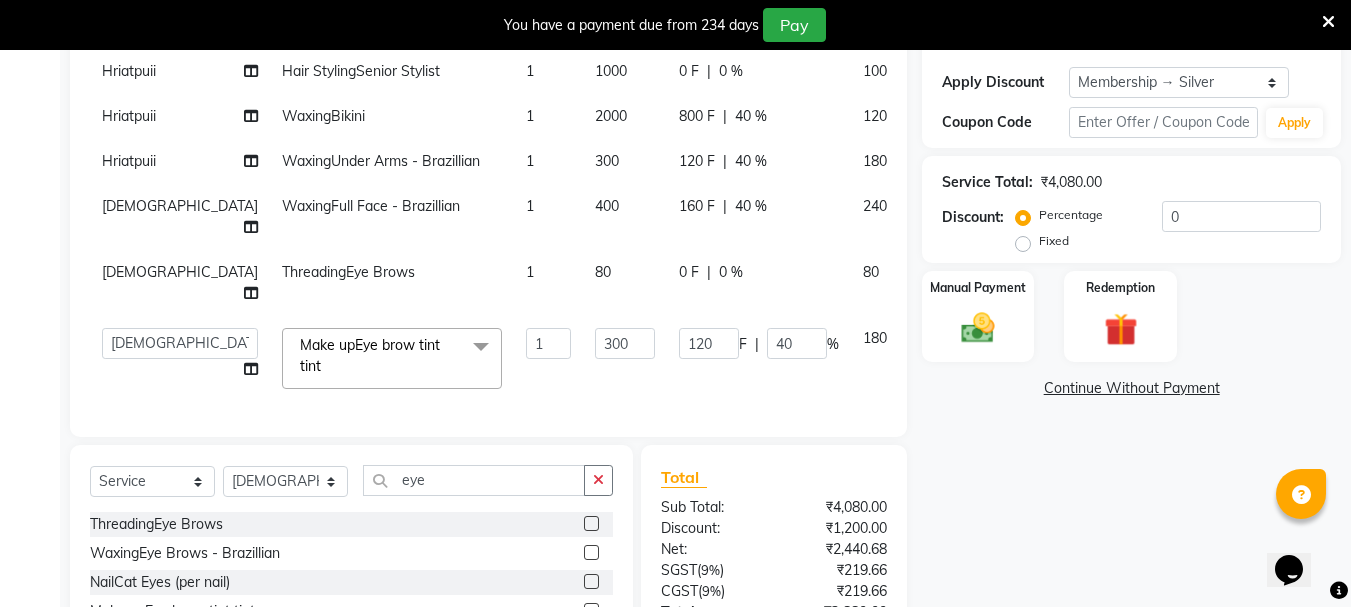 scroll, scrollTop: 200, scrollLeft: 0, axis: vertical 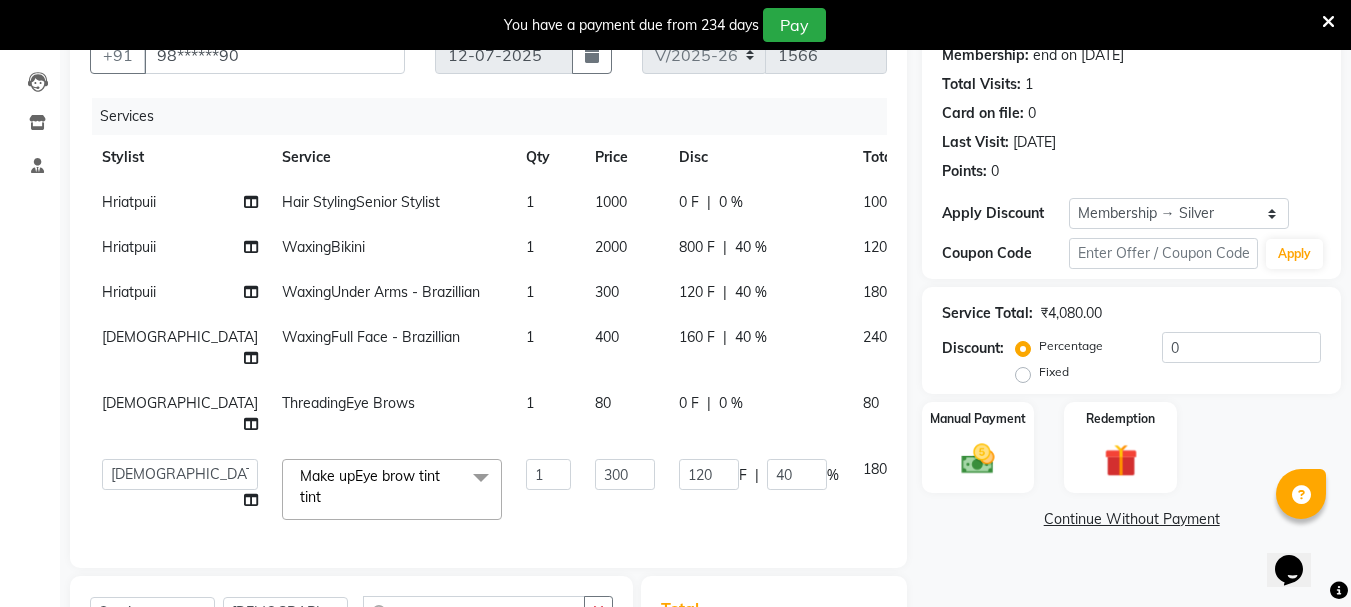 click on "0 %" 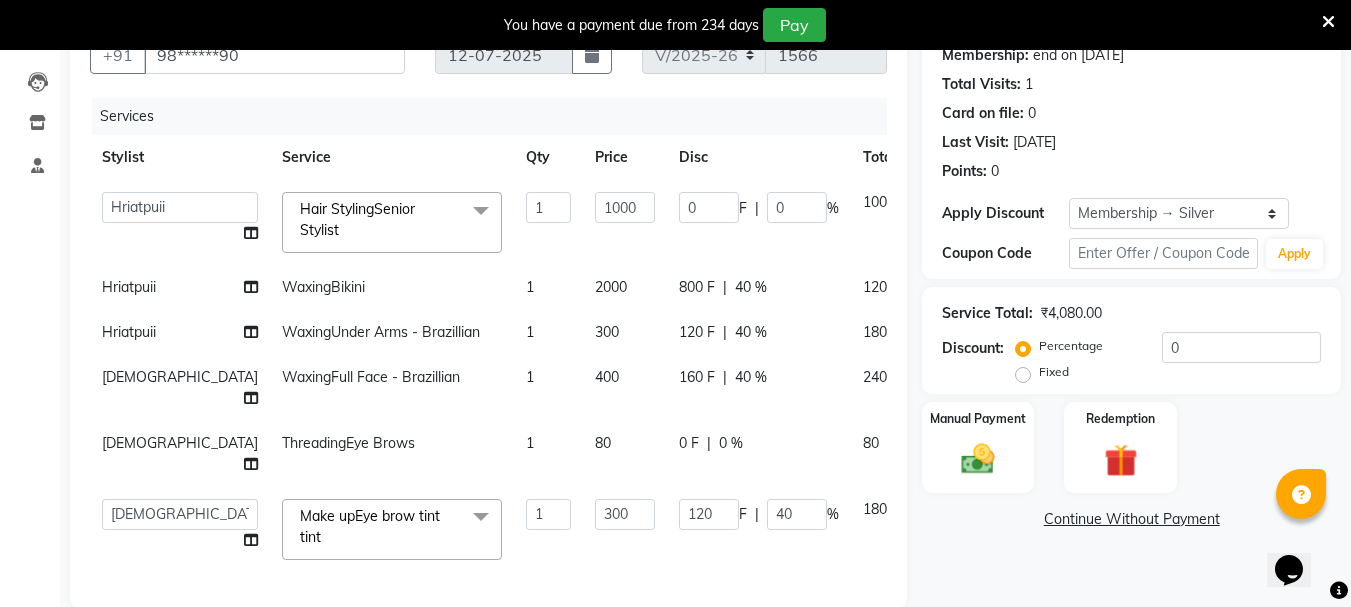 click on "40 %" 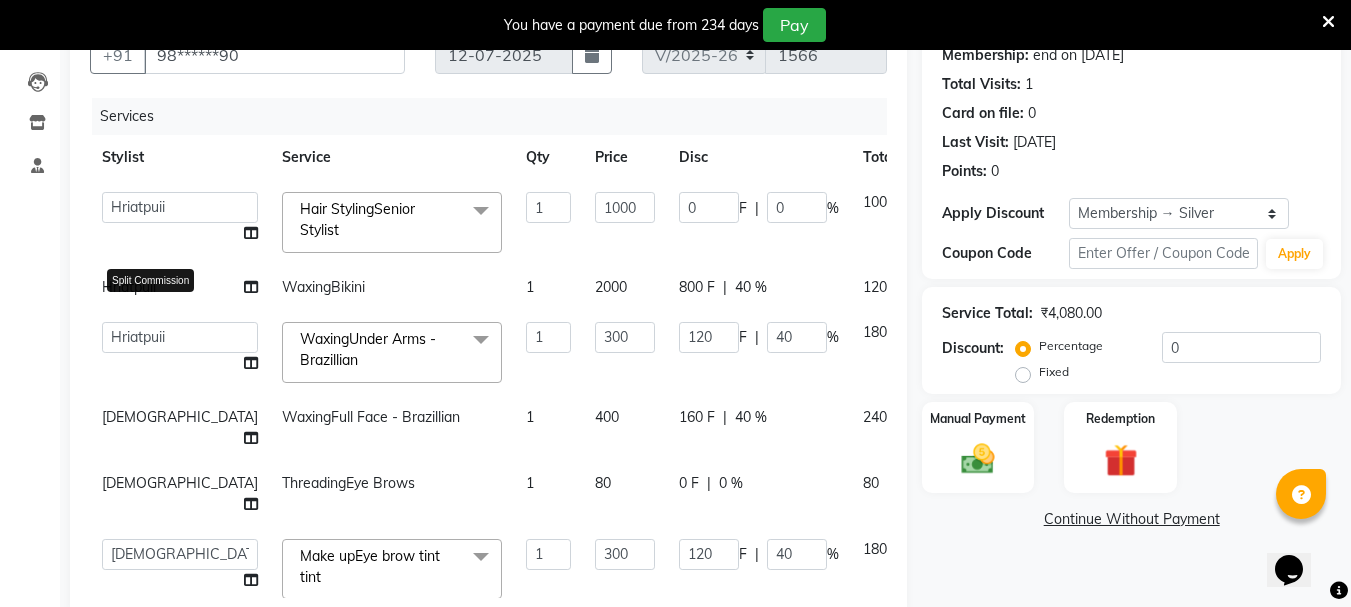 click 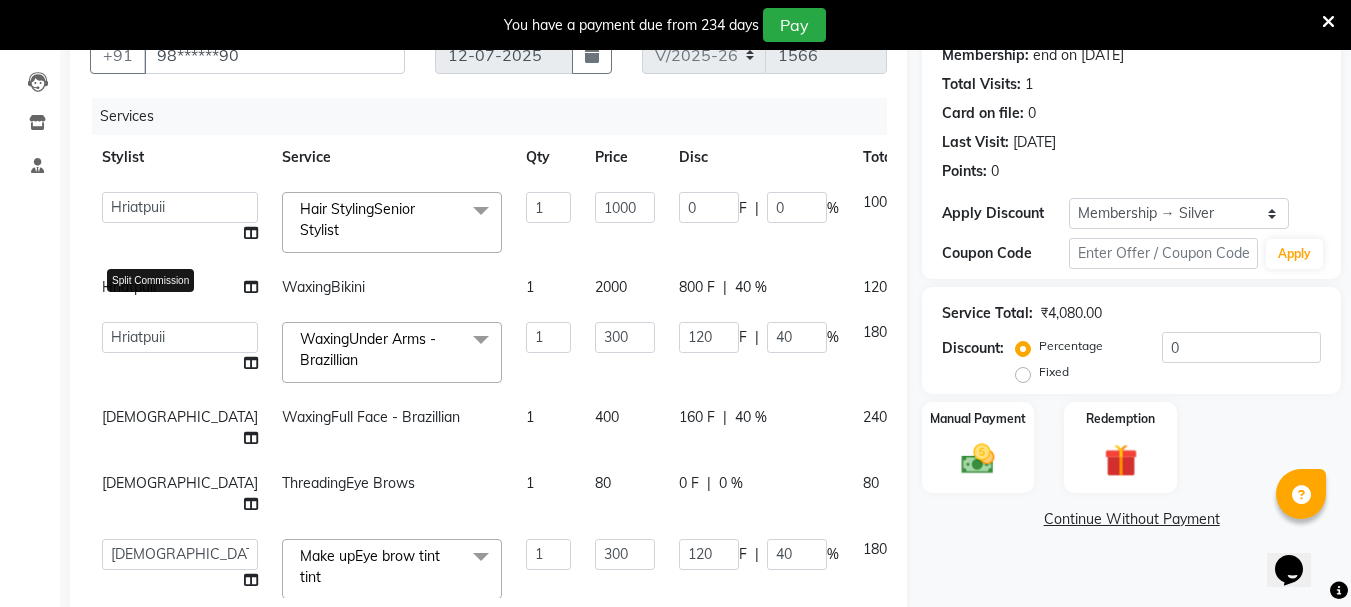 select on "64242" 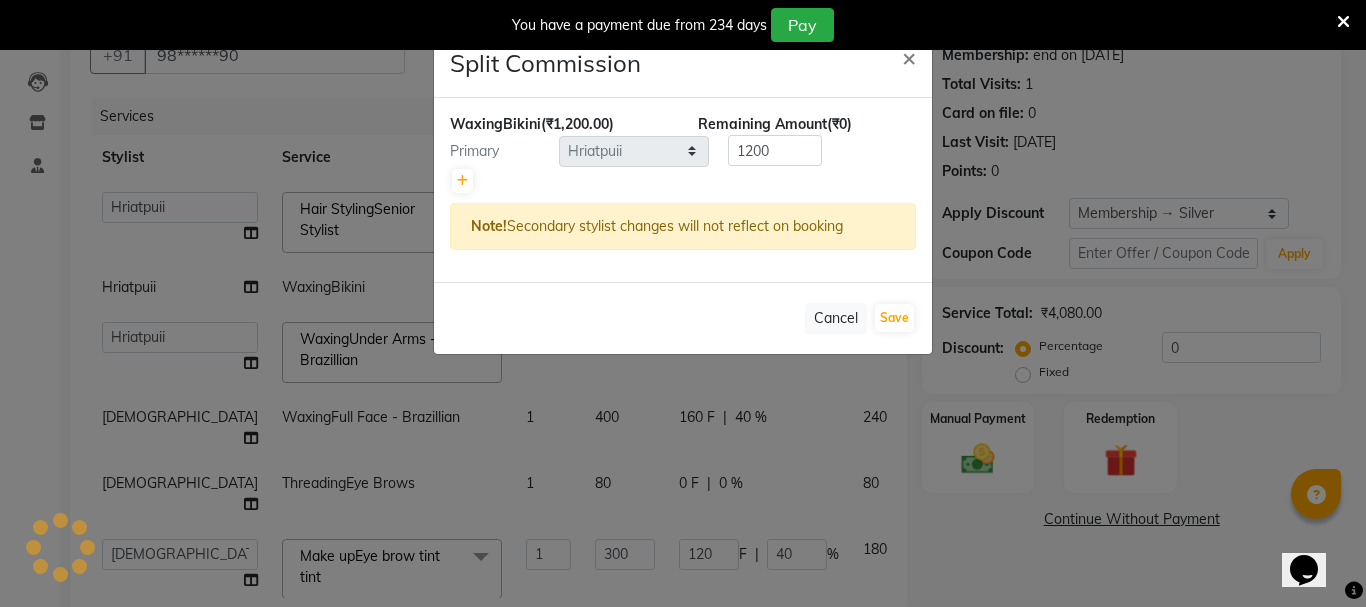 click 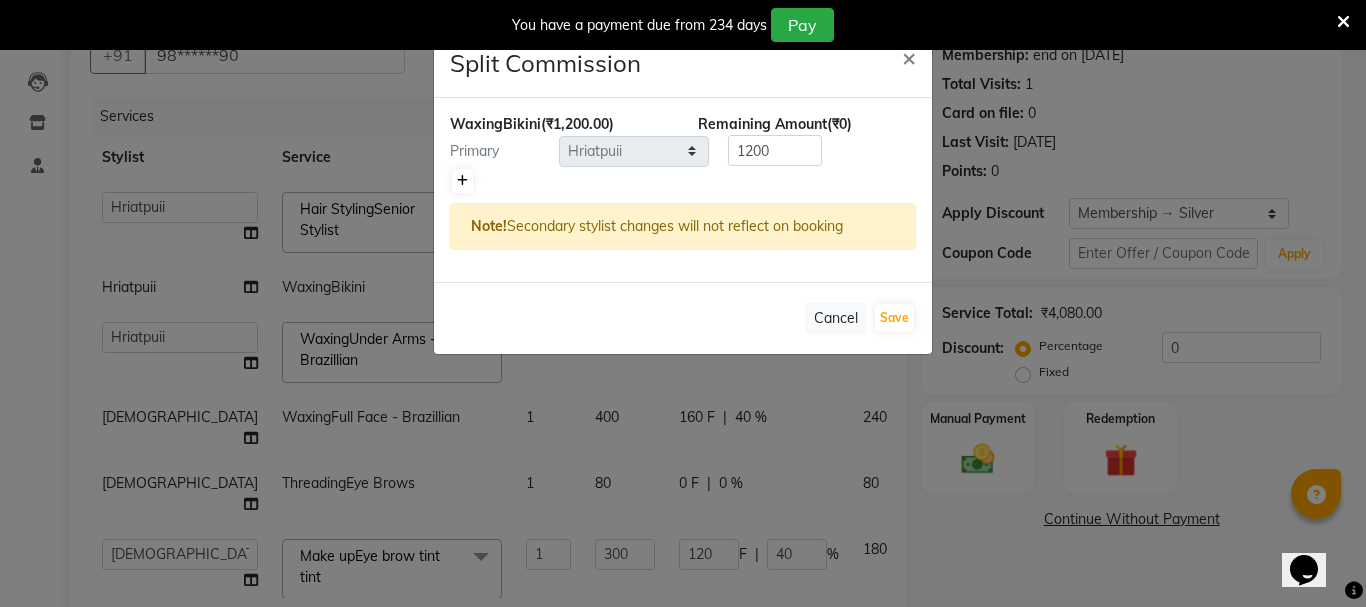 click 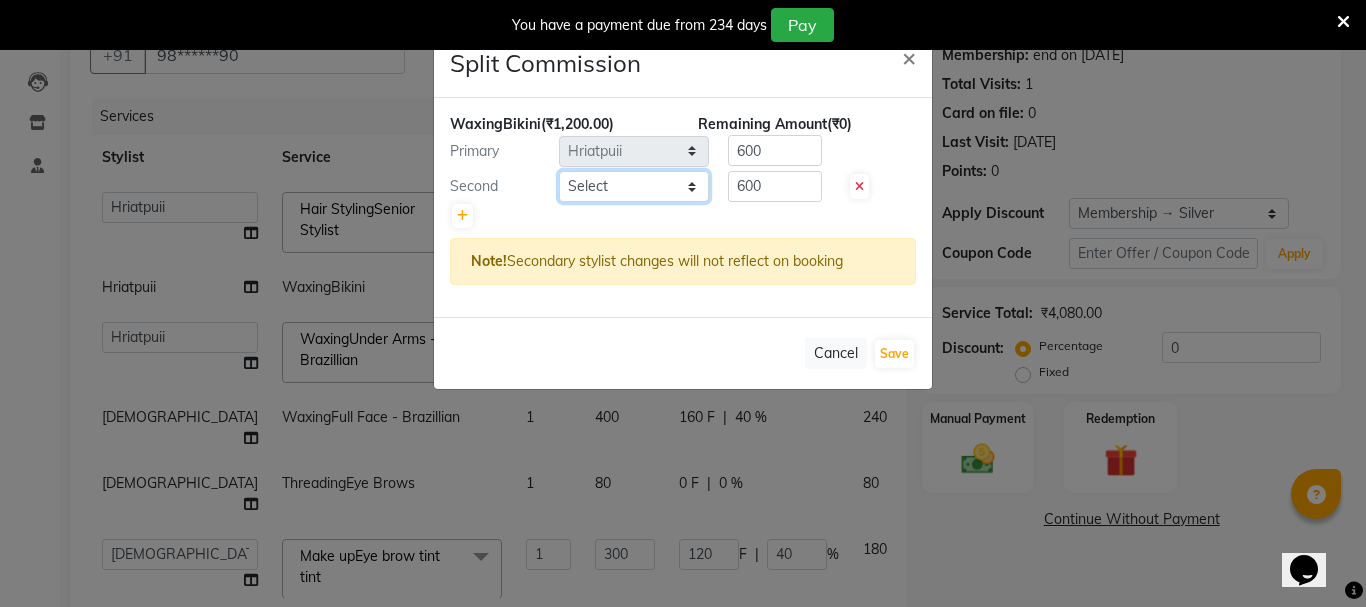 click on "Select  Bhavani   Buati   [PERSON_NAME]   Hriatpuii   [PERSON_NAME]   [PERSON_NAME] Salon Manager   [PERSON_NAME]   [PERSON_NAME]   Ncy   [PERSON_NAME]" 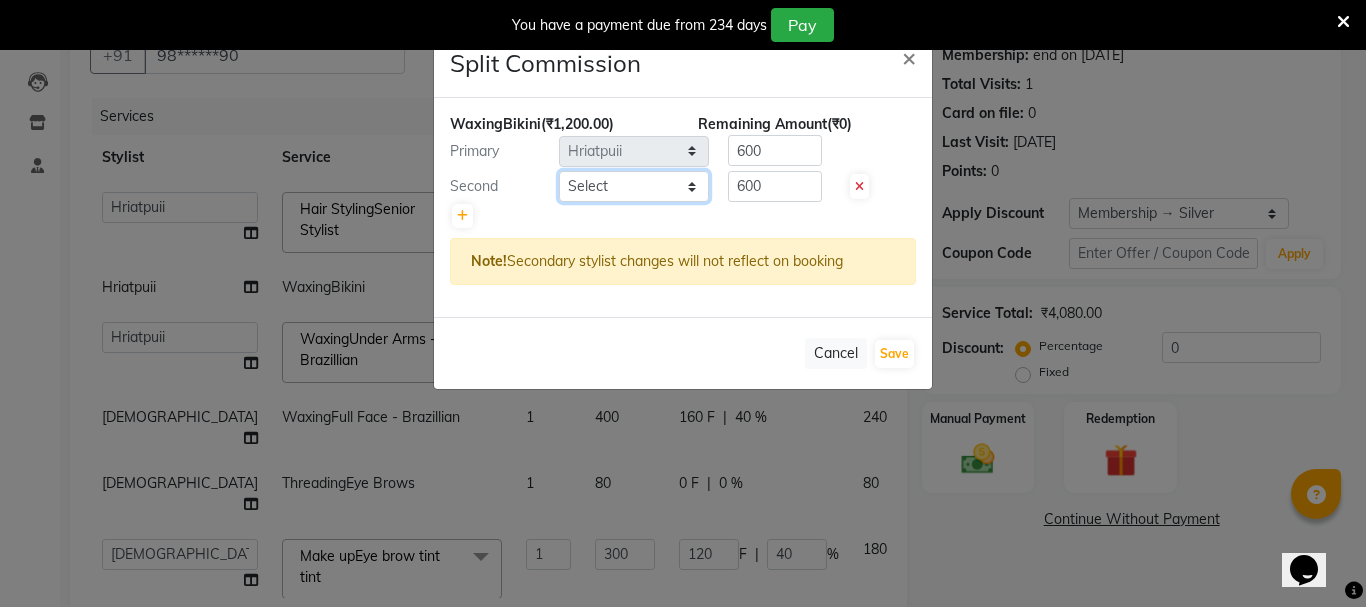 select on "64250" 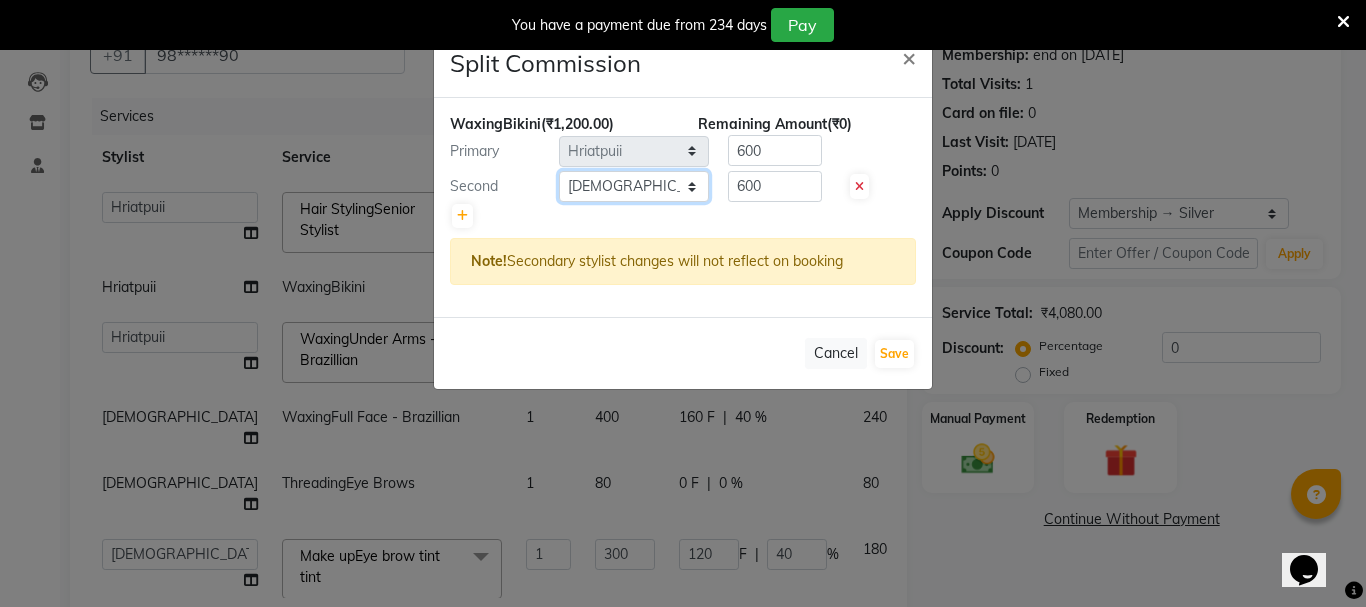 click on "Select  Bhavani   Buati   [PERSON_NAME]   Hriatpuii   [PERSON_NAME]   [PERSON_NAME] Salon Manager   [PERSON_NAME]   [PERSON_NAME]   Ncy   [PERSON_NAME]" 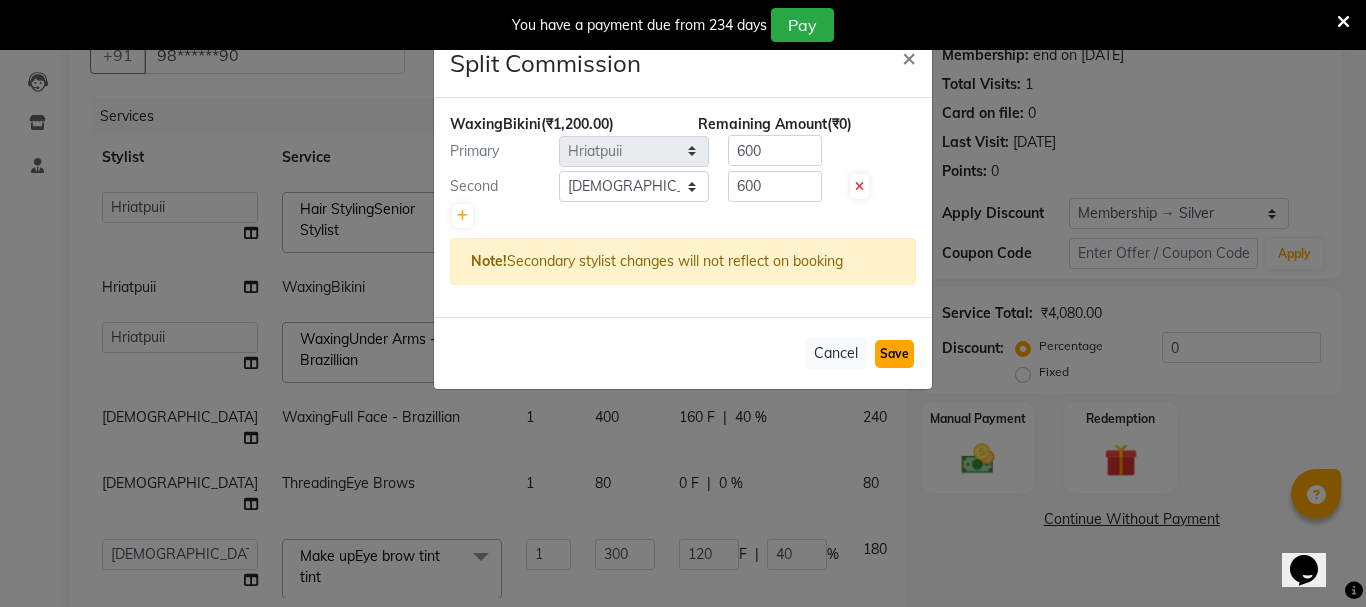 click on "Save" 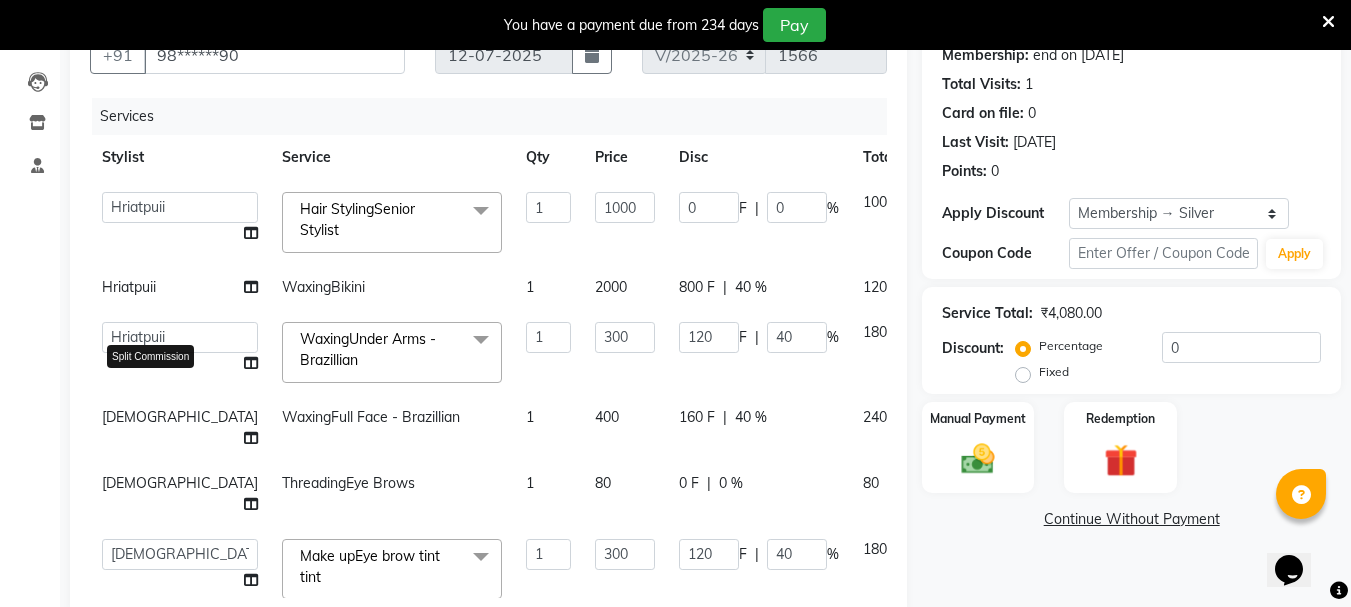 click 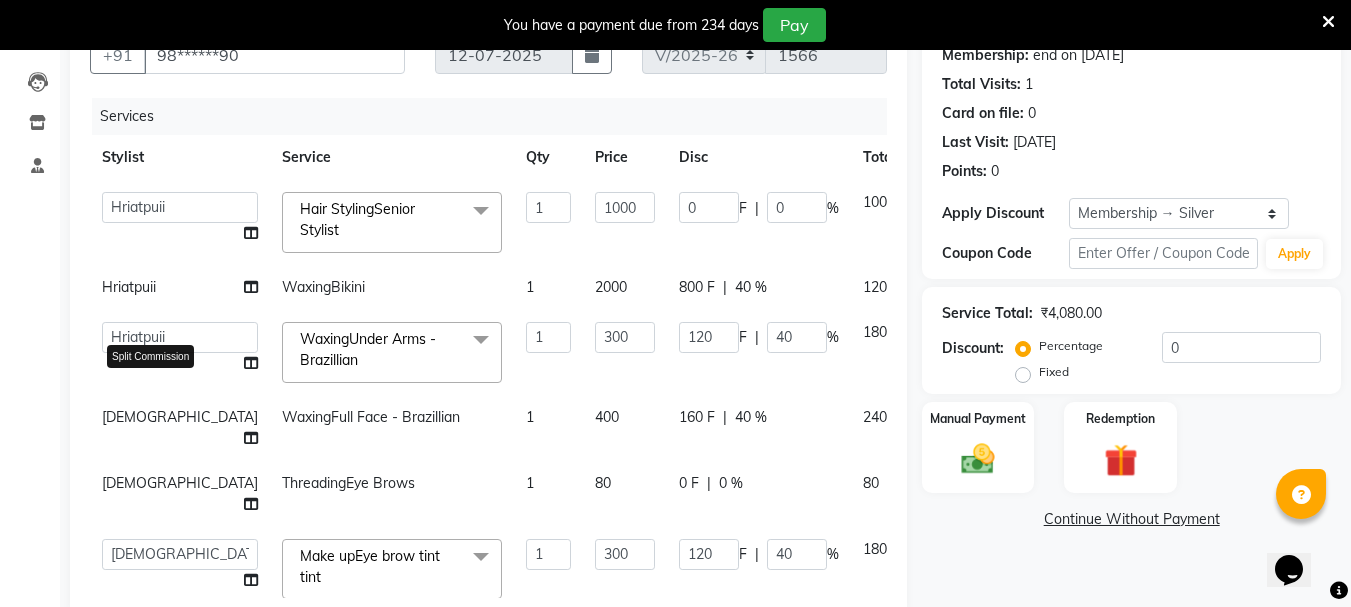 select on "64242" 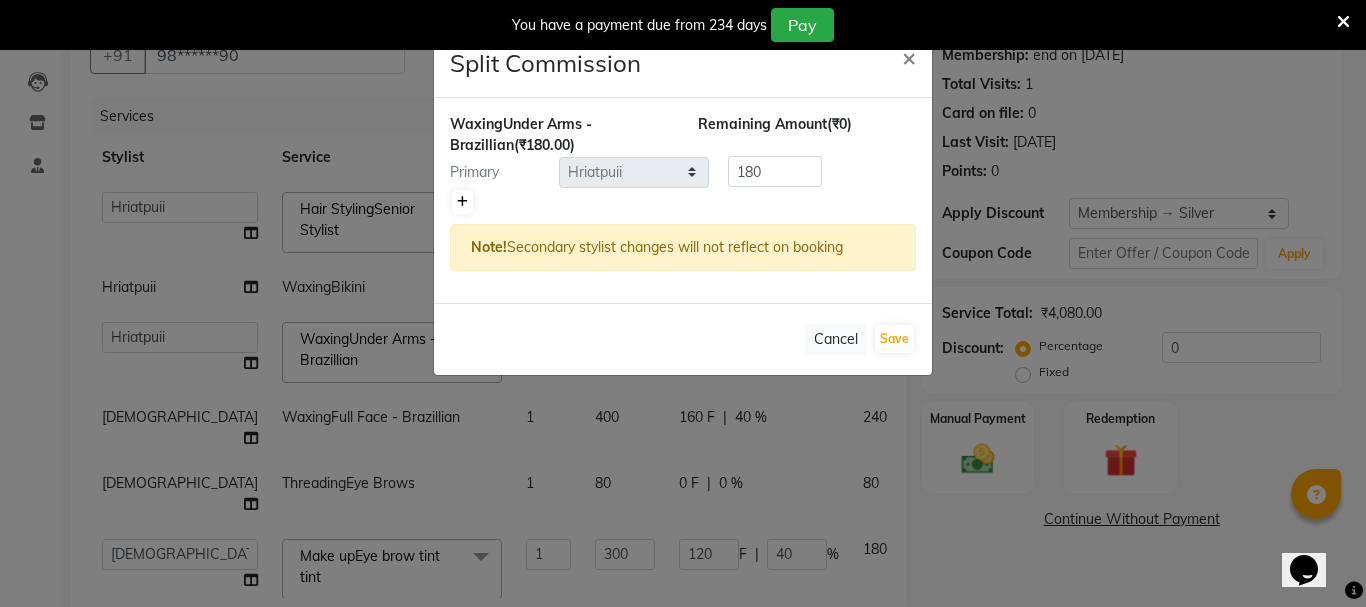 click 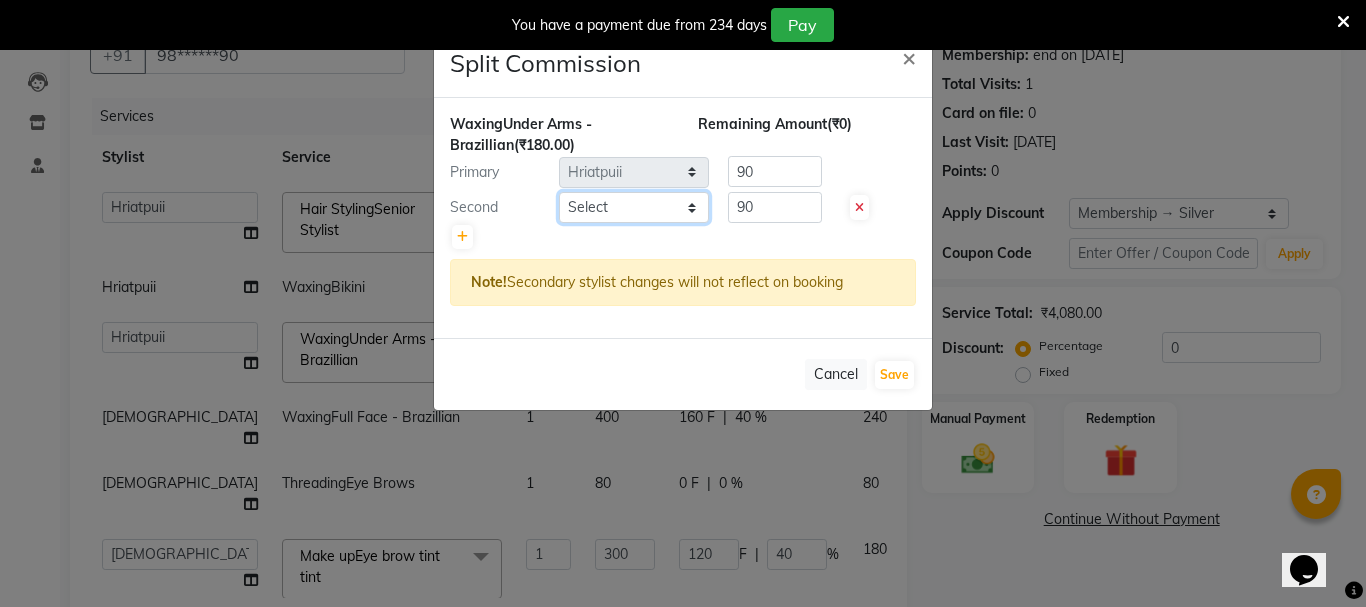 click on "Select  Bhavani   Buati   [PERSON_NAME]   Hriatpuii   [PERSON_NAME]   [PERSON_NAME] Salon Manager   [PERSON_NAME]   [PERSON_NAME]   Ncy   [PERSON_NAME]" 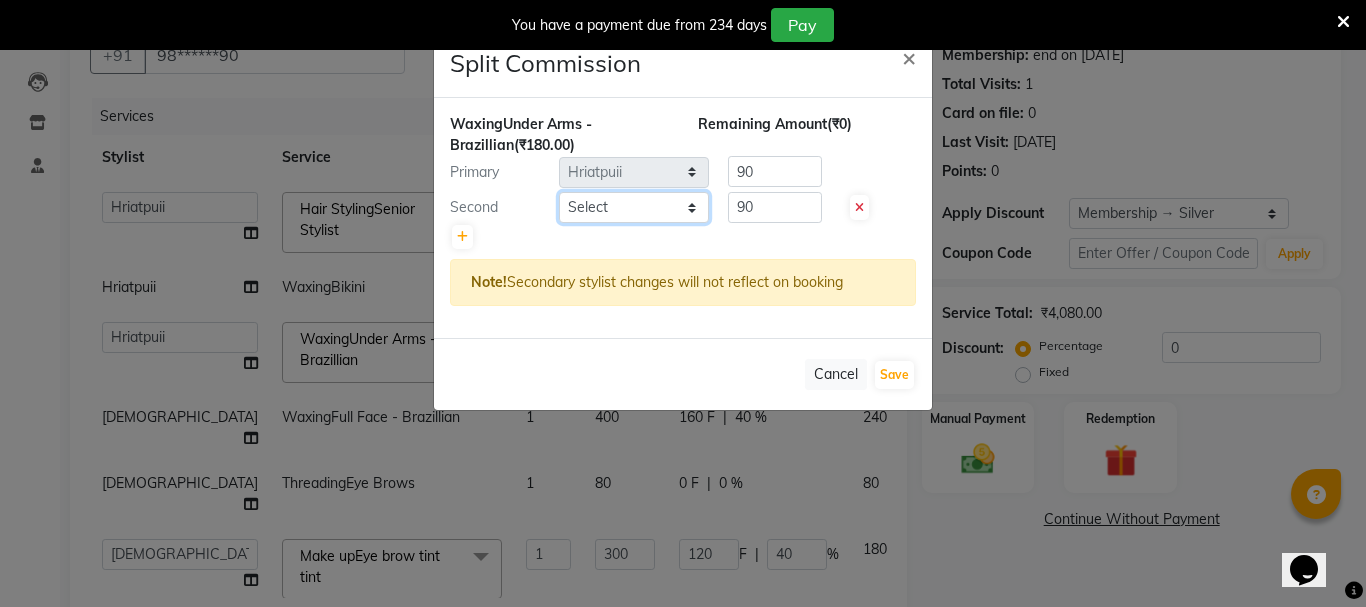select on "64250" 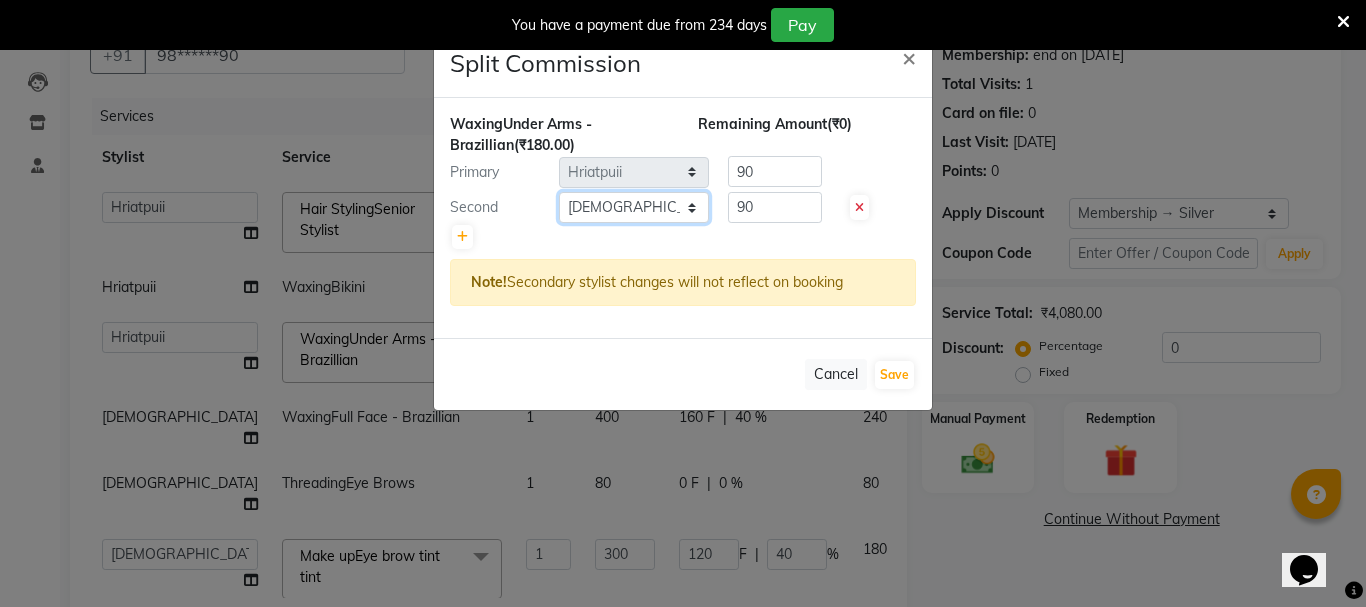 click on "Select  Bhavani   Buati   [PERSON_NAME]   Hriatpuii   [PERSON_NAME]   [PERSON_NAME] Salon Manager   [PERSON_NAME]   [PERSON_NAME]   Ncy   [PERSON_NAME]" 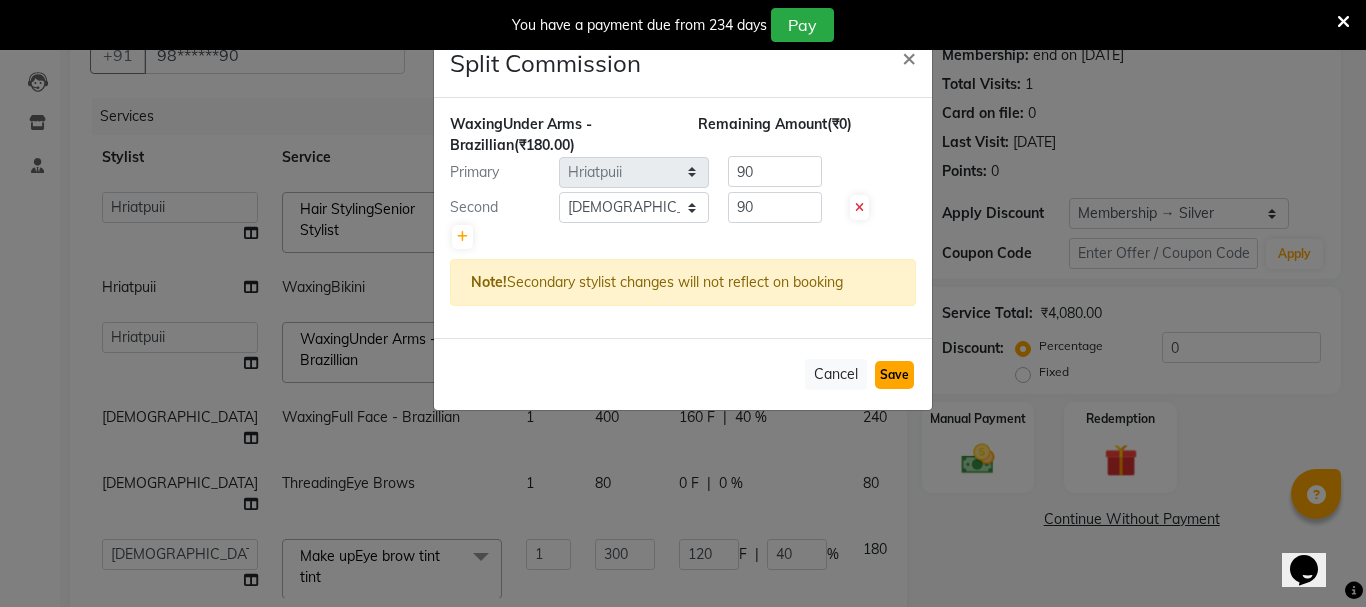 click on "Save" 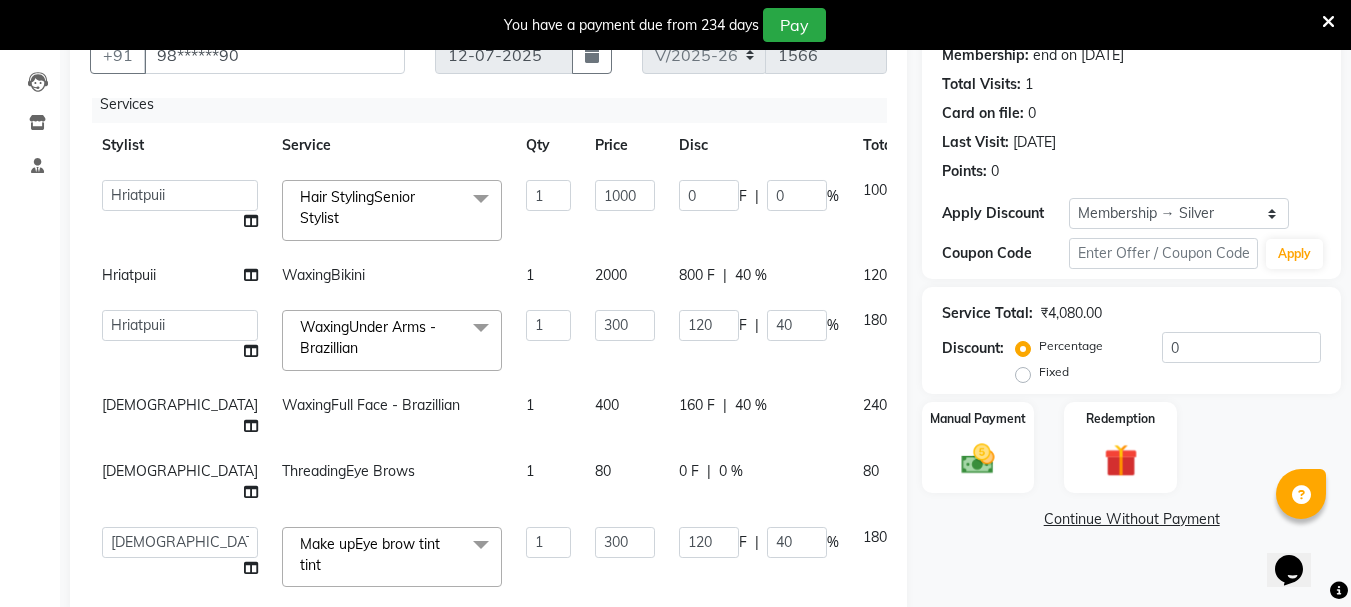 scroll, scrollTop: 23, scrollLeft: 0, axis: vertical 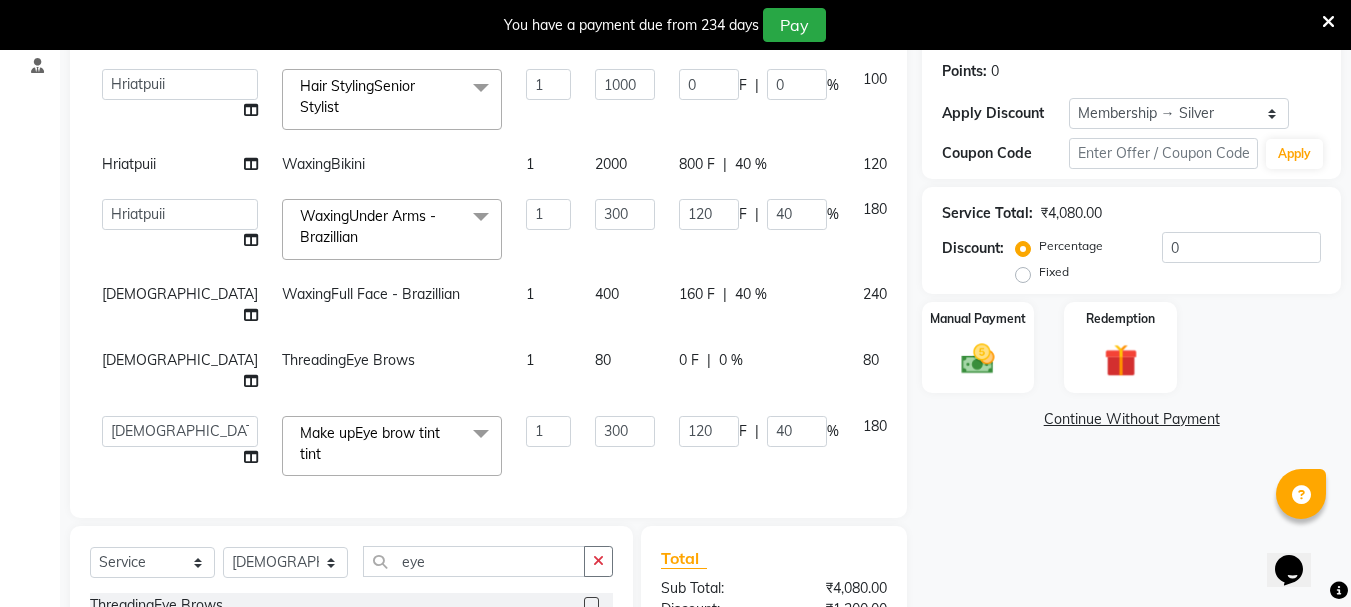 click 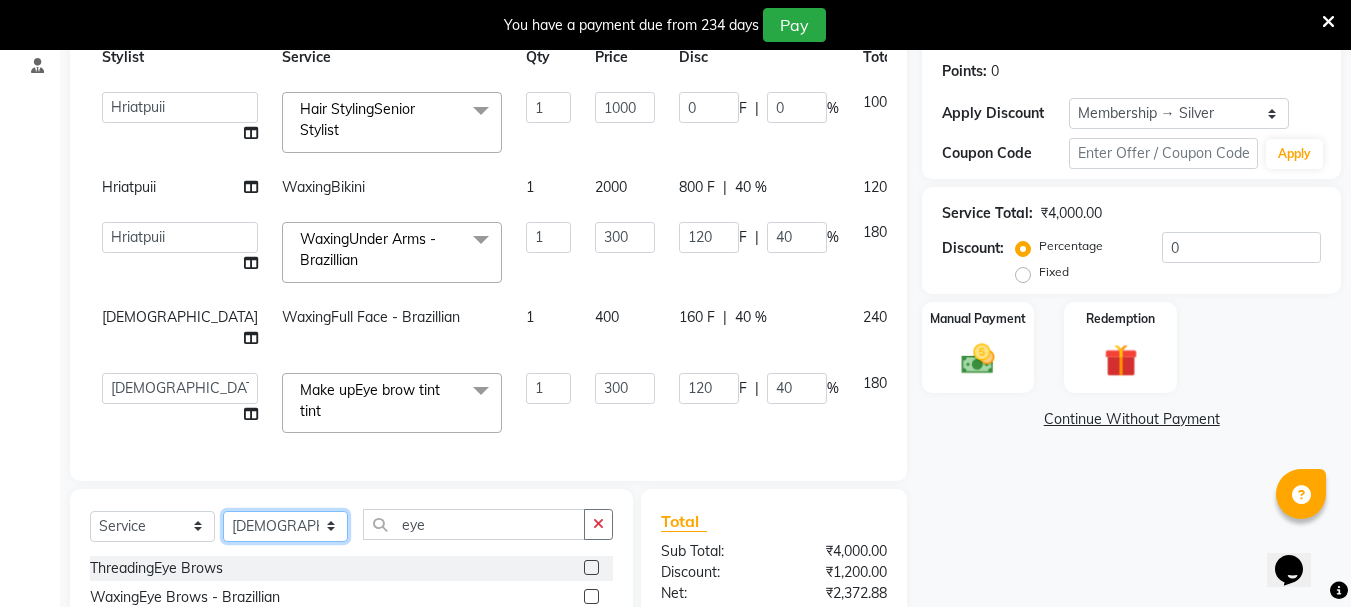 click on "Select Stylist Bhavani Buati [PERSON_NAME] Hriatpuii [PERSON_NAME] [PERSON_NAME] Salon Manager [PERSON_NAME] [PERSON_NAME] Ncy [PERSON_NAME]" 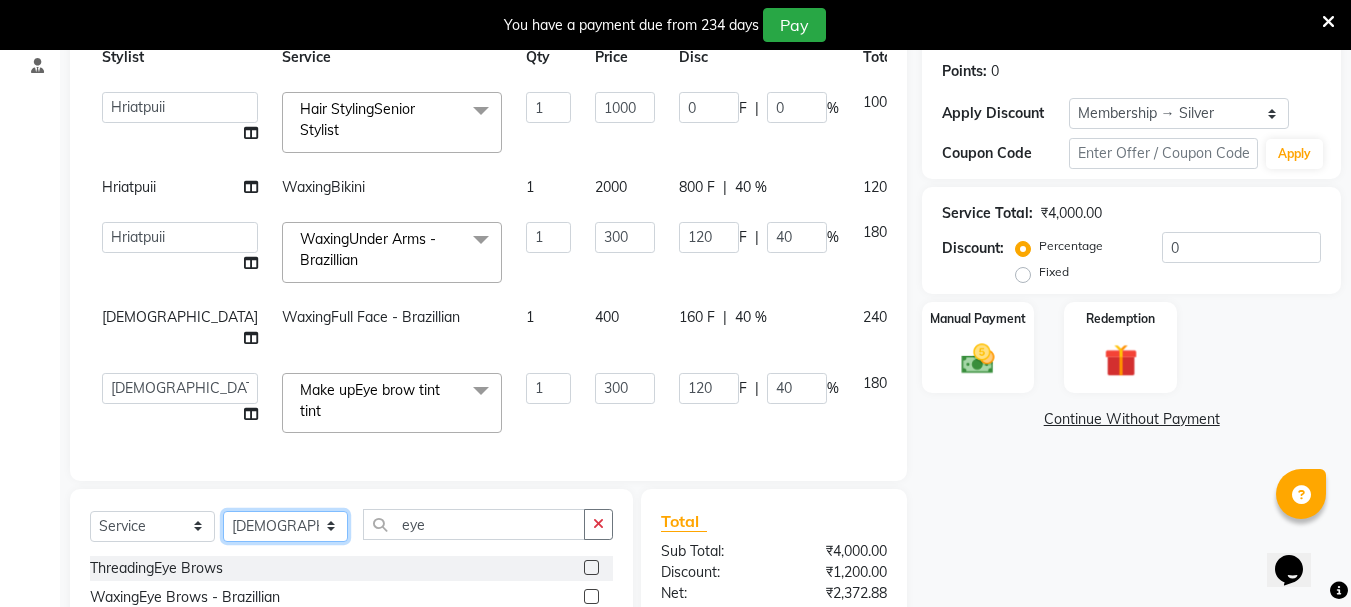select on "64247" 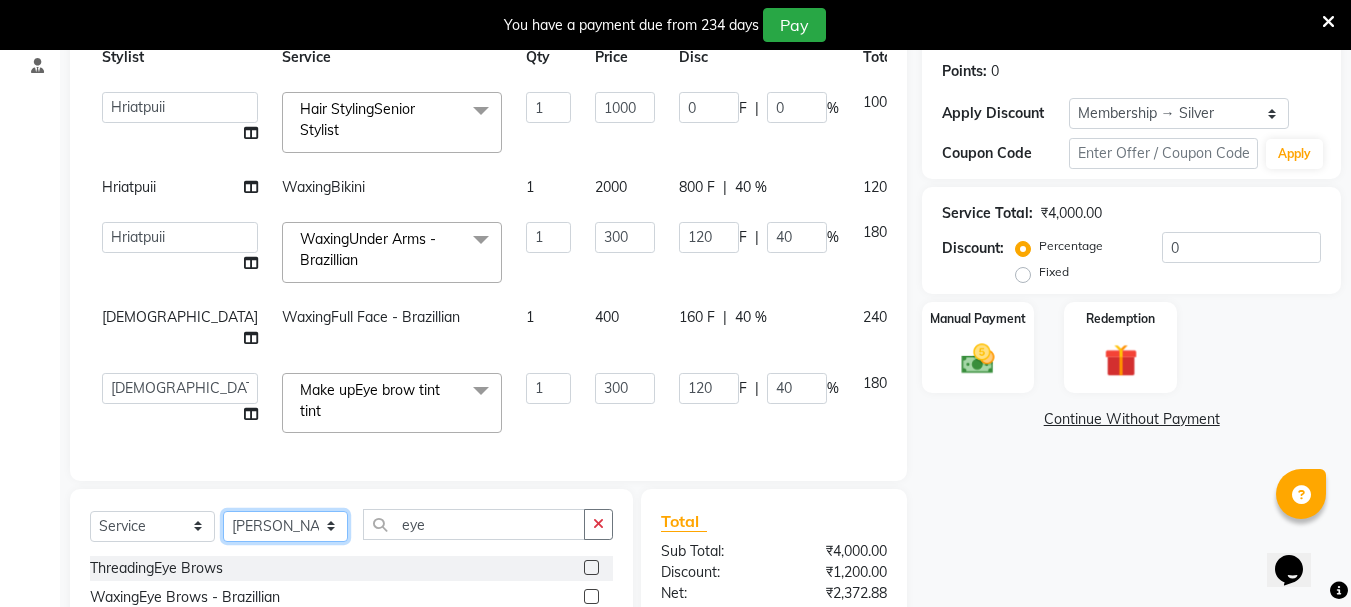 click on "Select Stylist Bhavani Buati [PERSON_NAME] Hriatpuii [PERSON_NAME] [PERSON_NAME] Salon Manager [PERSON_NAME] [PERSON_NAME] Ncy [PERSON_NAME]" 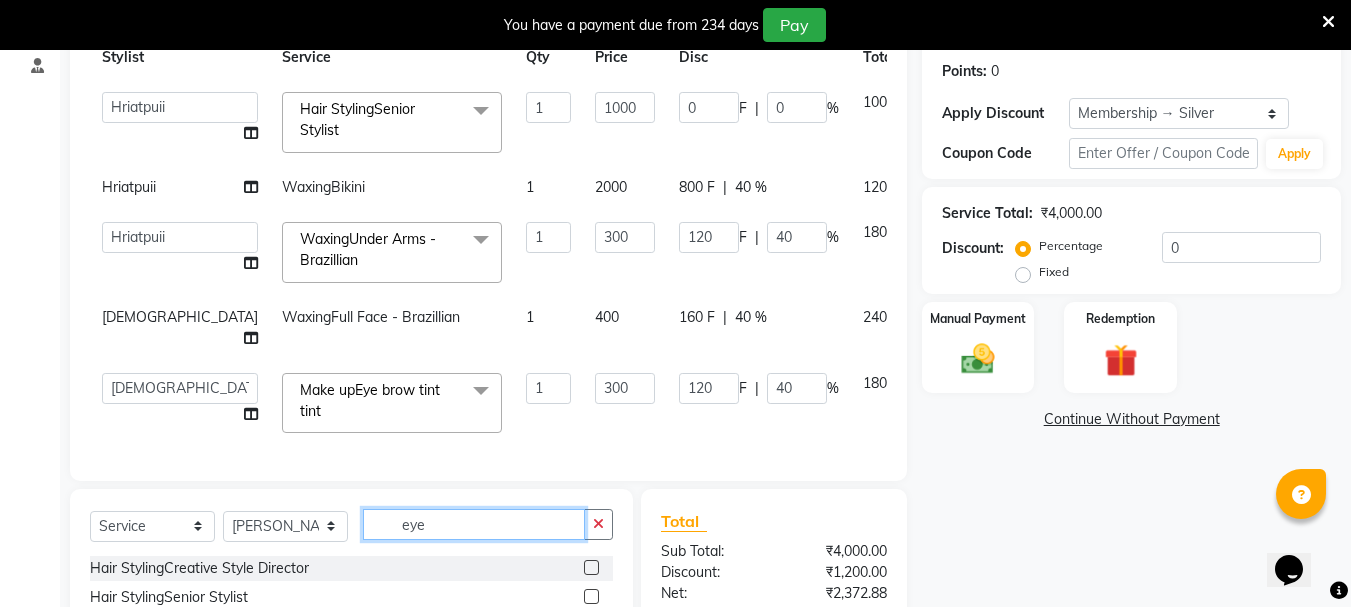 click on "eye" 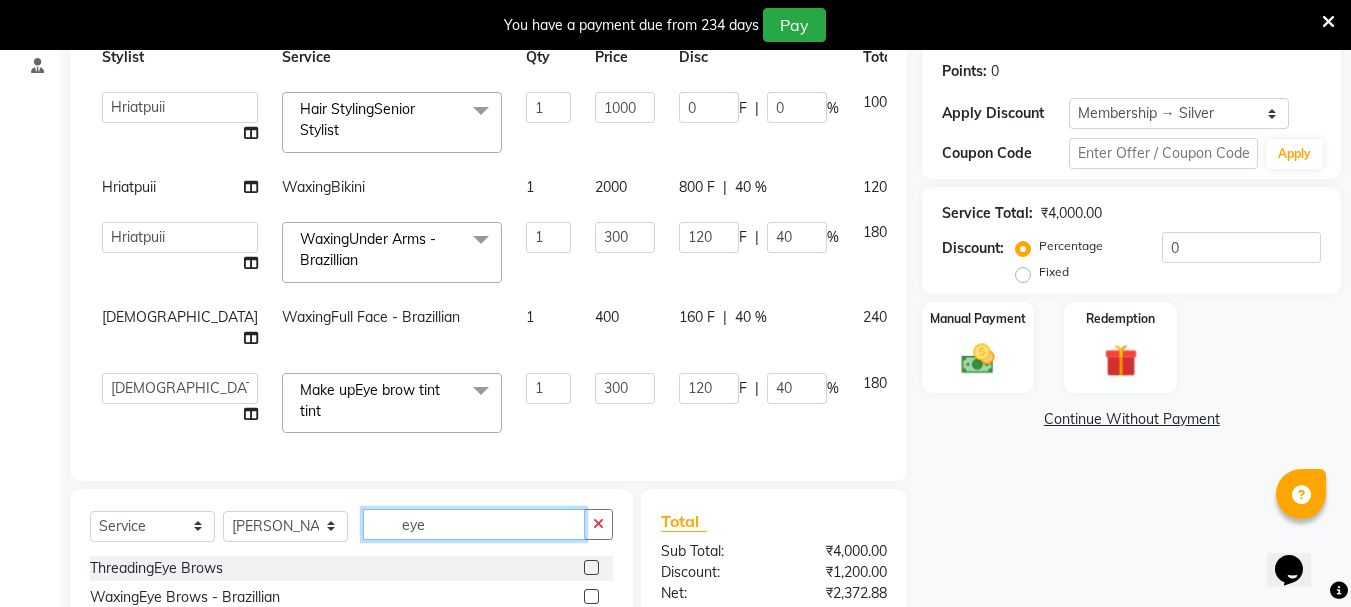 type on "eye" 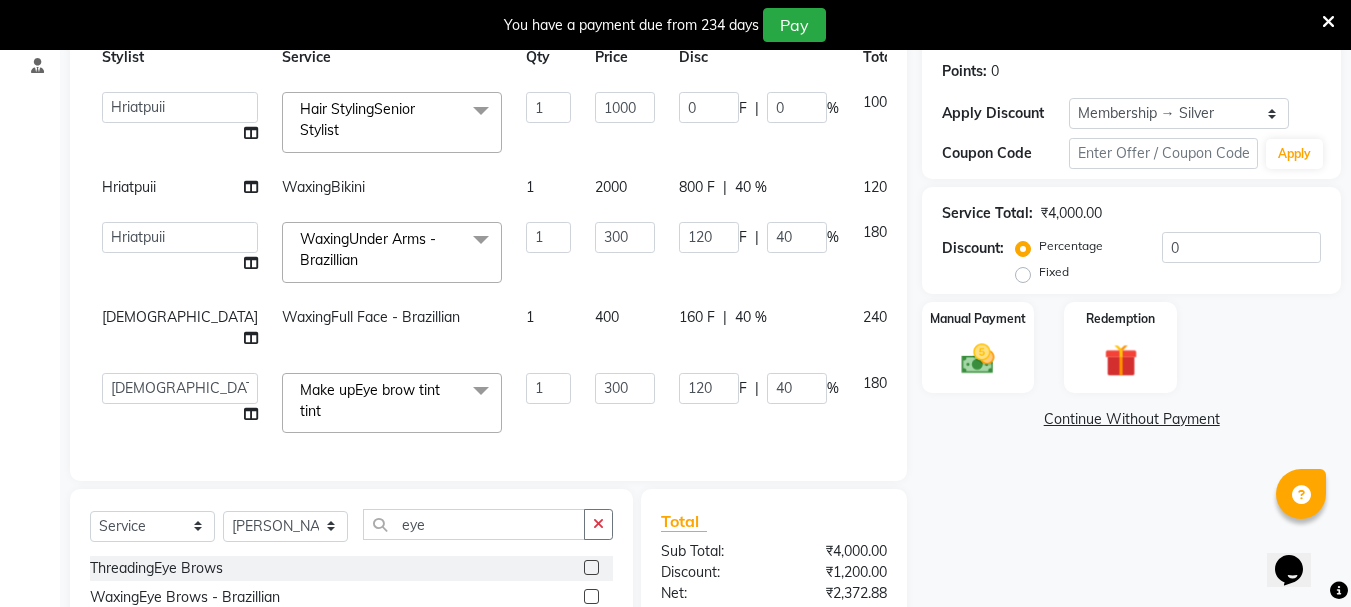 click 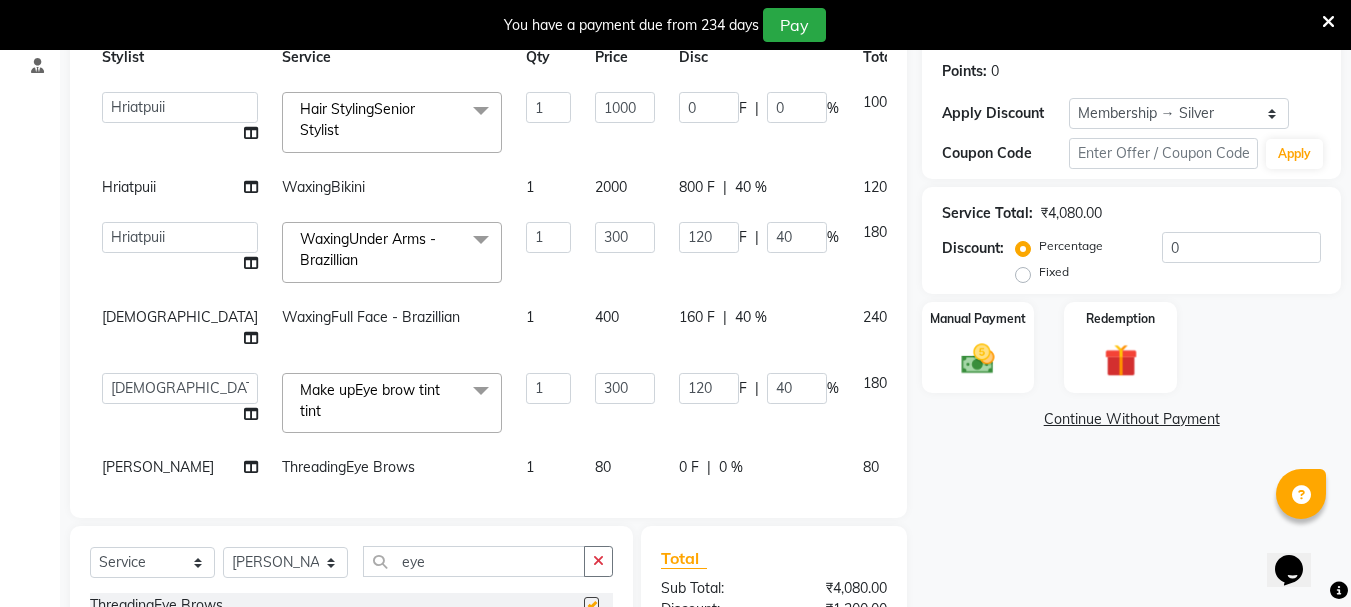 checkbox on "false" 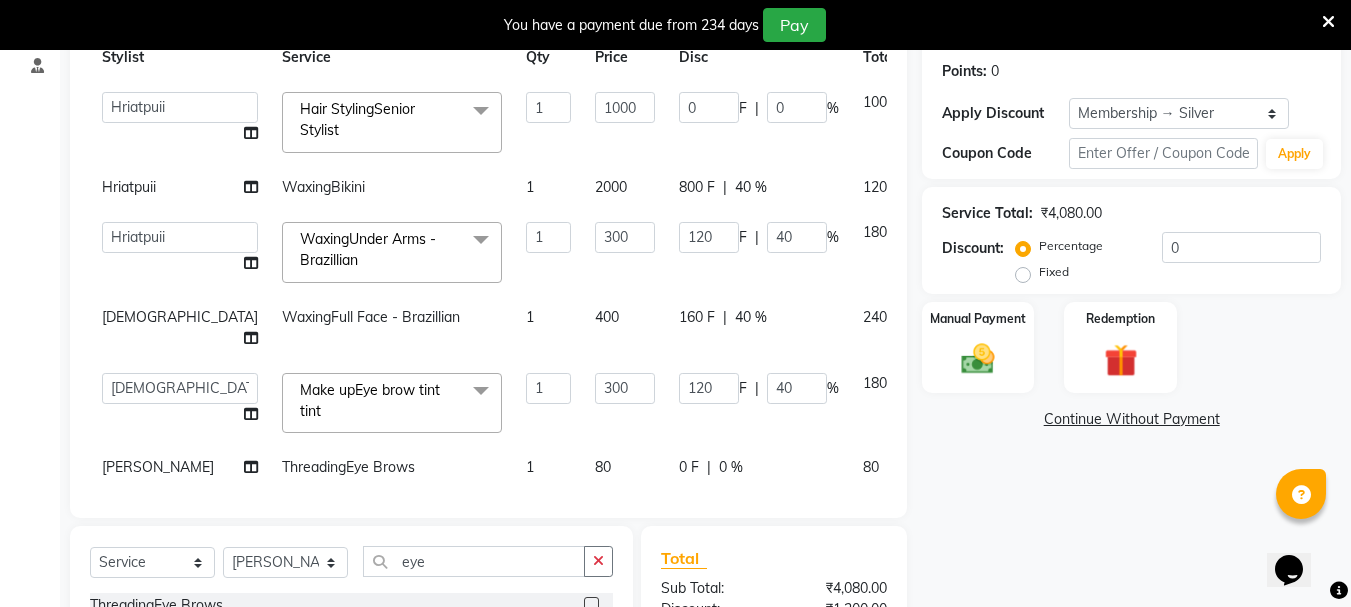 scroll, scrollTop: 23, scrollLeft: 0, axis: vertical 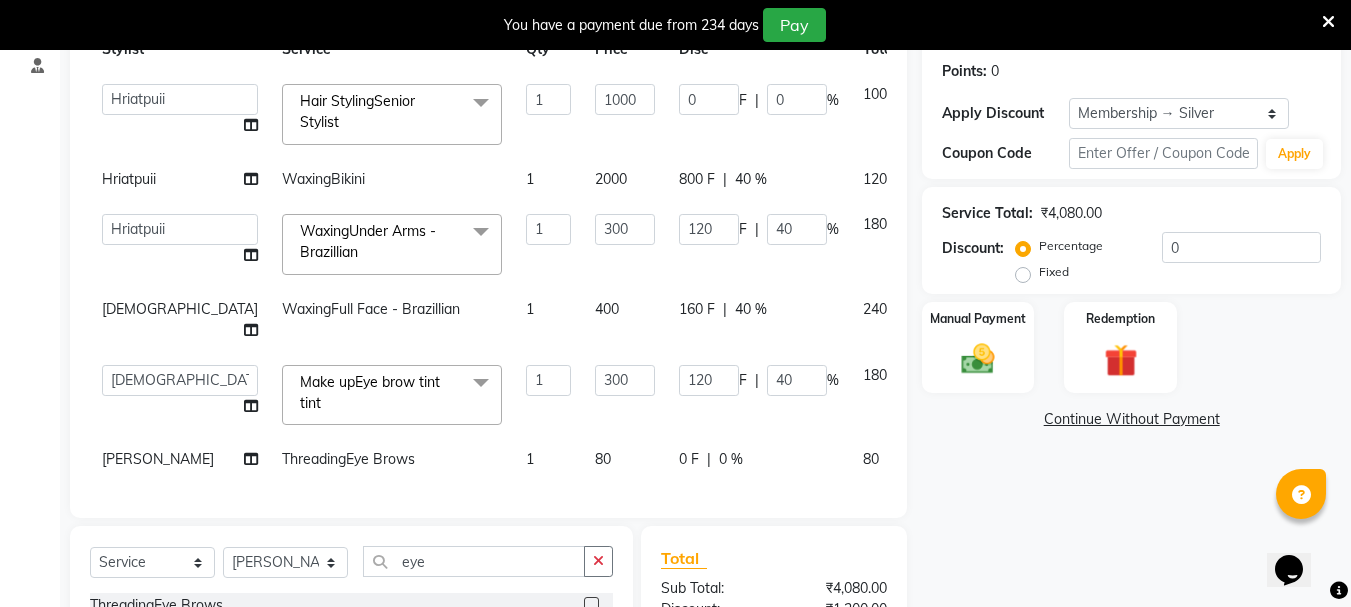 click on "400" 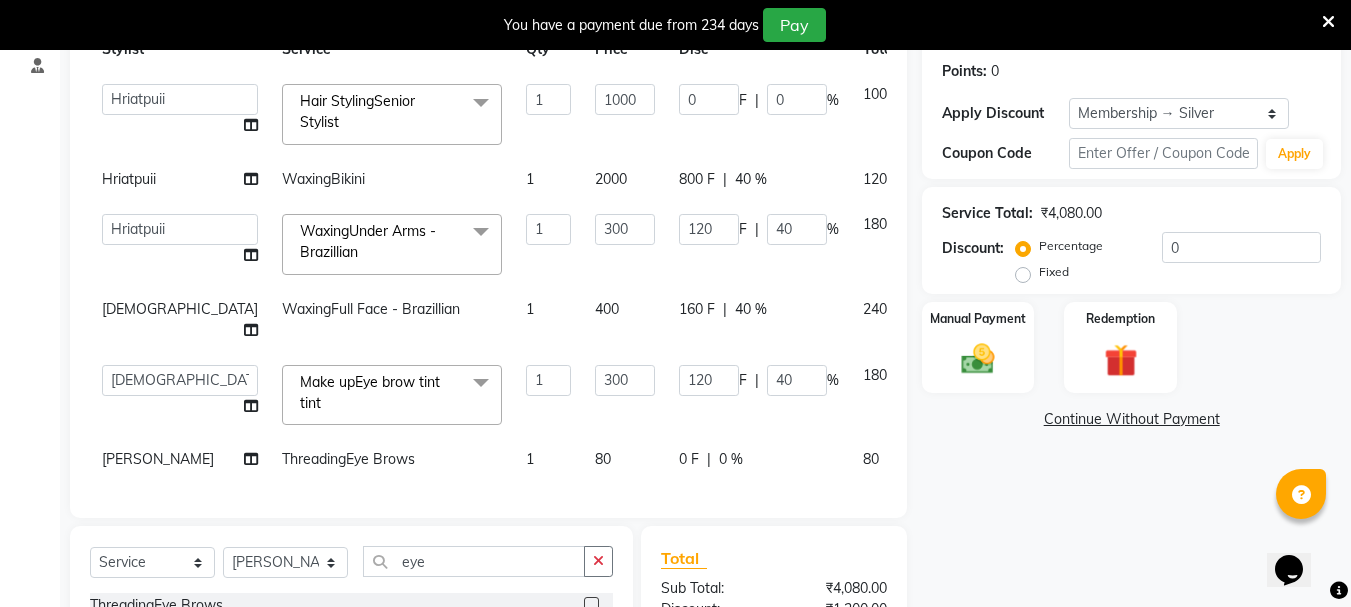 select on "64250" 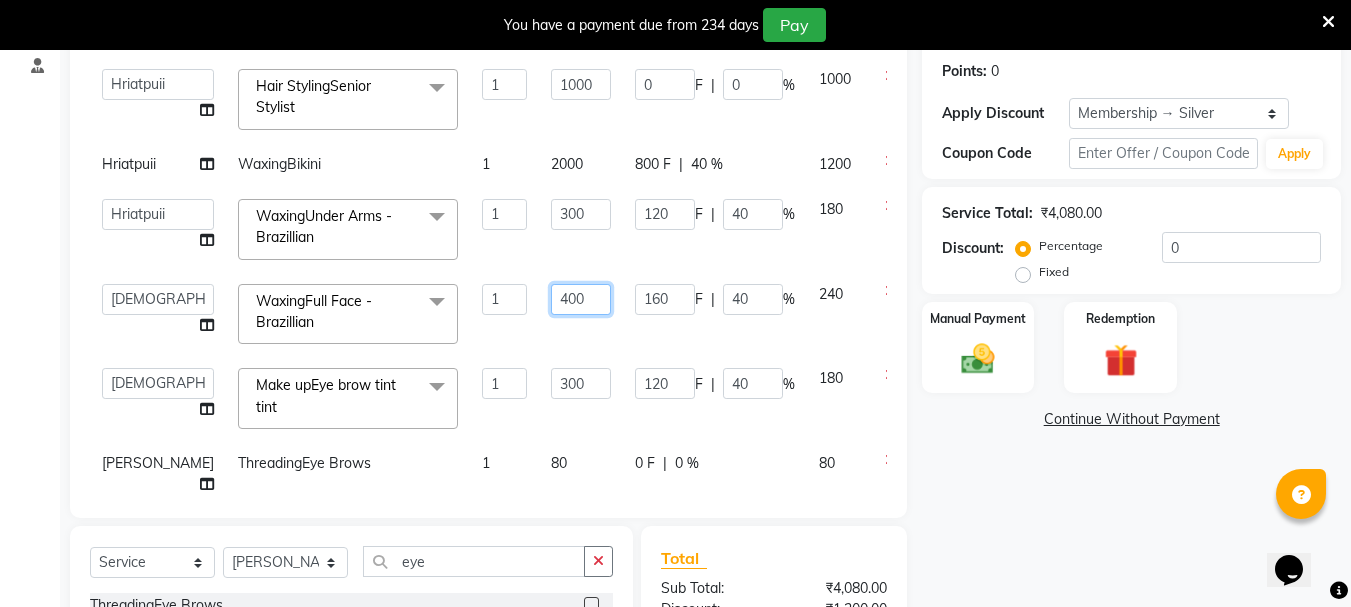 click on "400" 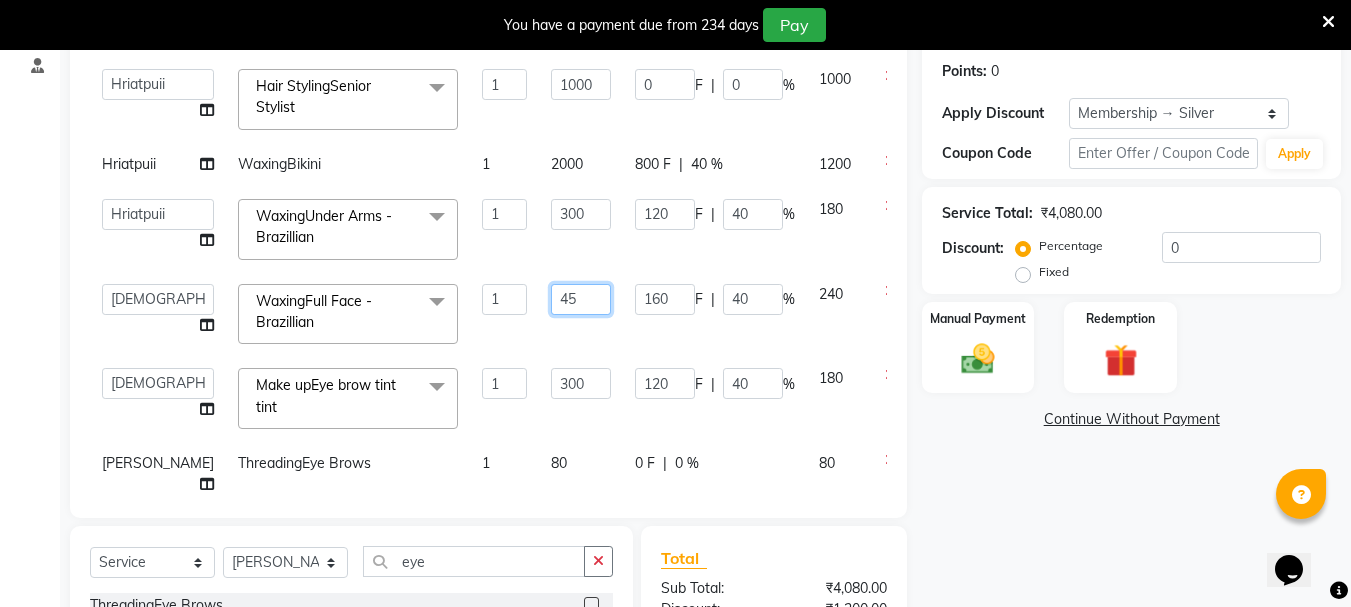 type on "450" 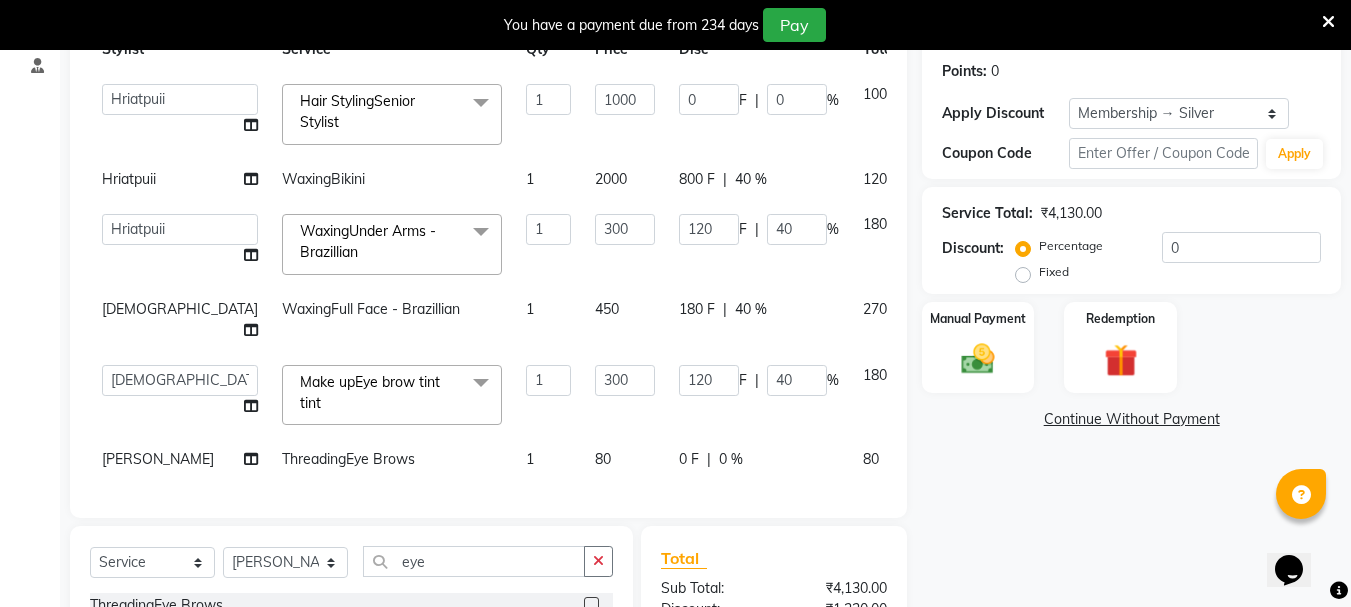 click on "Bhavani   Buati   Deepa   [PERSON_NAME]   Hriatpuii   [PERSON_NAME]   Kimi   [PERSON_NAME] Salon Manager   [PERSON_NAME]   [PERSON_NAME]   Ncy   [PERSON_NAME]   Zovi  Hair StylingSenior Stylist  x Hair StylingCreative Style Director Hair StylingSenior Stylist Hair StylingStylist Hair StylingBlunt Hair Cut Hair StylingFringe Hair StylingKids Hair Cut (below 6 years) Hair StylingShampoo & Conditioning Hair StylingBlow-dry Hair StylingIroning Hair StylingTong Curls Hair Accessories Hair ColorRoot Touch-Up Vegan Hair ColorRoot Touch-Up PPD Free Hair ColorRoot Touch-Up [MEDICAL_DATA] Free Hair ColorHighlights (Per Foil) Hair ColorHighlights with pre lightener (Per Foil) Hair ColorCrazy Hair Color (Per Foil) Hair ColorGlobal Hair Color Hair ColorBalayage/Ombre Henna Hair Toning Hair & Scalp TreatmentHair Spa - [PERSON_NAME] Butter Hair & Scalp TreatmentHair Spa - Nashi Hair & Scalp TreatmentRisana Hair & Scalp TreatmentQOD F4st Hair & Scalp TreatmentHair Spa - Nourishing & Repair Hair & Scalp TreatmentOlaplex 1" 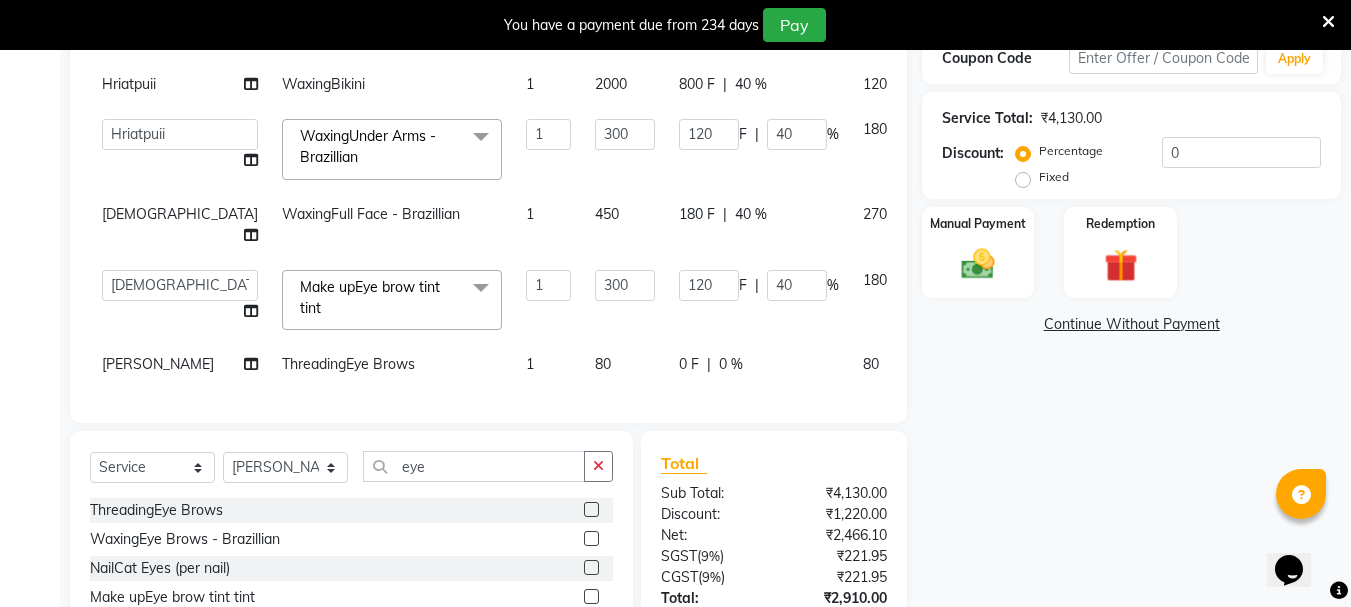scroll, scrollTop: 400, scrollLeft: 0, axis: vertical 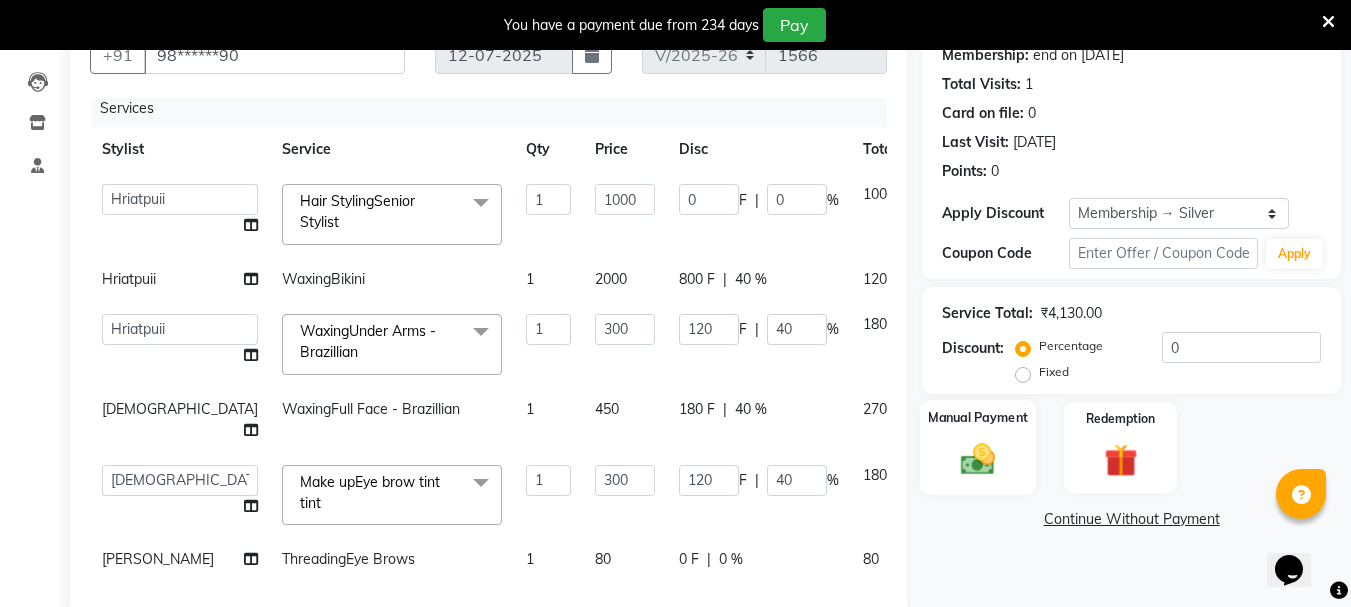 click 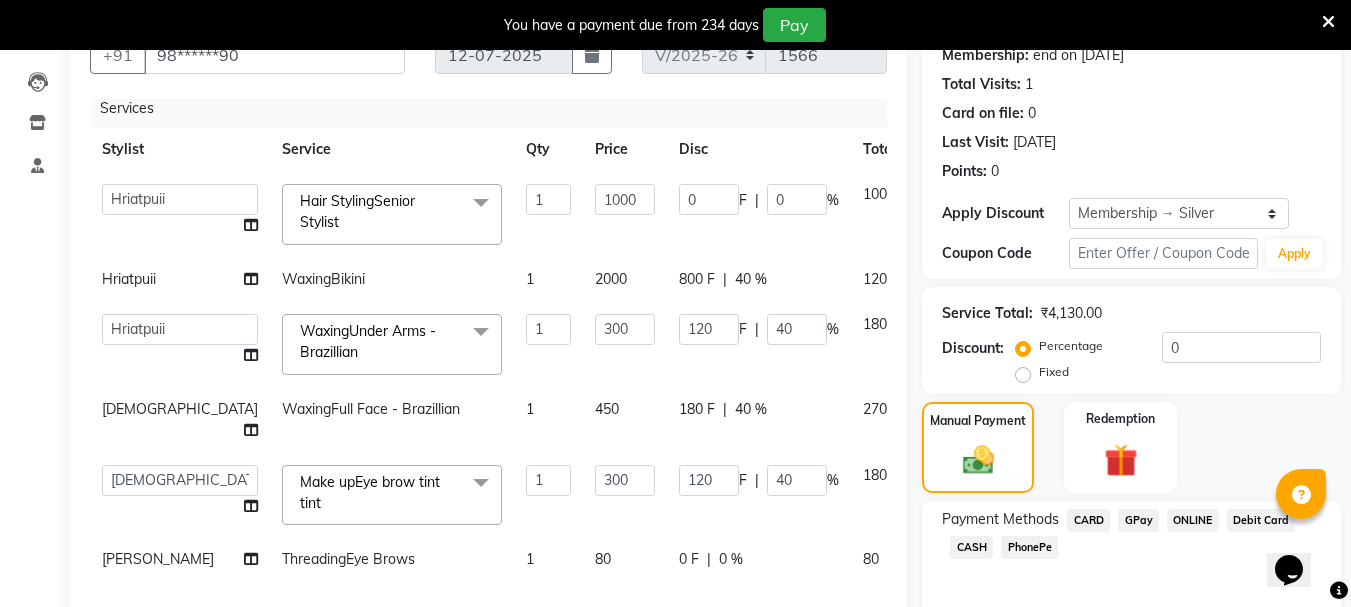 click on "GPay" 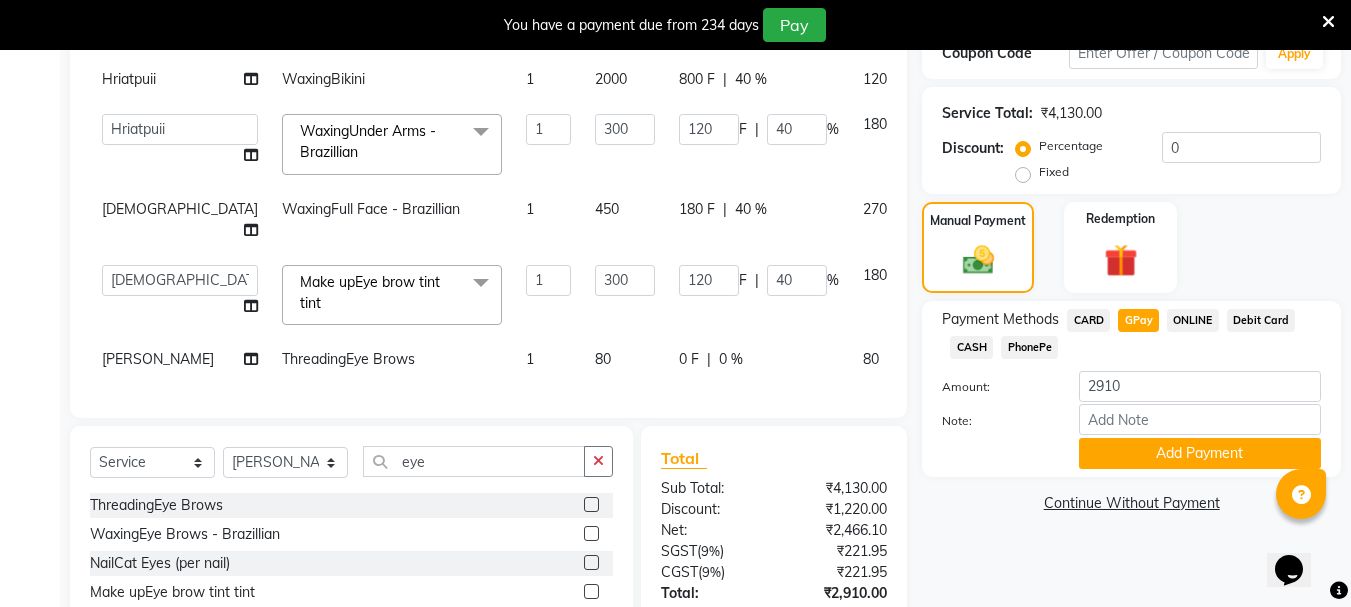 scroll, scrollTop: 543, scrollLeft: 0, axis: vertical 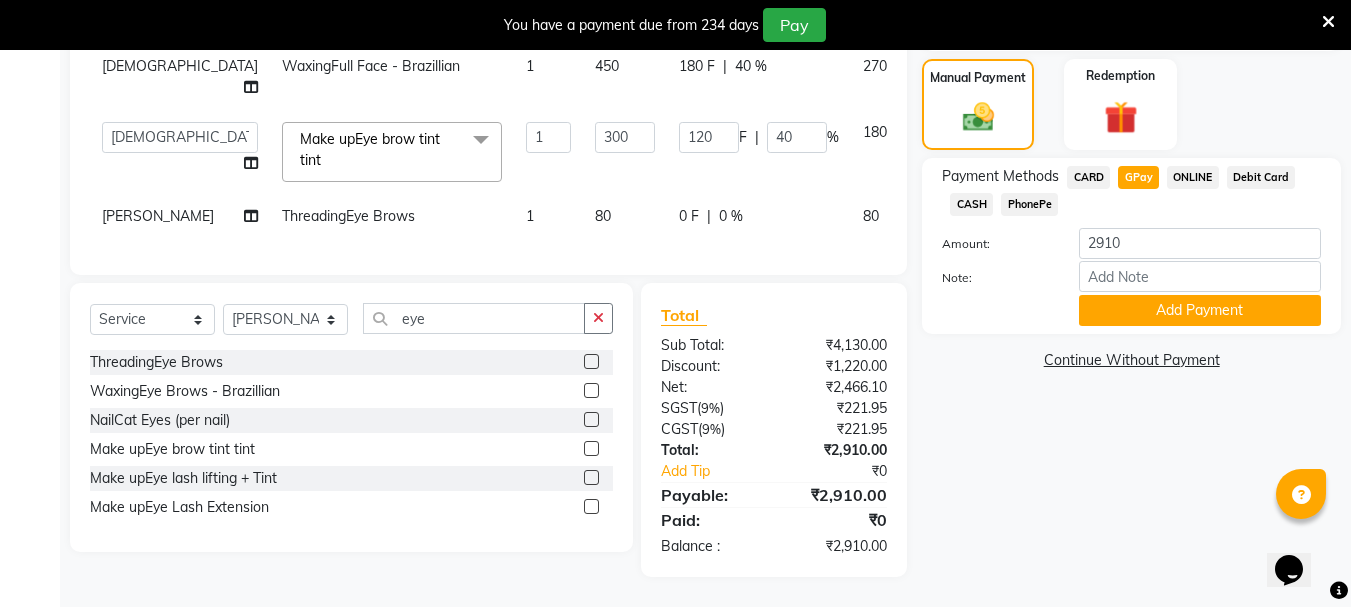 click on "0 F | 0 %" 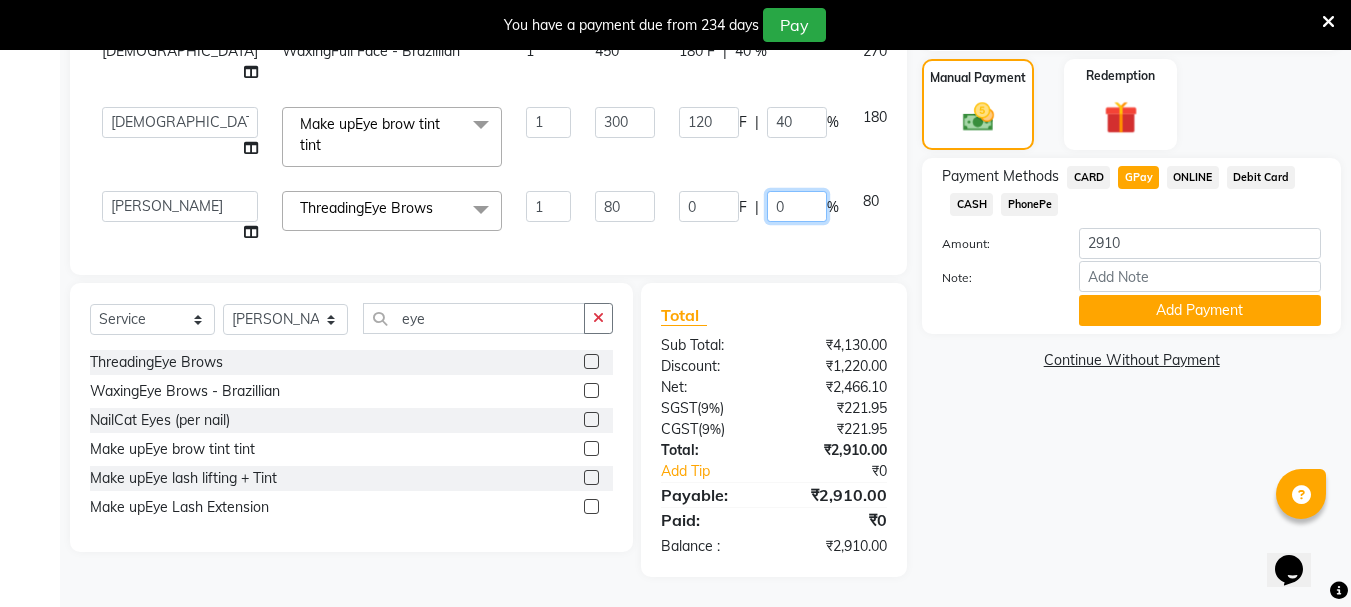 click on "0" 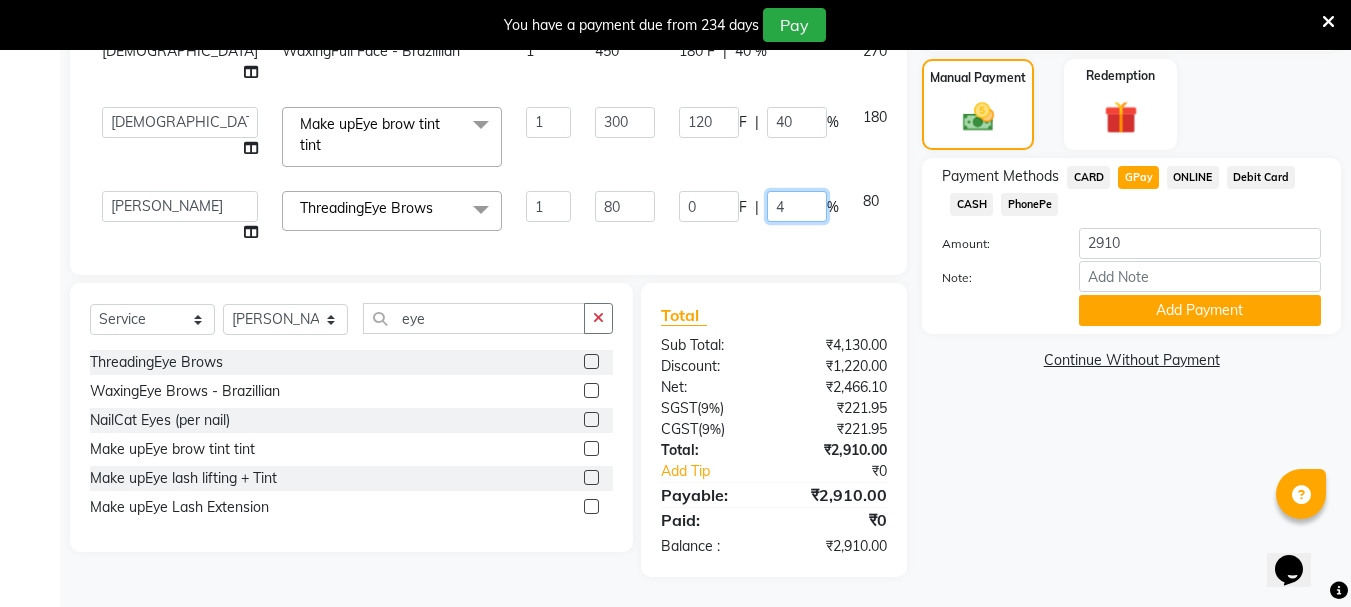 type on "40" 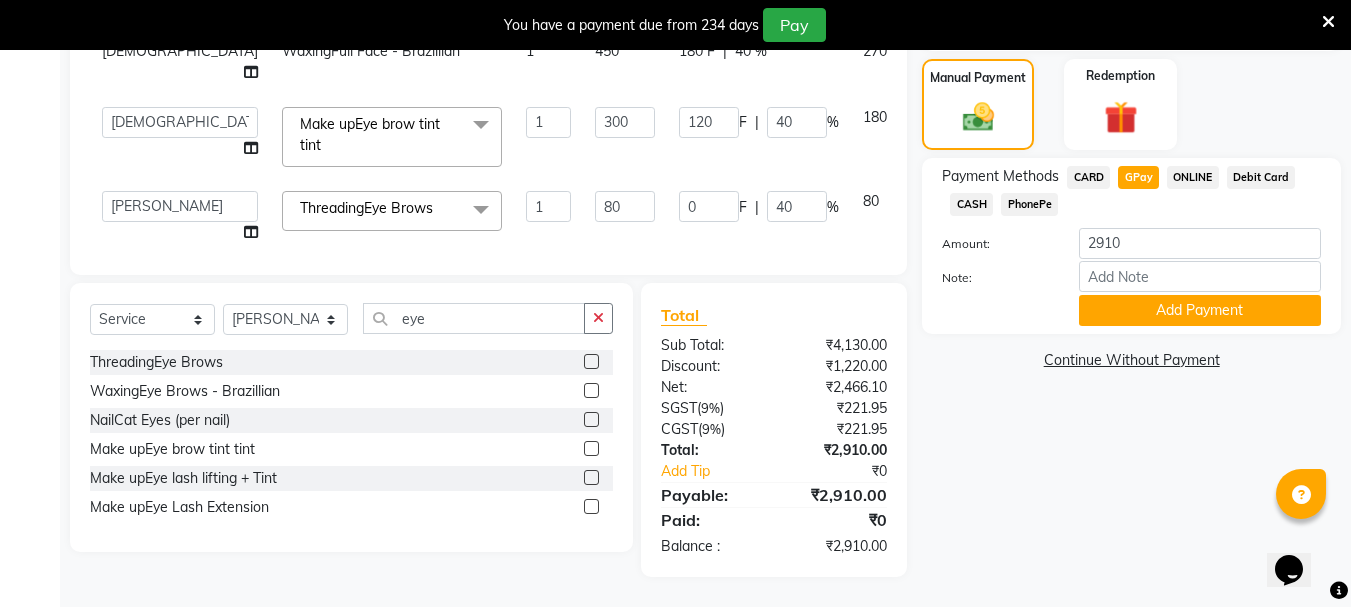 click on "180" 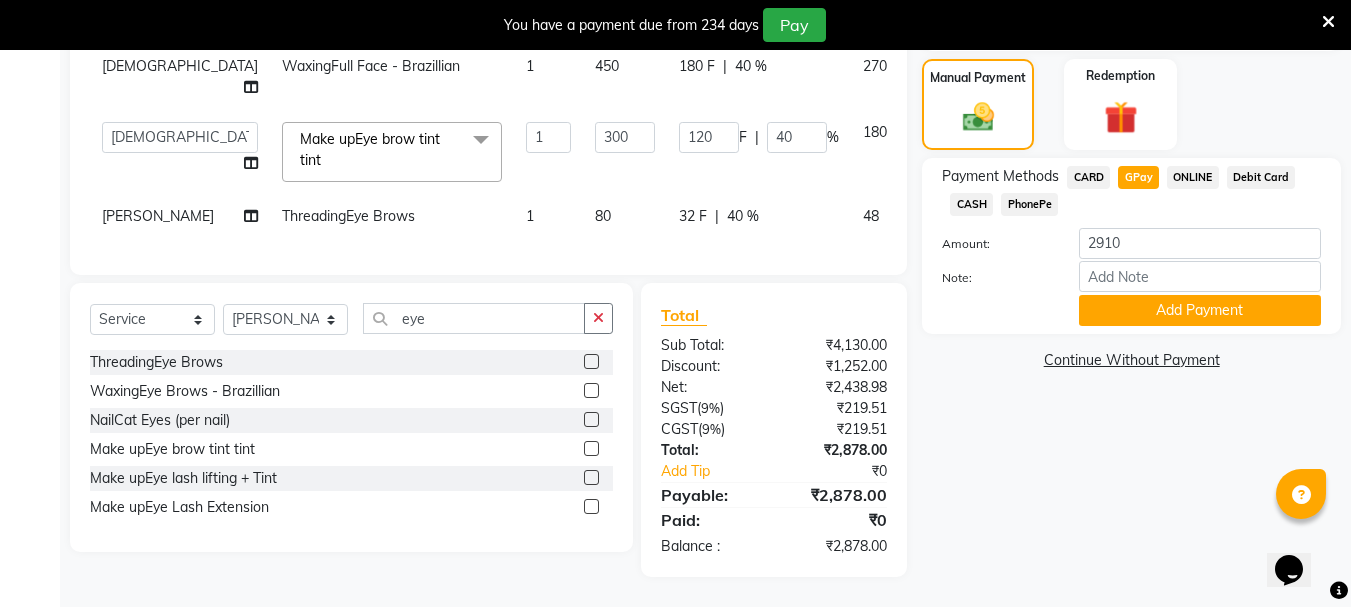 click on "CARD" 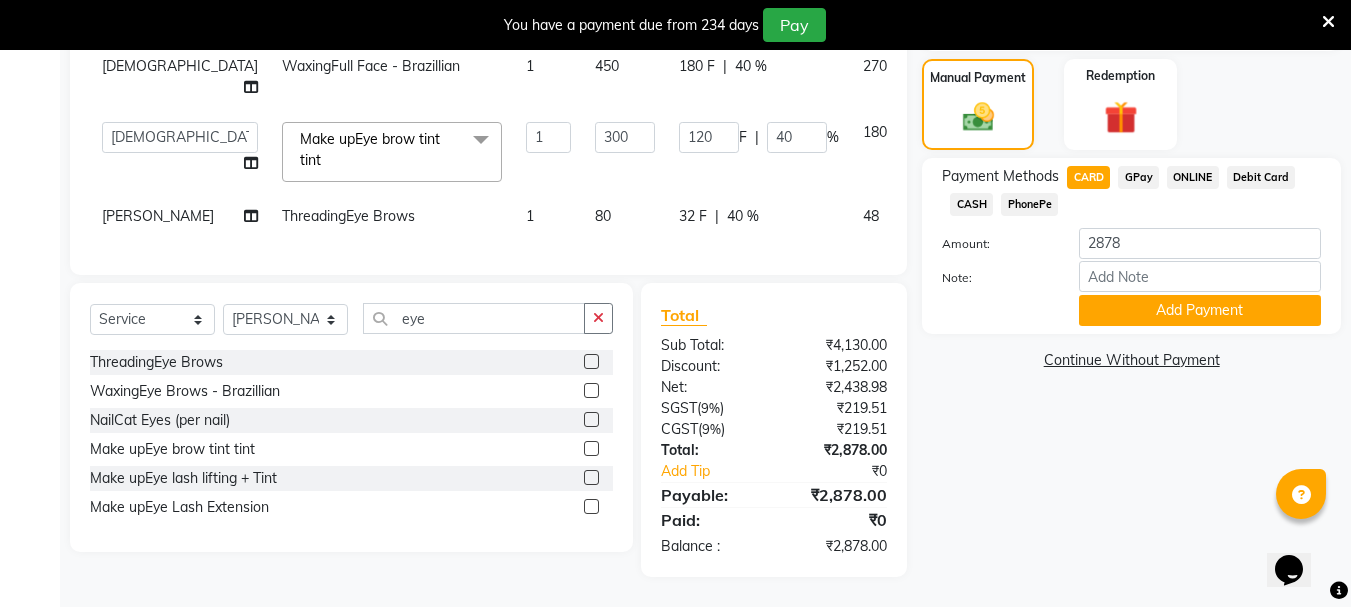 click on "GPay" 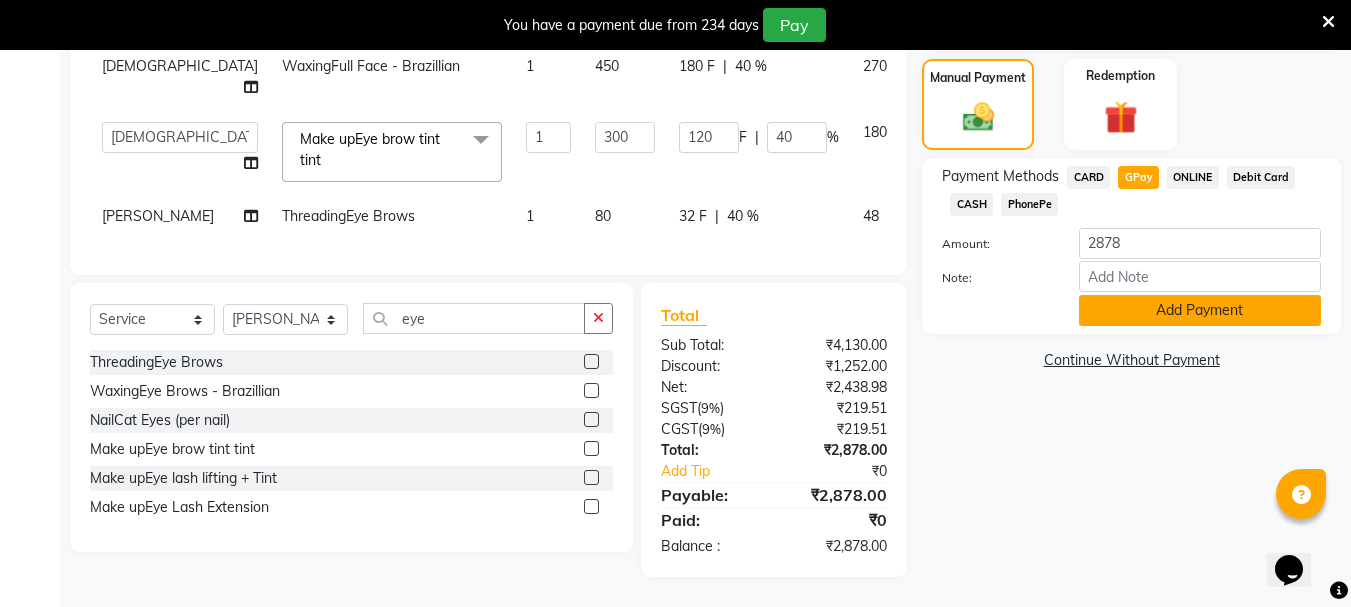 click on "Add Payment" 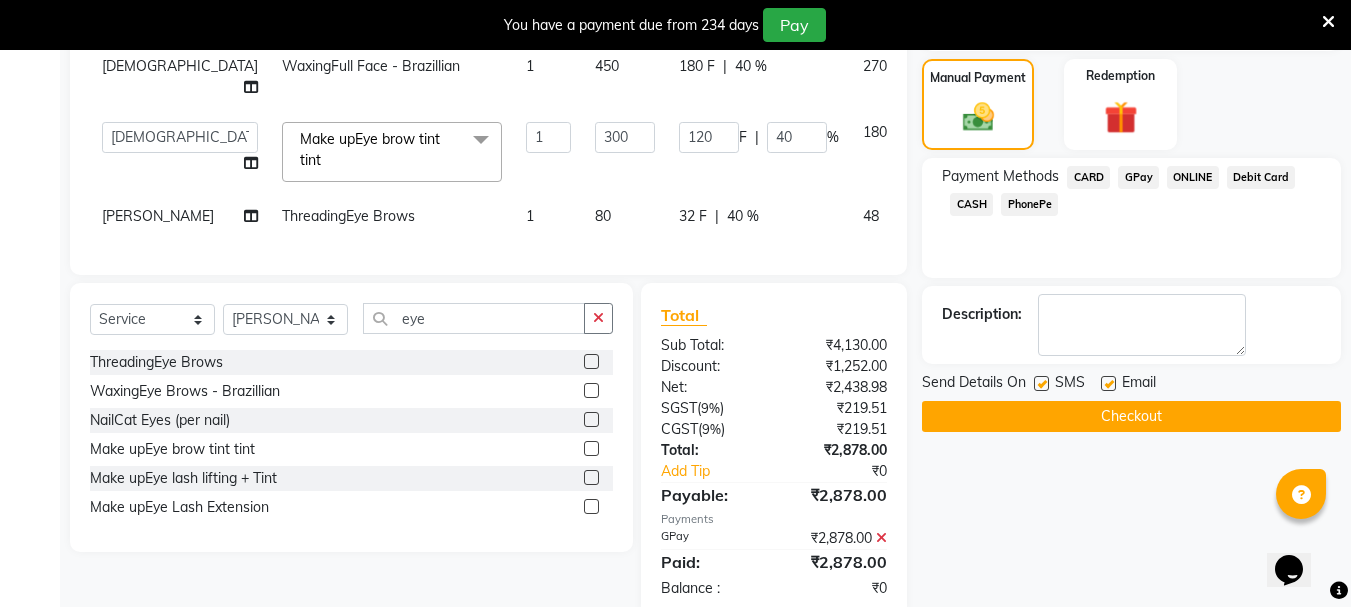 click on "Checkout" 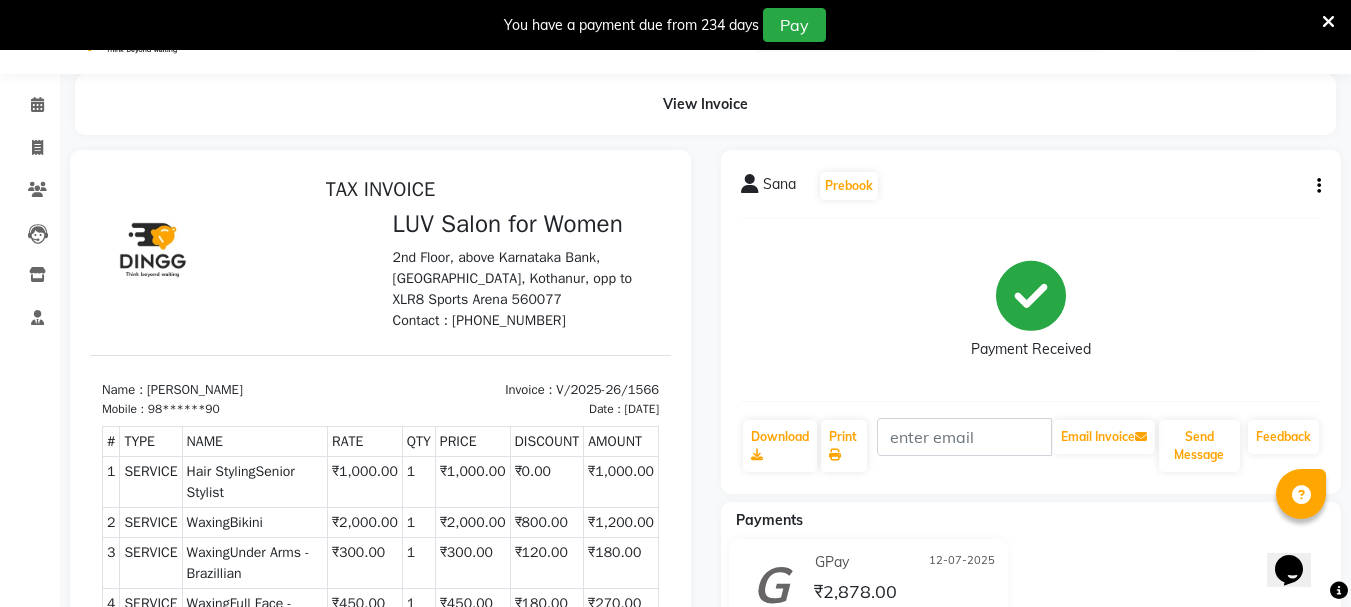 scroll, scrollTop: 0, scrollLeft: 0, axis: both 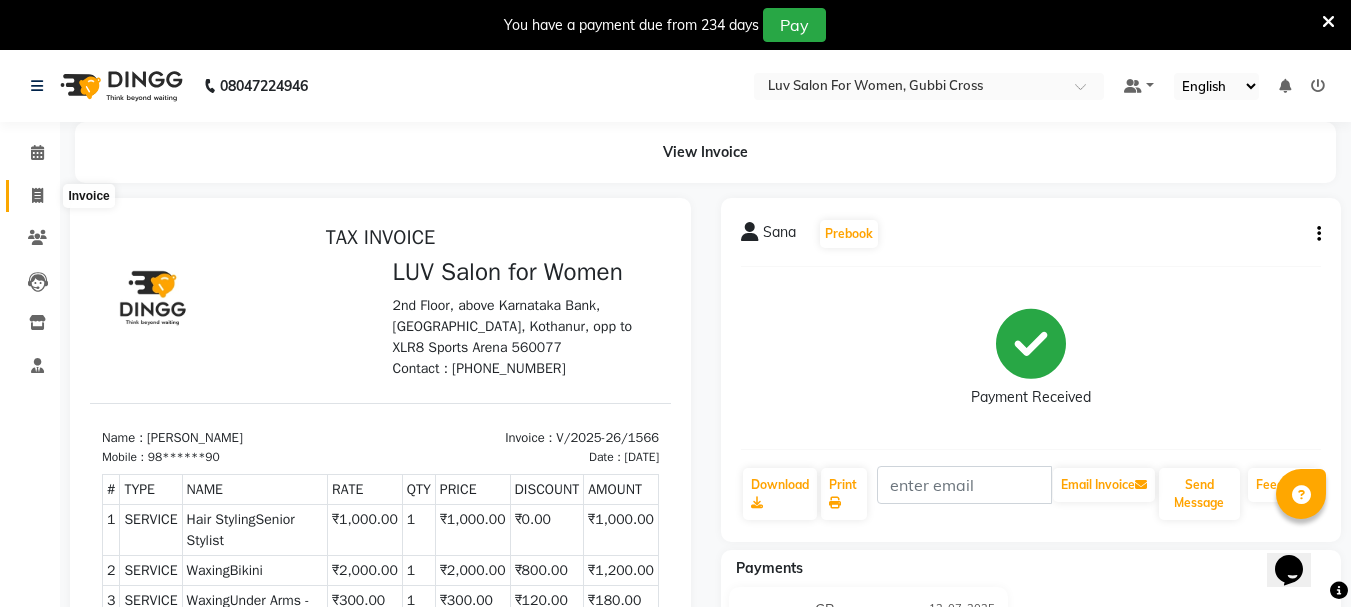 click 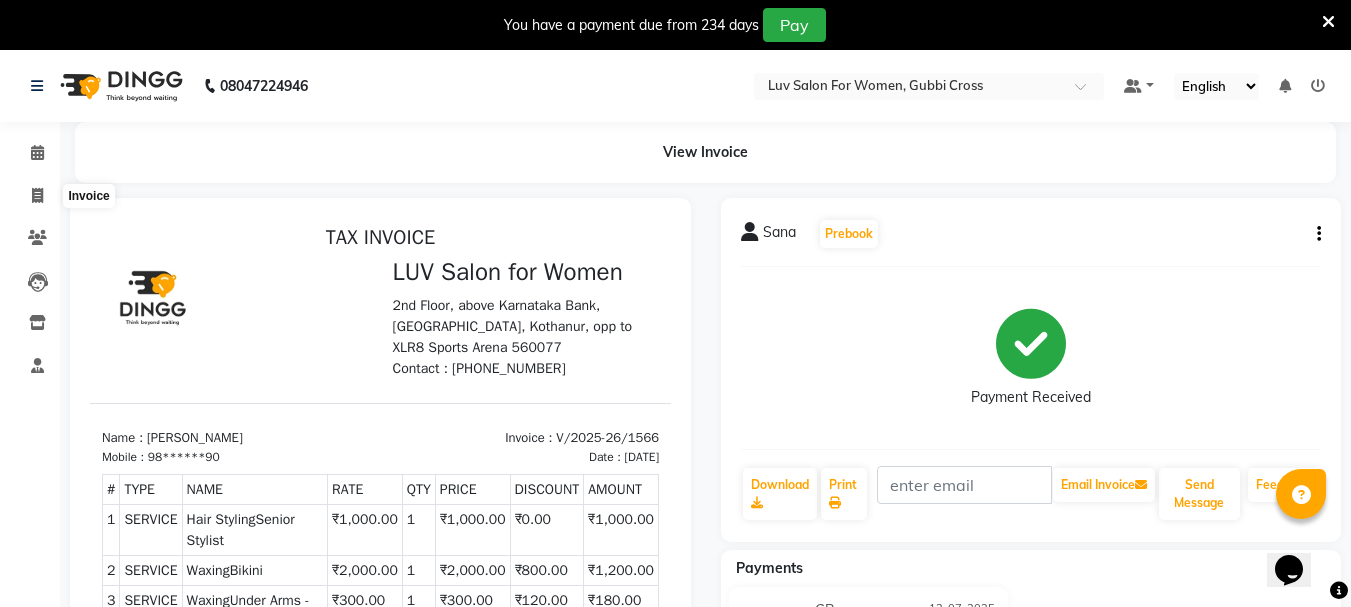 select on "service" 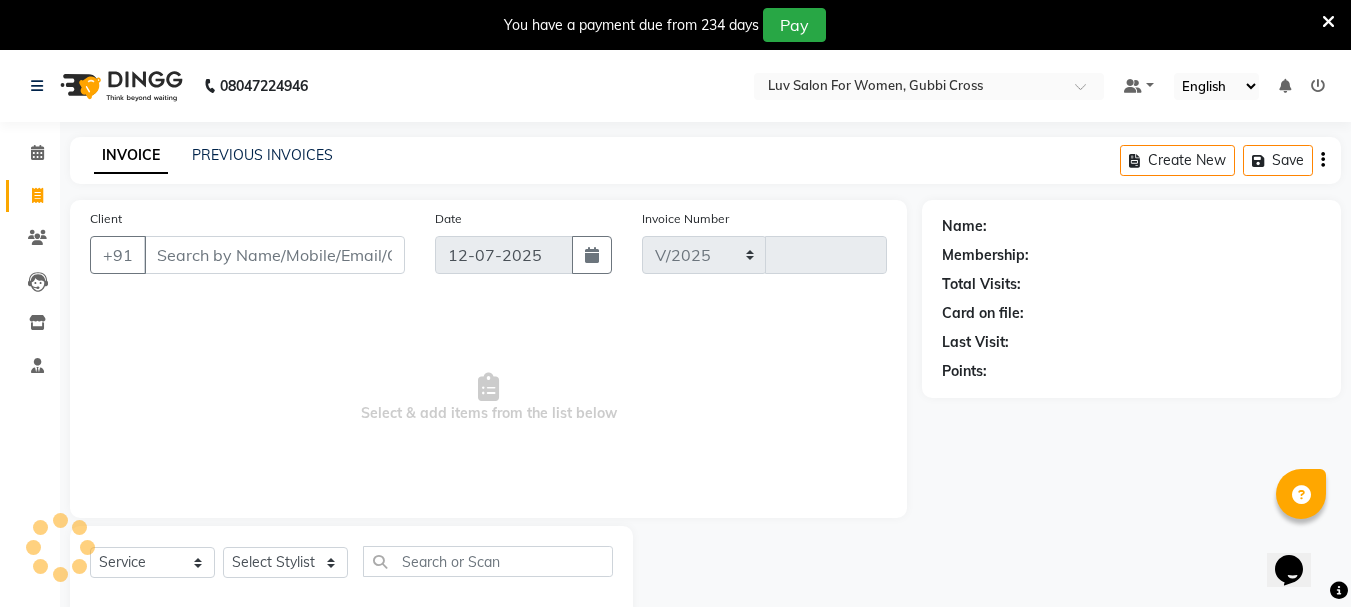 select on "7221" 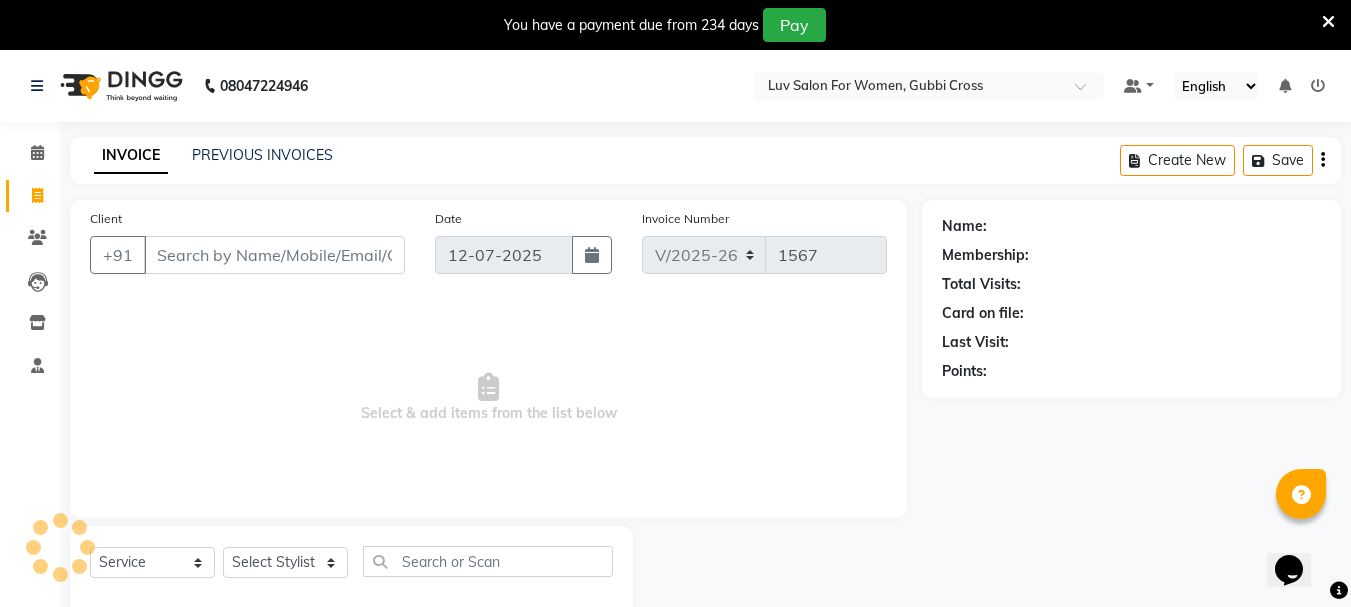 scroll, scrollTop: 50, scrollLeft: 0, axis: vertical 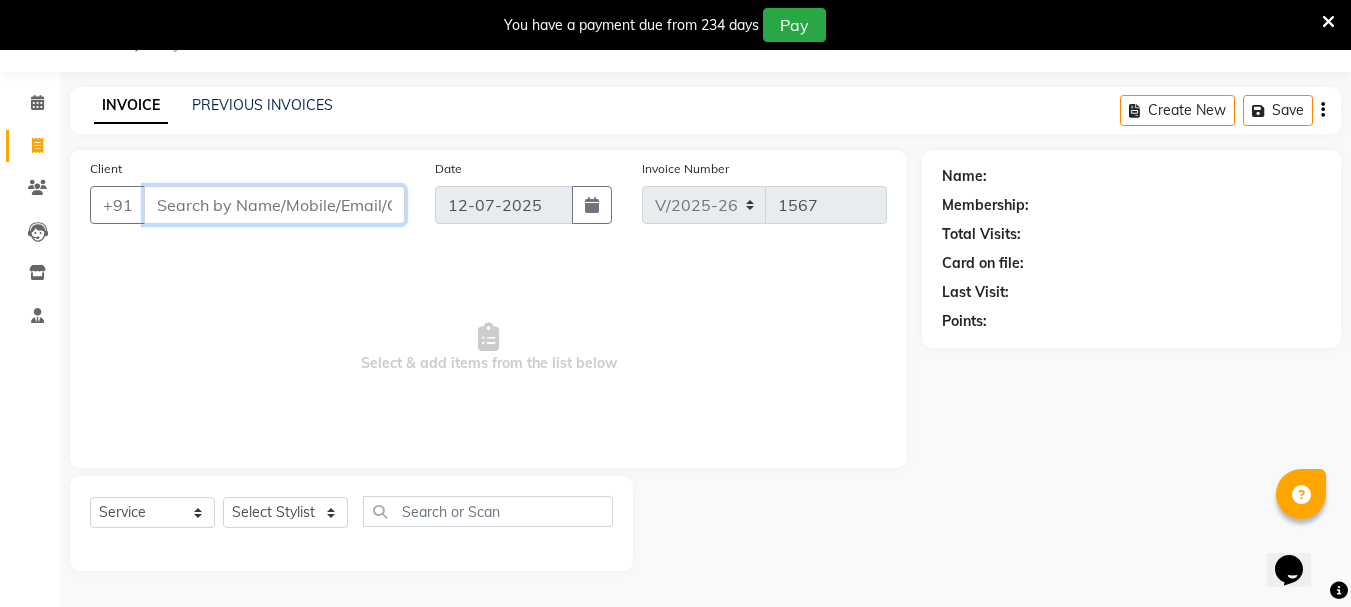 click on "Client" at bounding box center [274, 205] 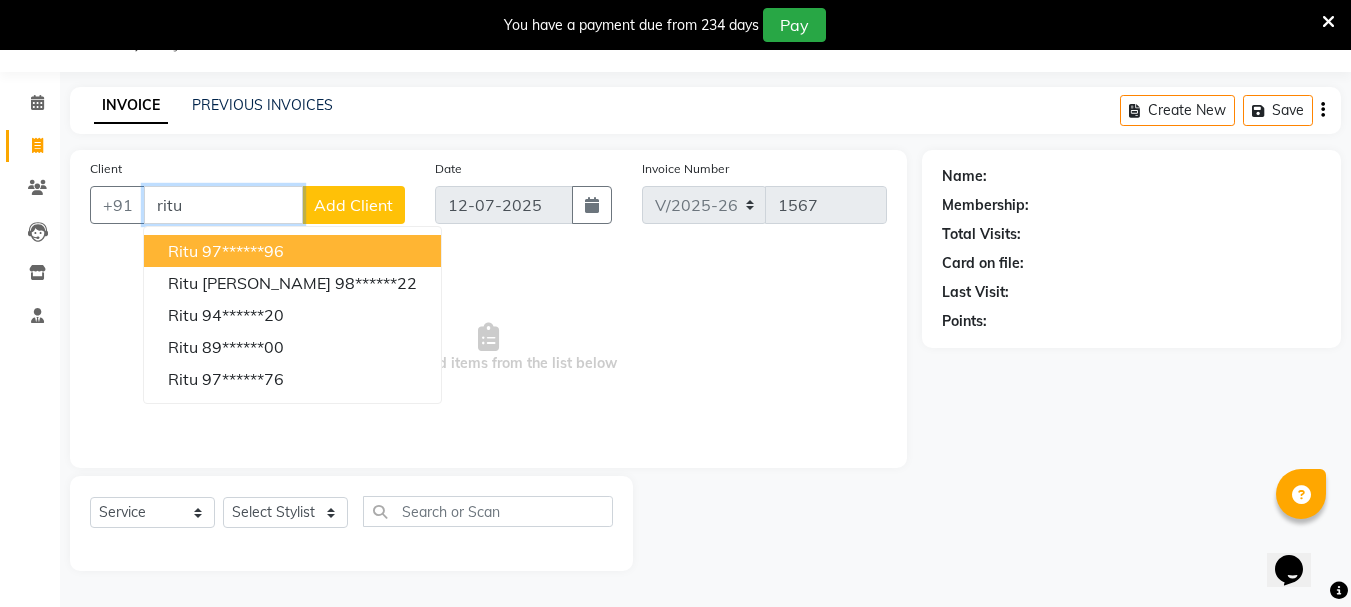 click on "97******96" at bounding box center (243, 251) 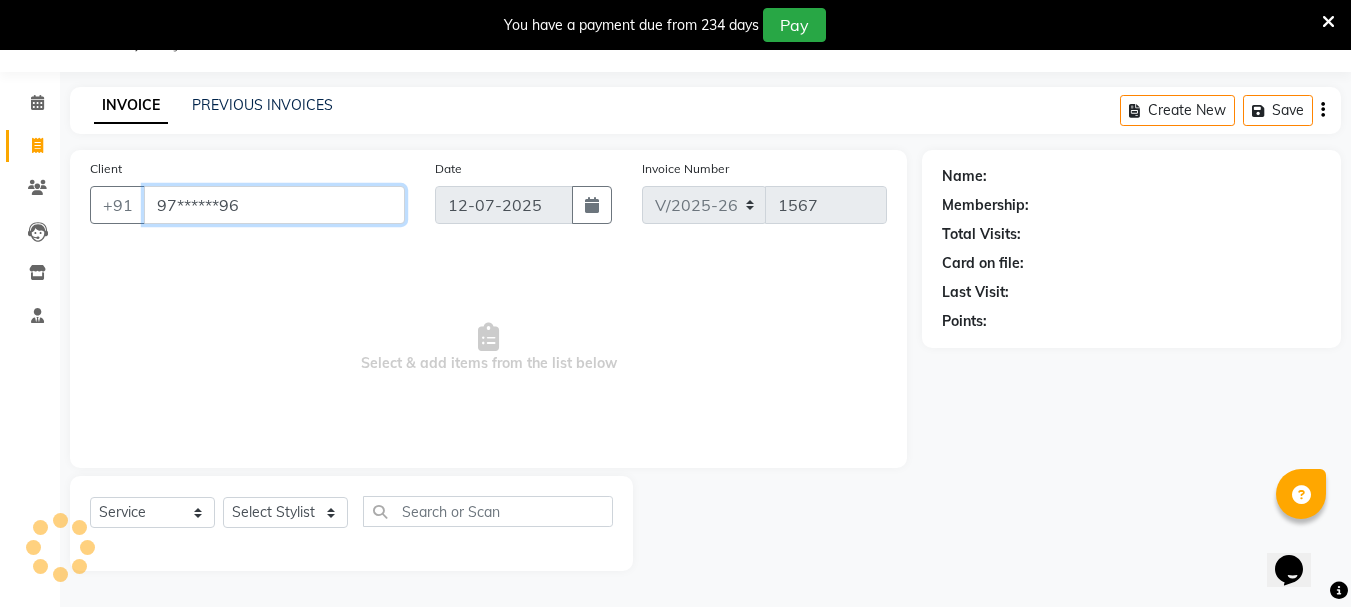 type on "97******96" 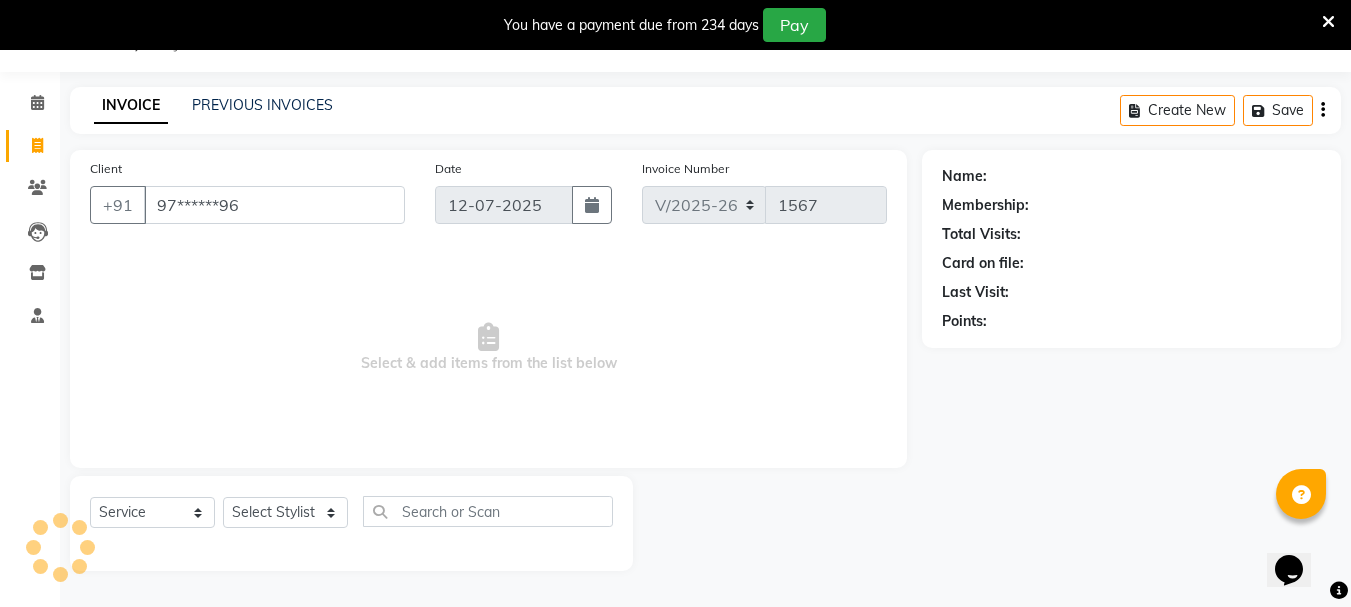 select on "1: Object" 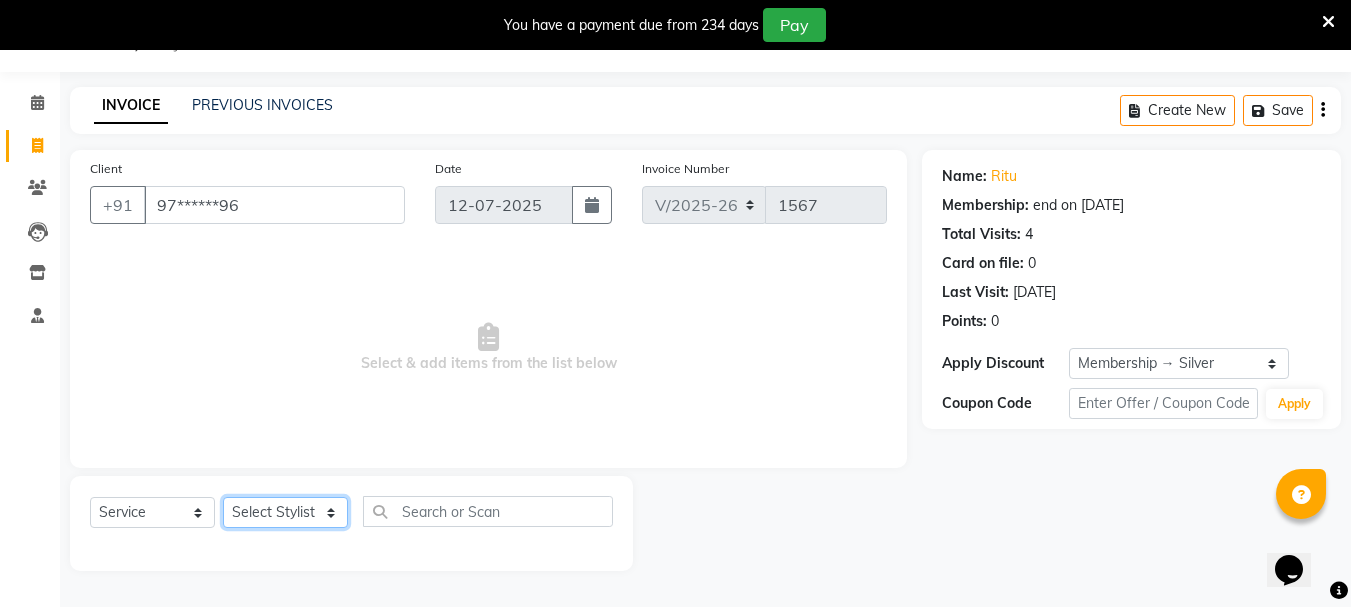 click on "Select Stylist Bhavani Buati [PERSON_NAME] Hriatpuii [PERSON_NAME] [PERSON_NAME] Salon Manager [PERSON_NAME] [PERSON_NAME] Ncy [PERSON_NAME]" 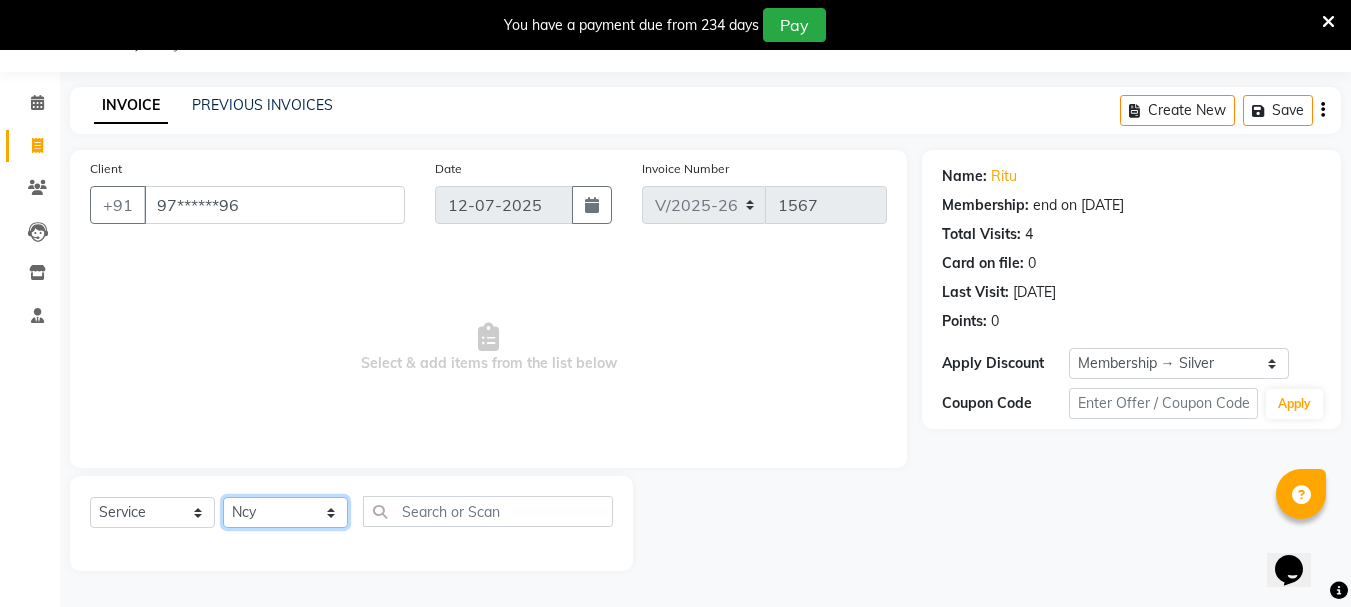 click on "Select Stylist Bhavani Buati [PERSON_NAME] Hriatpuii [PERSON_NAME] [PERSON_NAME] Salon Manager [PERSON_NAME] [PERSON_NAME] Ncy [PERSON_NAME]" 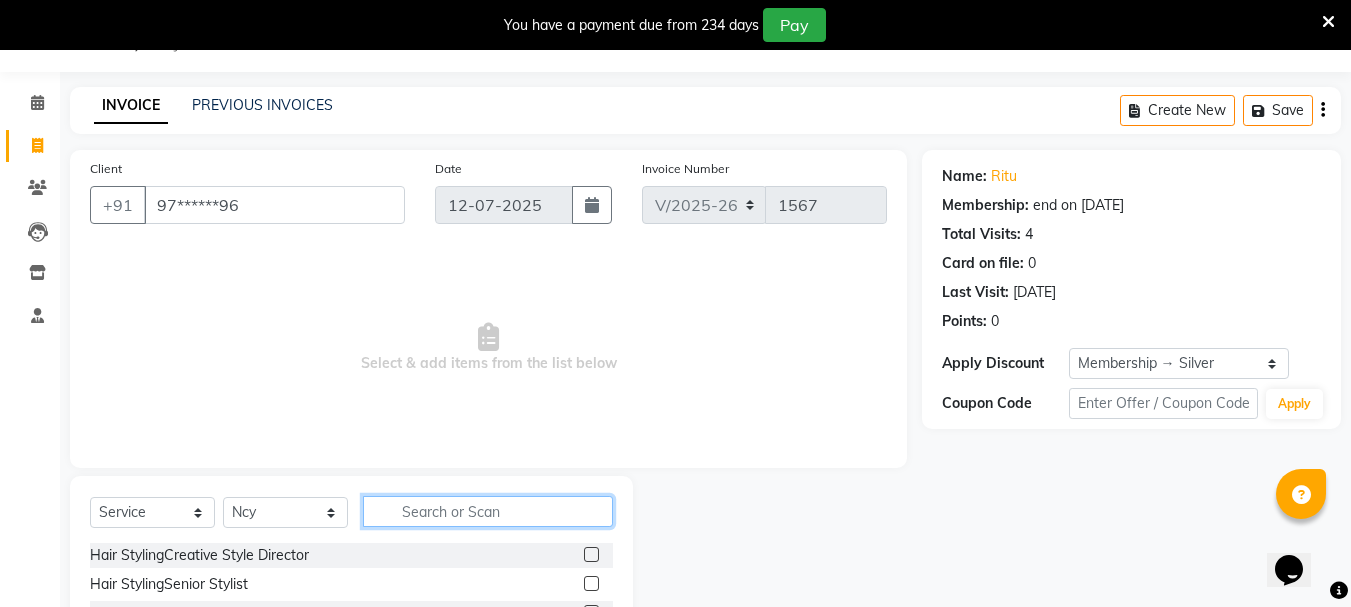 click 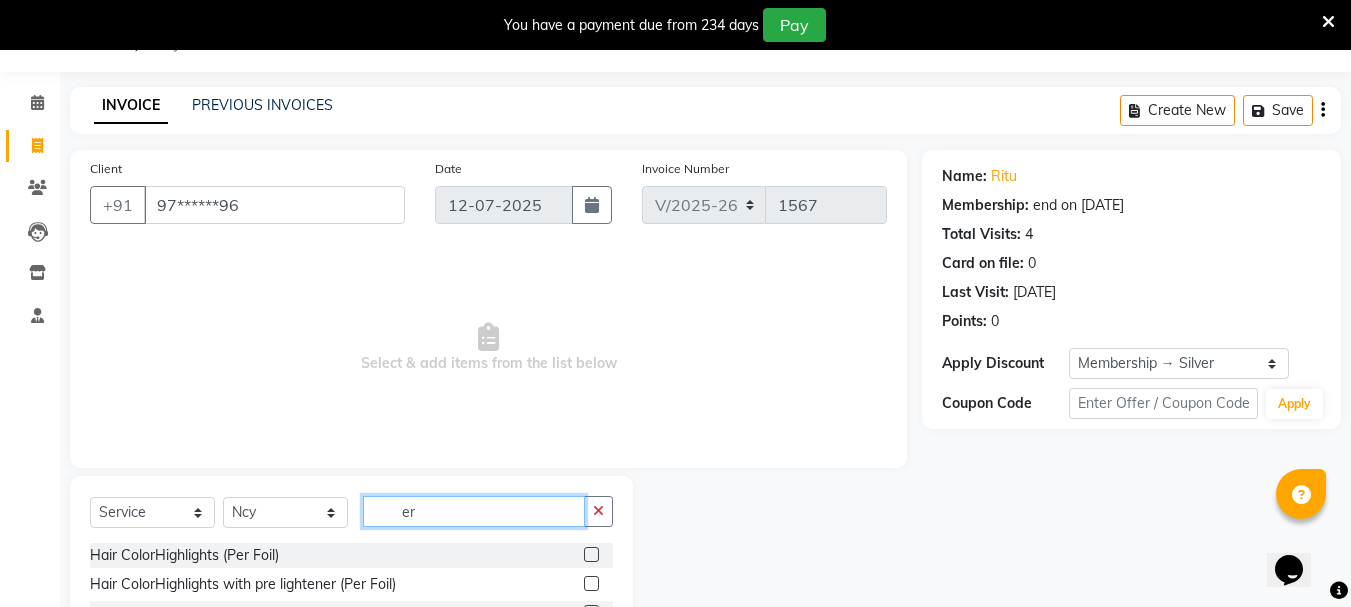 type on "e" 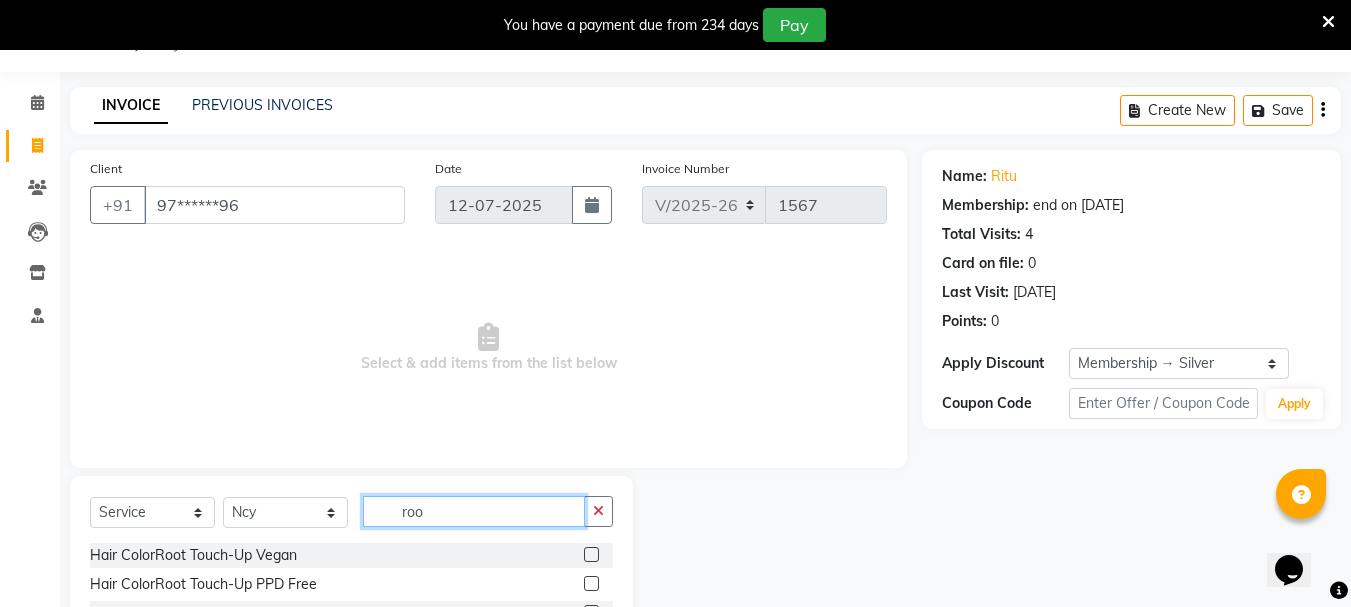 type on "roo" 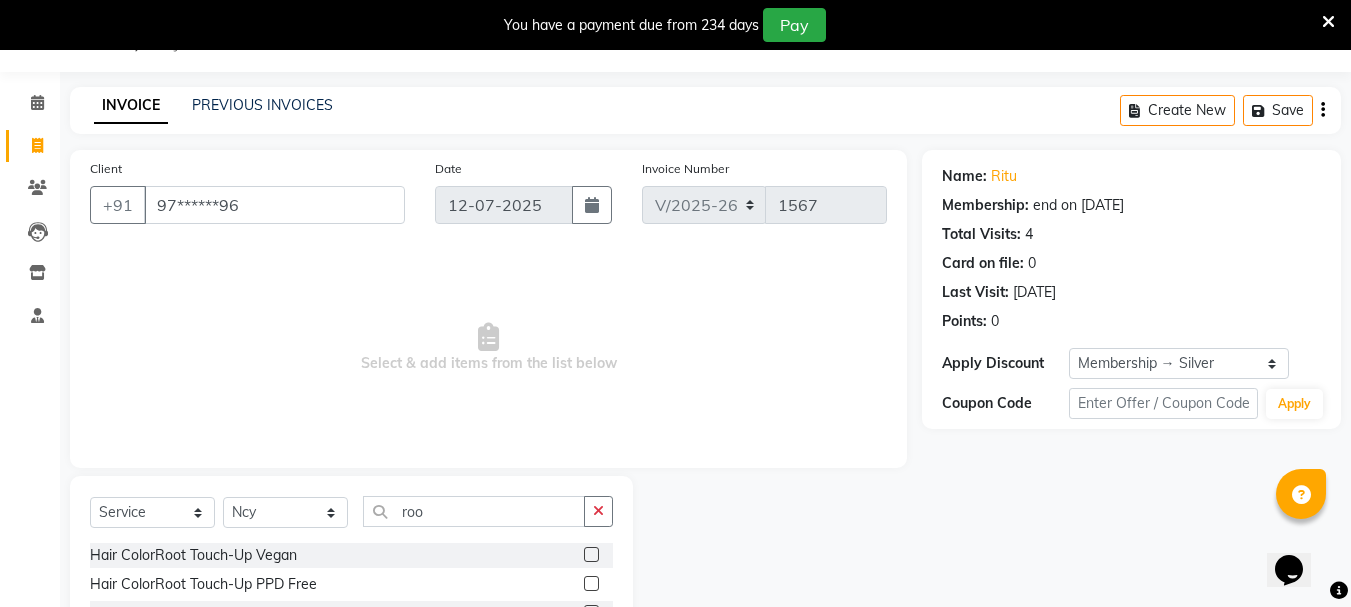 click 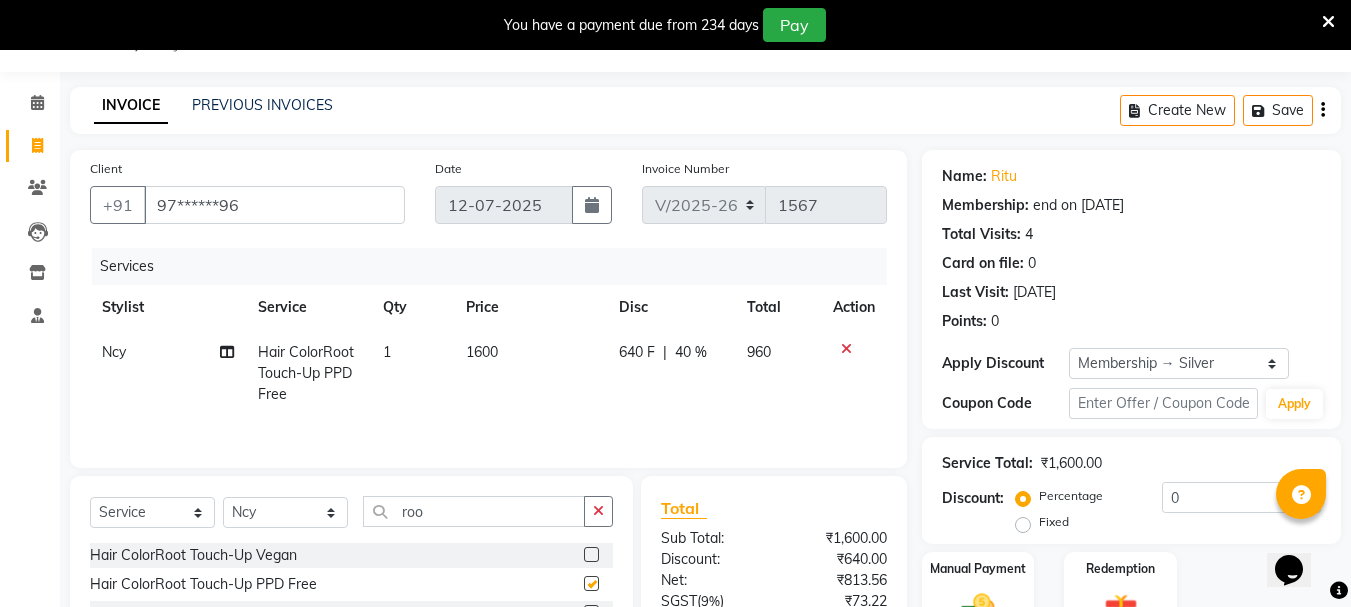 checkbox on "false" 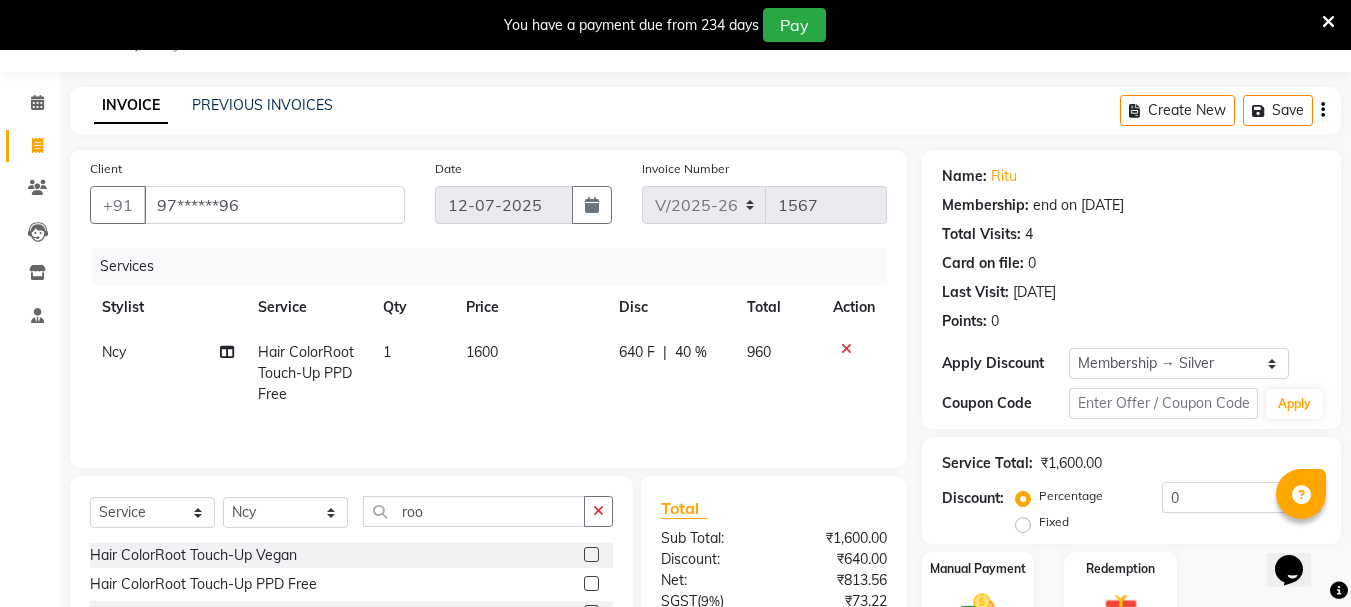 scroll, scrollTop: 243, scrollLeft: 0, axis: vertical 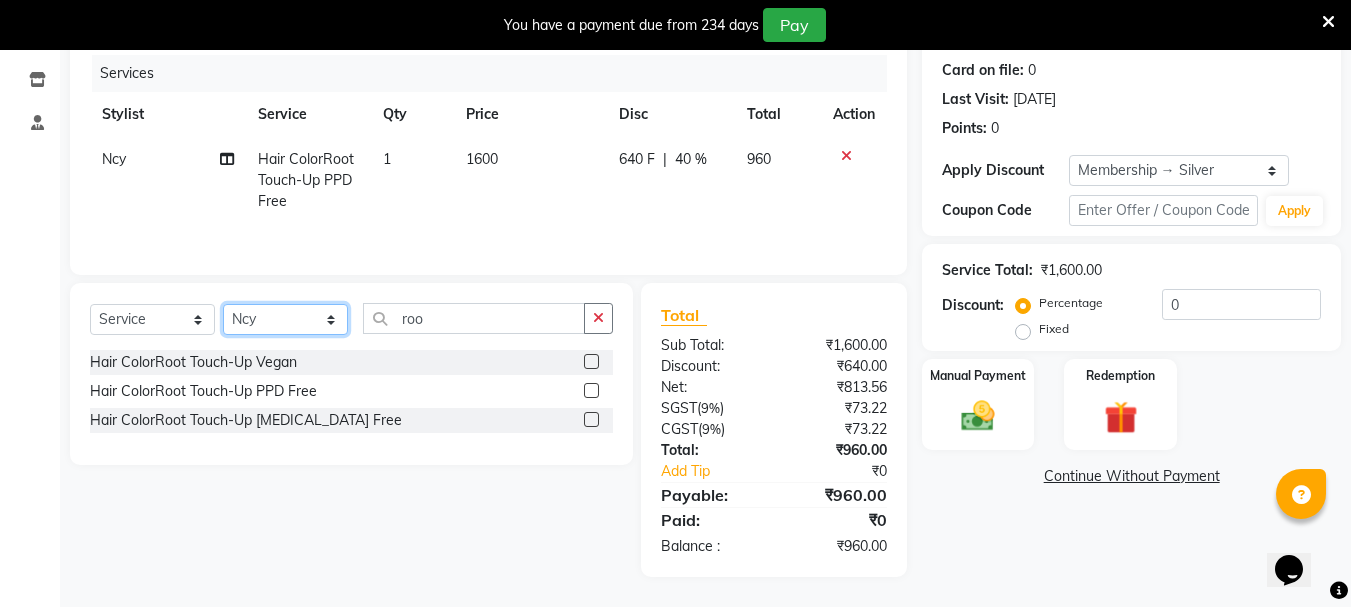 click on "Select Stylist Bhavani Buati [PERSON_NAME] Hriatpuii [PERSON_NAME] [PERSON_NAME] Salon Manager [PERSON_NAME] [PERSON_NAME] Ncy [PERSON_NAME]" 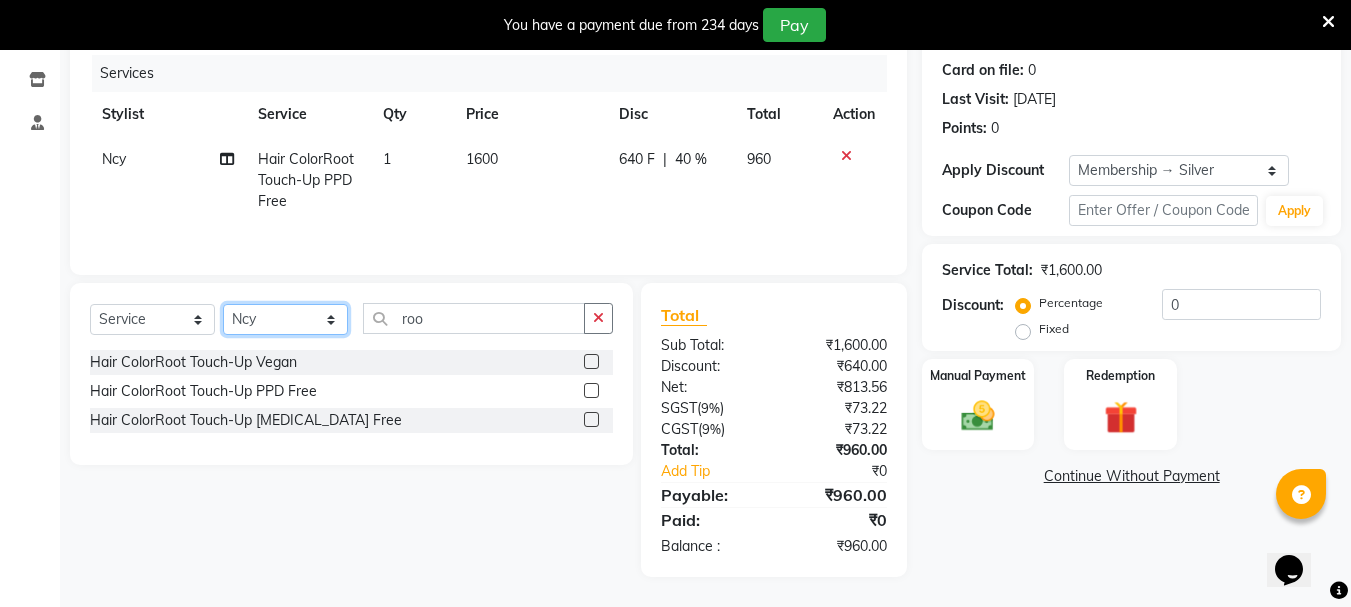 select on "64250" 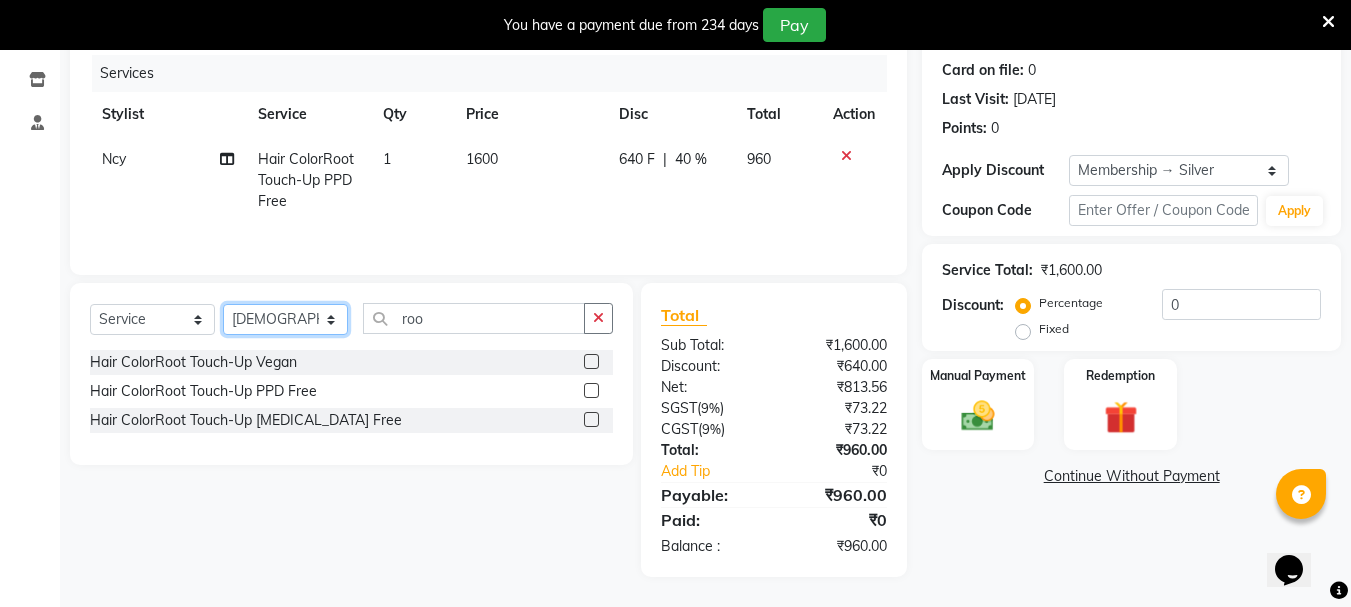 click on "Select Stylist Bhavani Buati [PERSON_NAME] Hriatpuii [PERSON_NAME] [PERSON_NAME] Salon Manager [PERSON_NAME] [PERSON_NAME] Ncy [PERSON_NAME]" 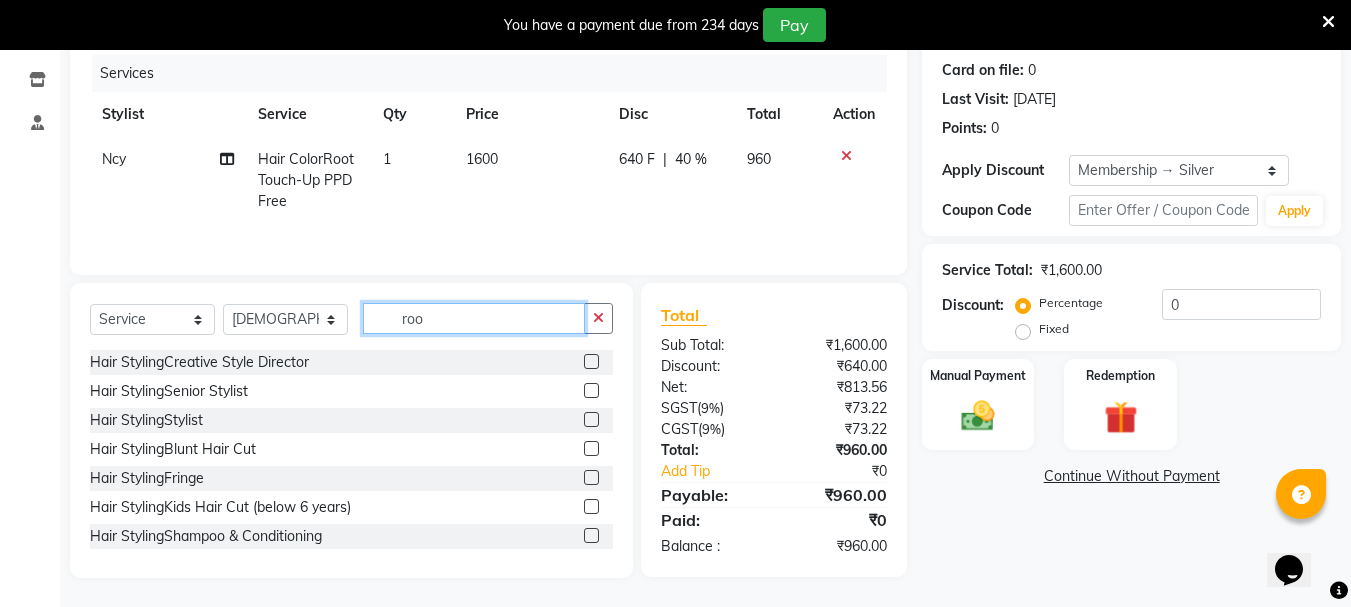 click on "roo" 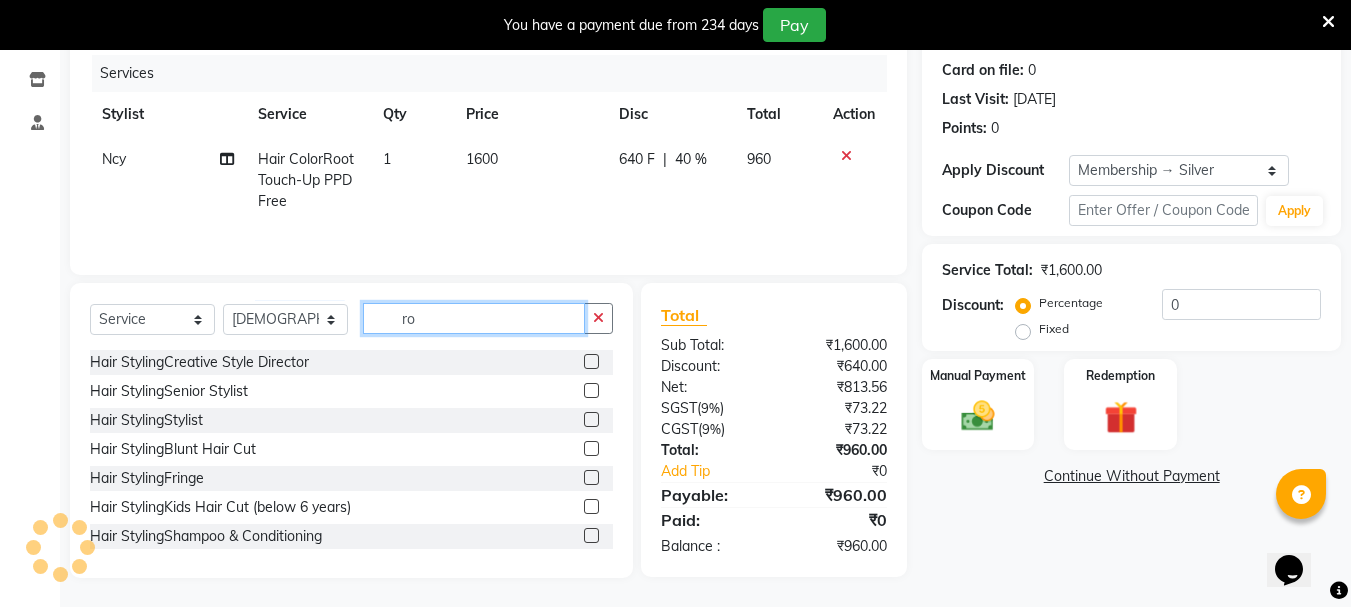 type on "r" 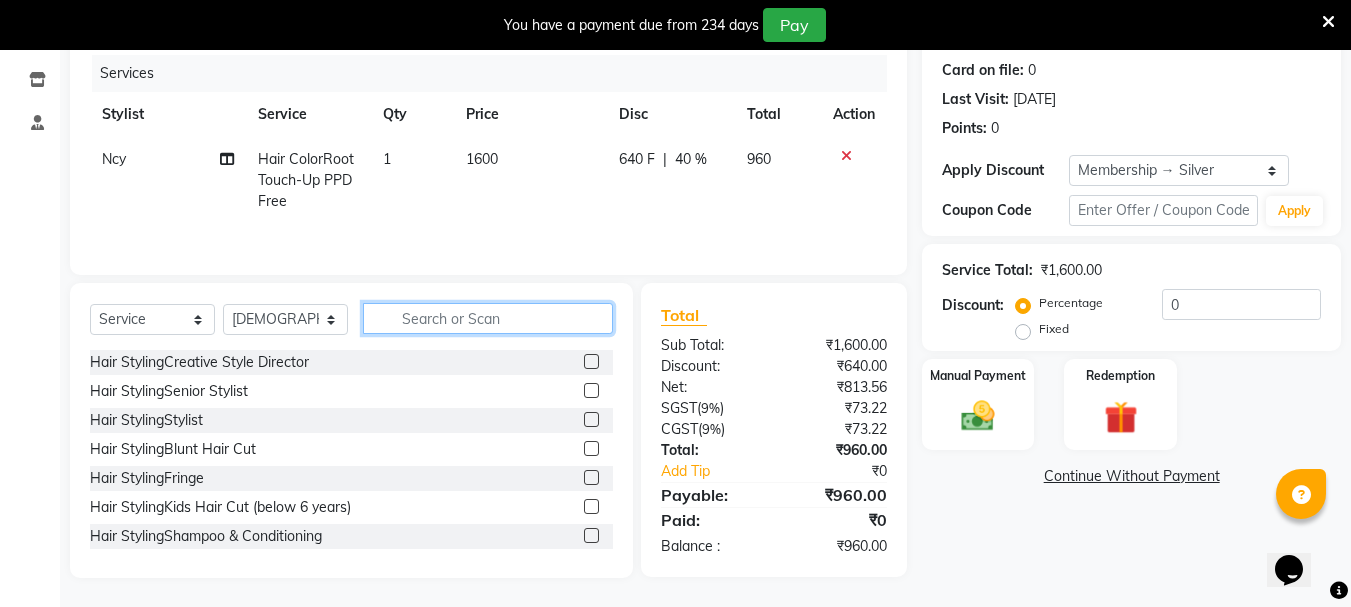 type on "m" 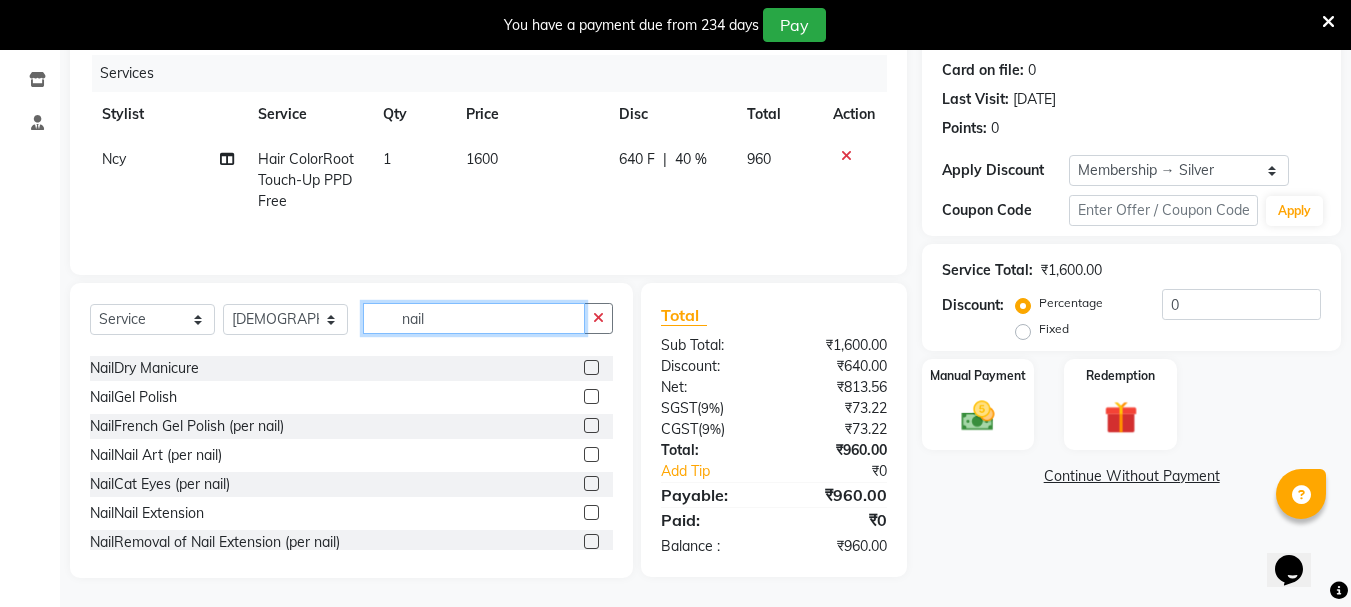 scroll, scrollTop: 496, scrollLeft: 0, axis: vertical 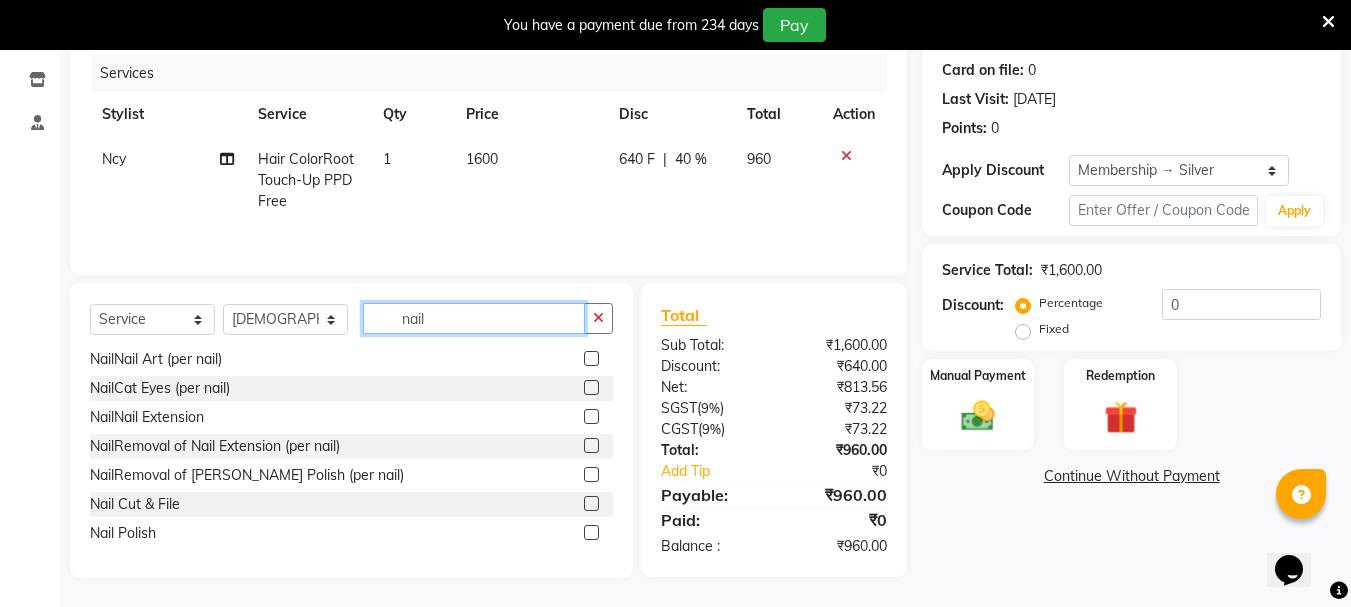 type on "nail" 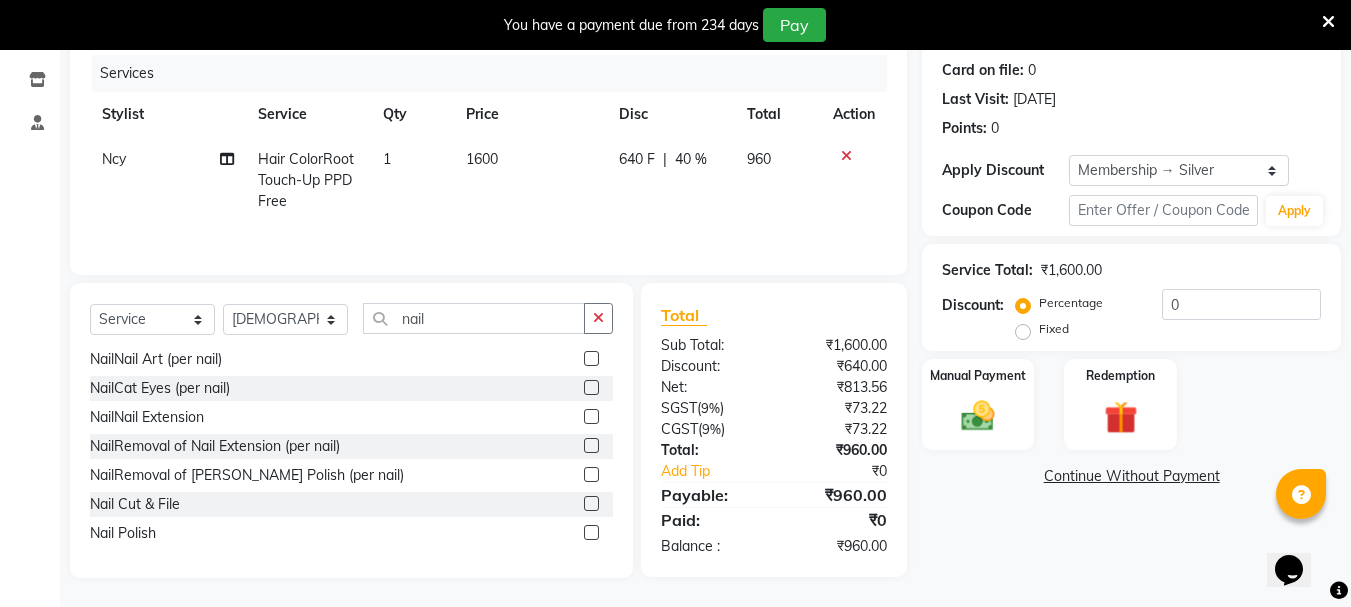 click 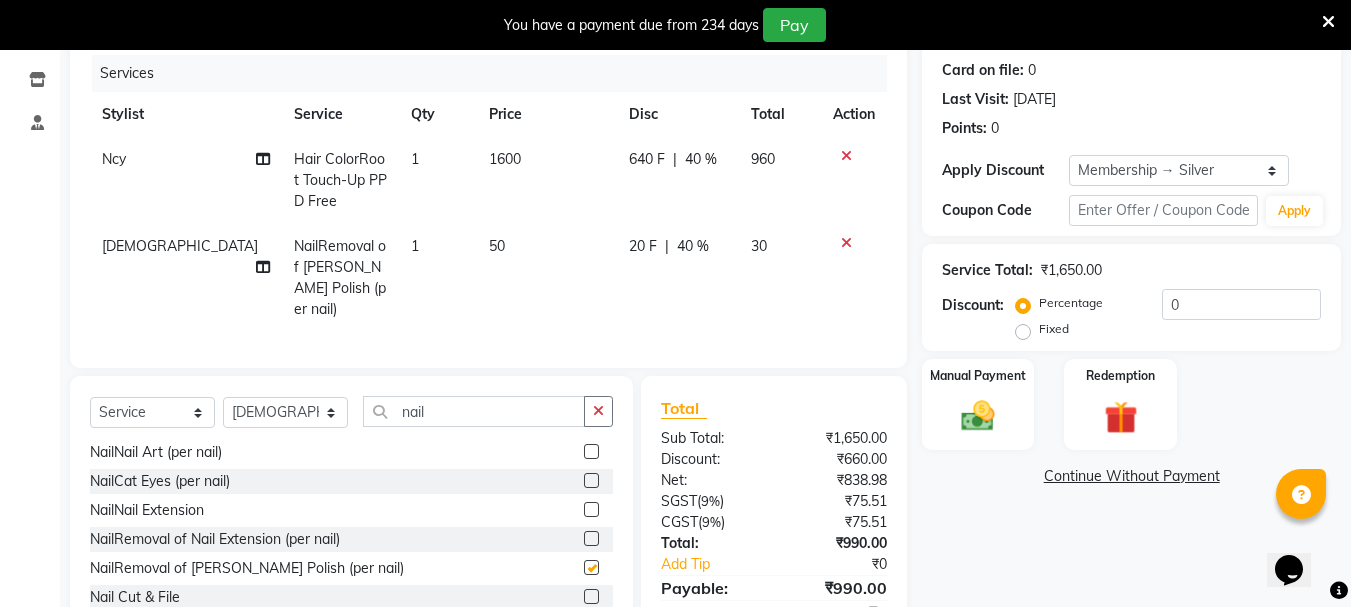 checkbox on "false" 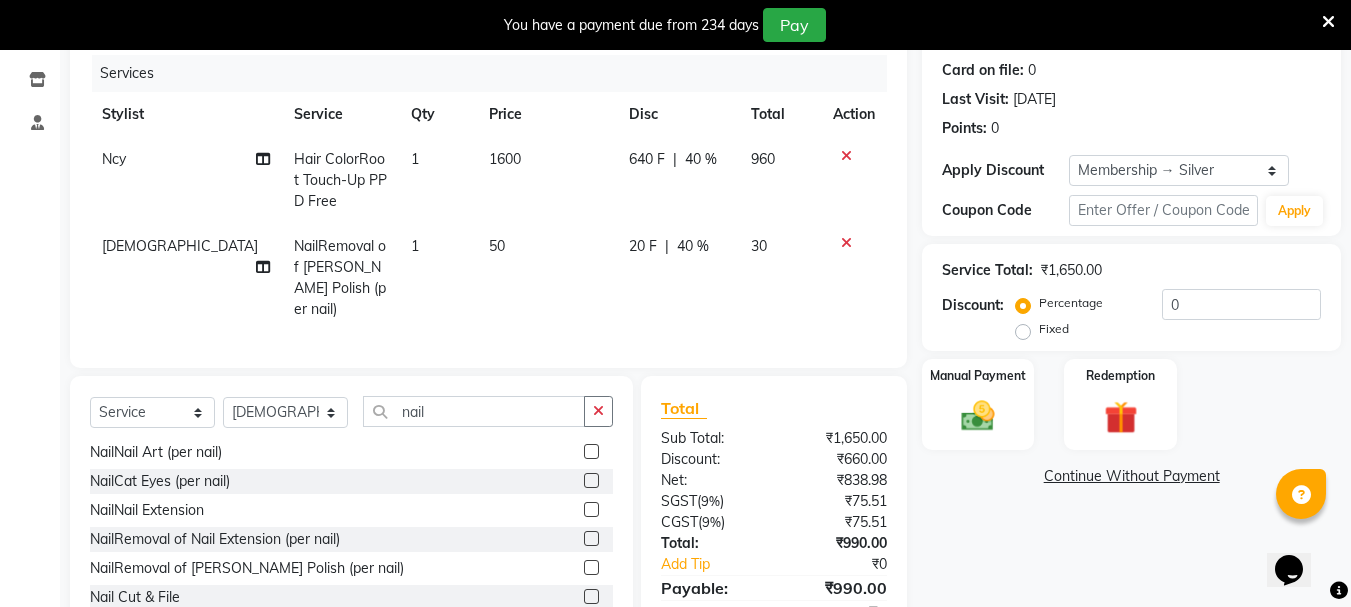 click on "1" 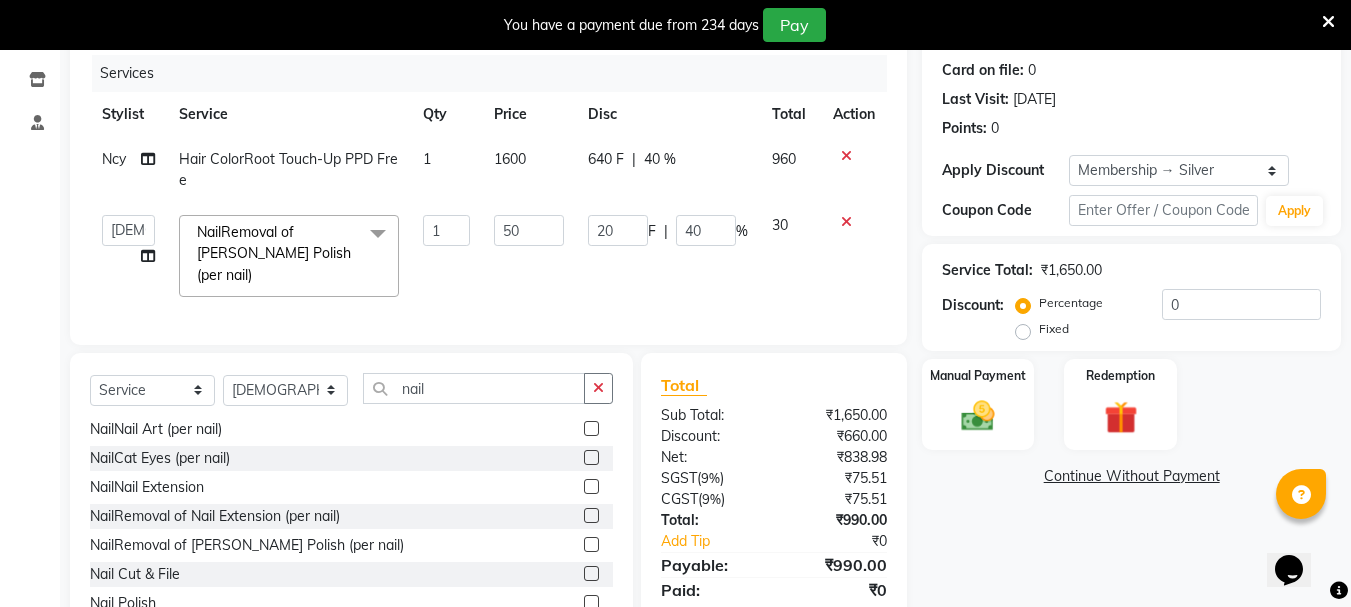 click on "1" 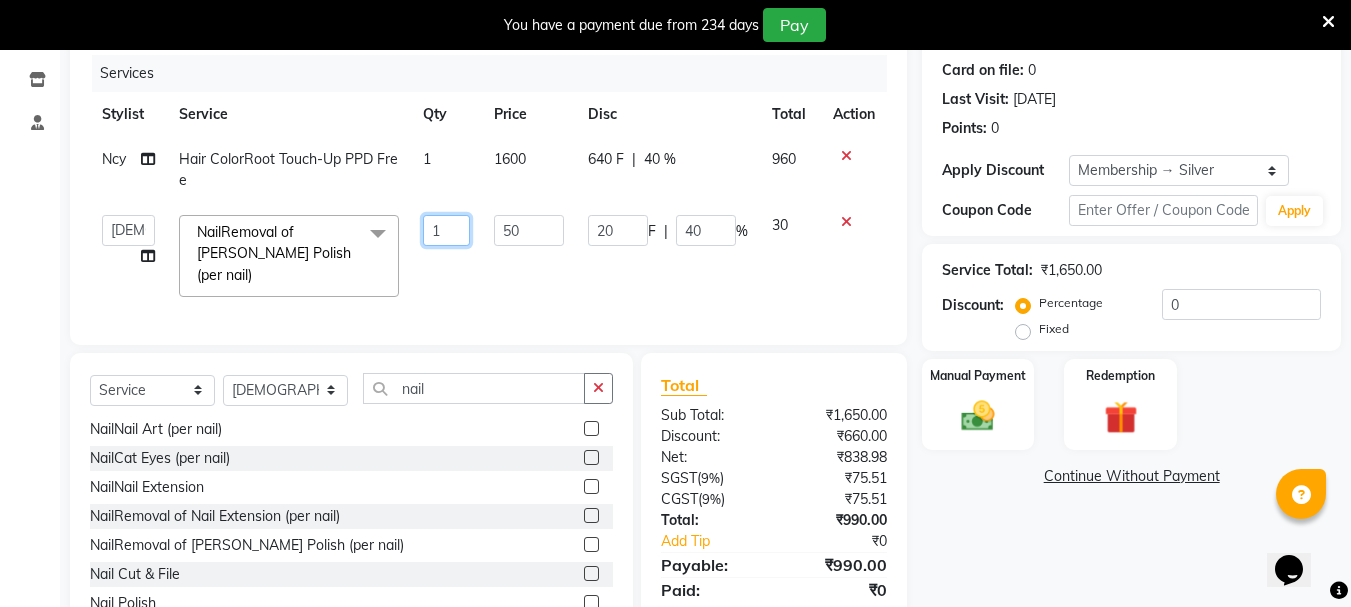 click on "1" 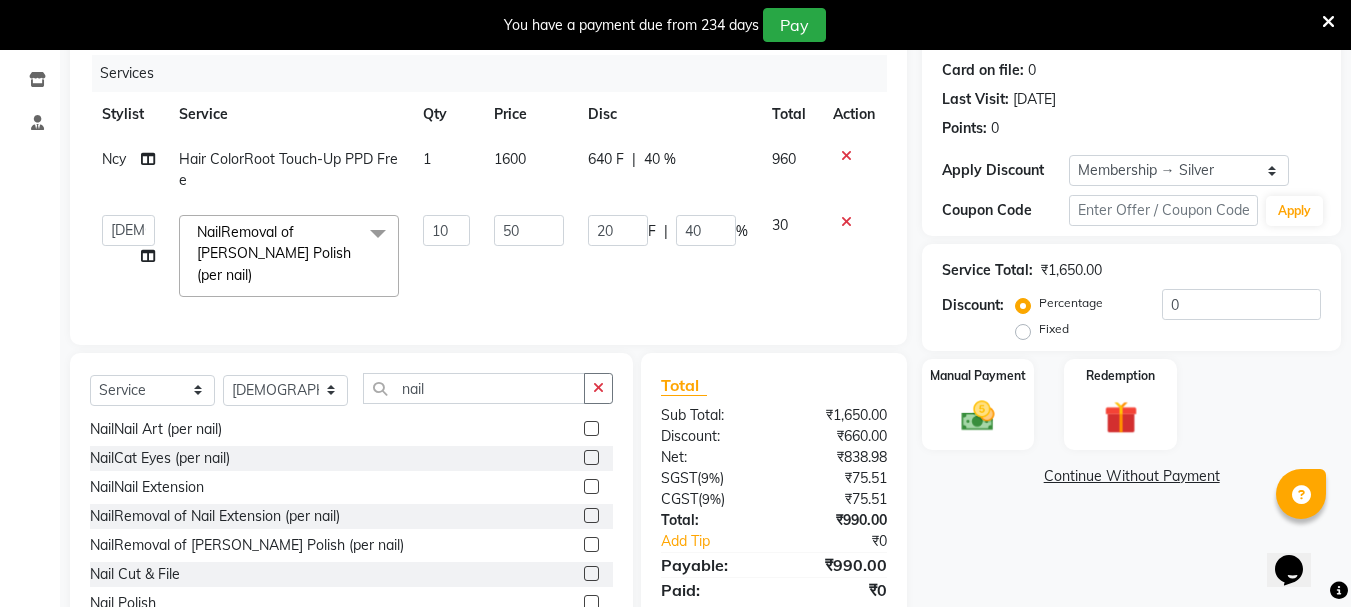 click on "50" 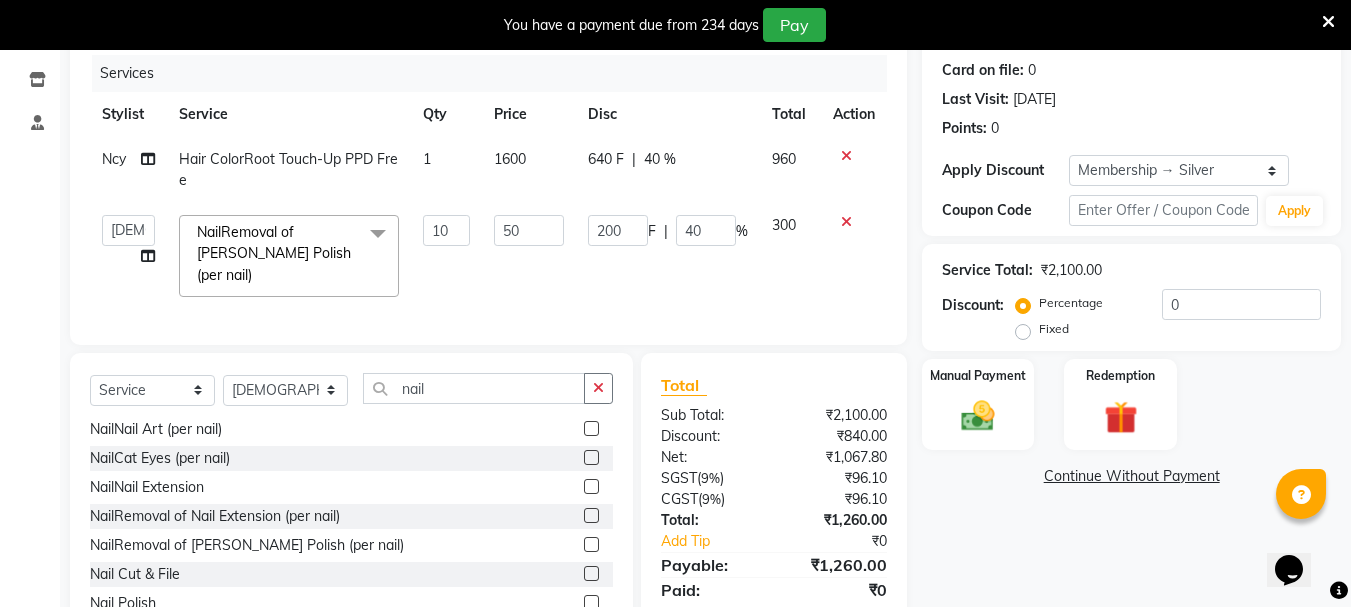 scroll, scrollTop: 396, scrollLeft: 0, axis: vertical 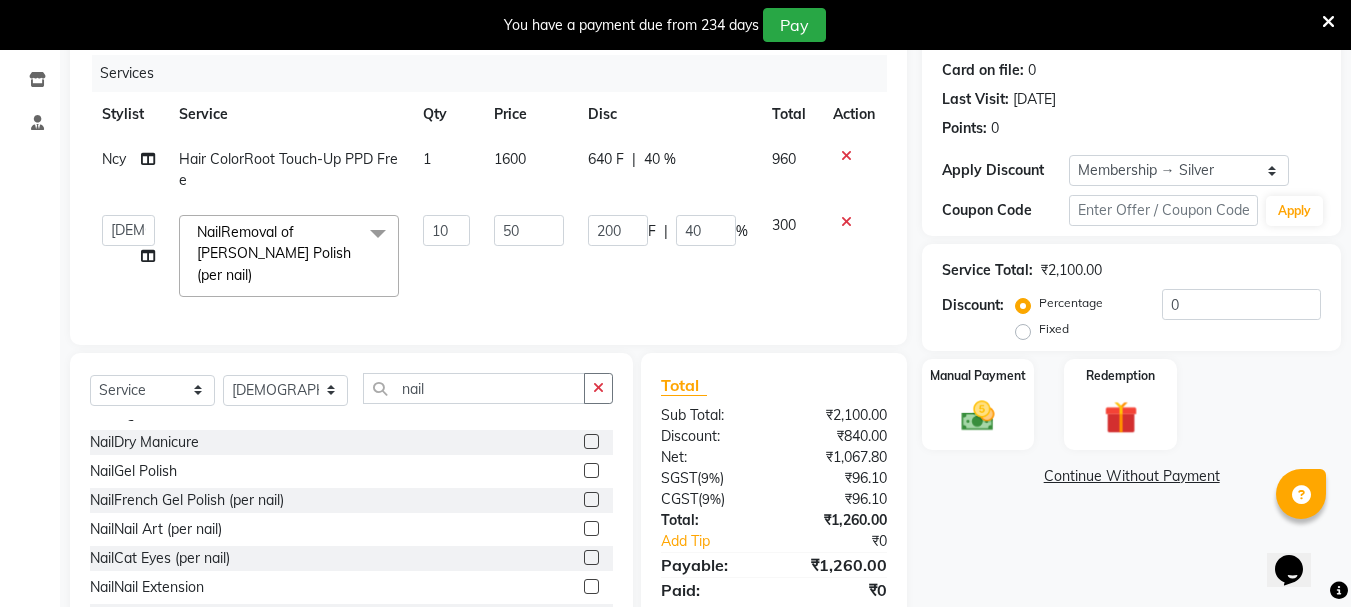 click 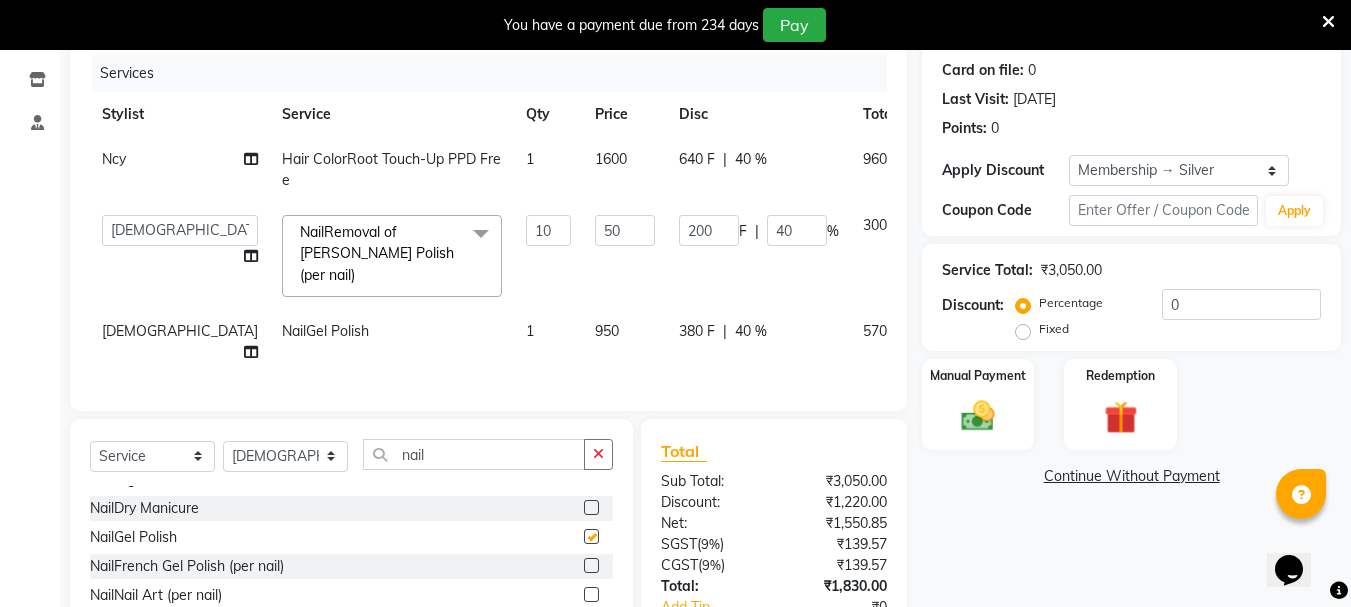 checkbox on "false" 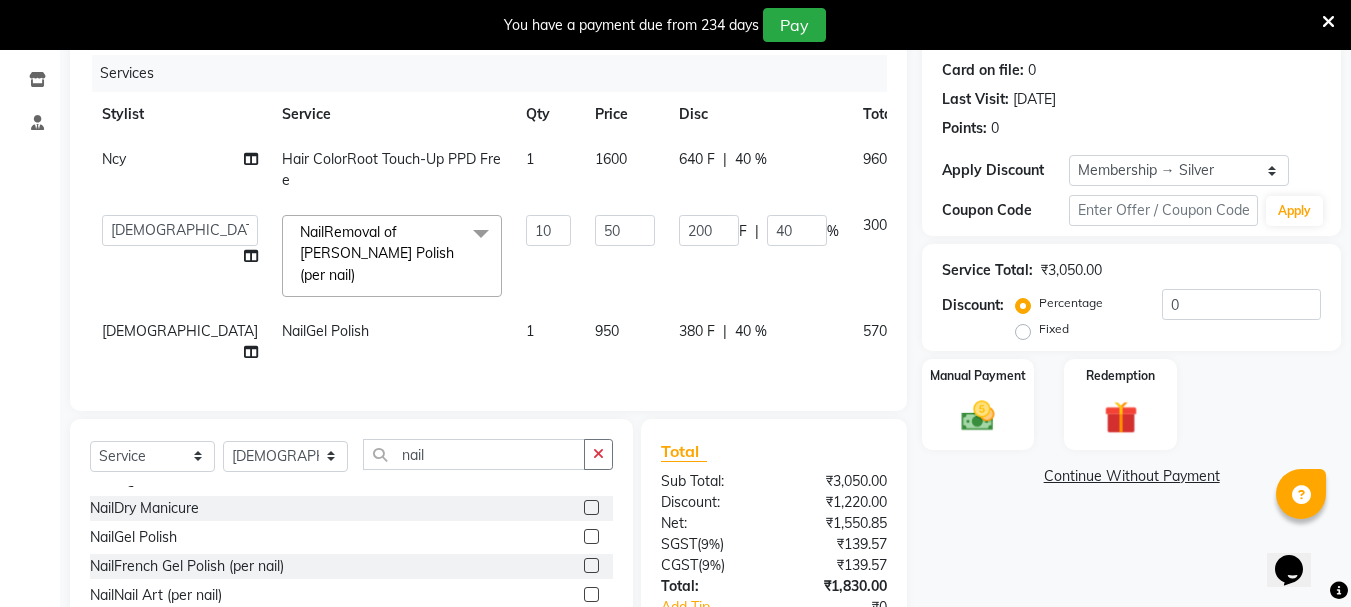 click 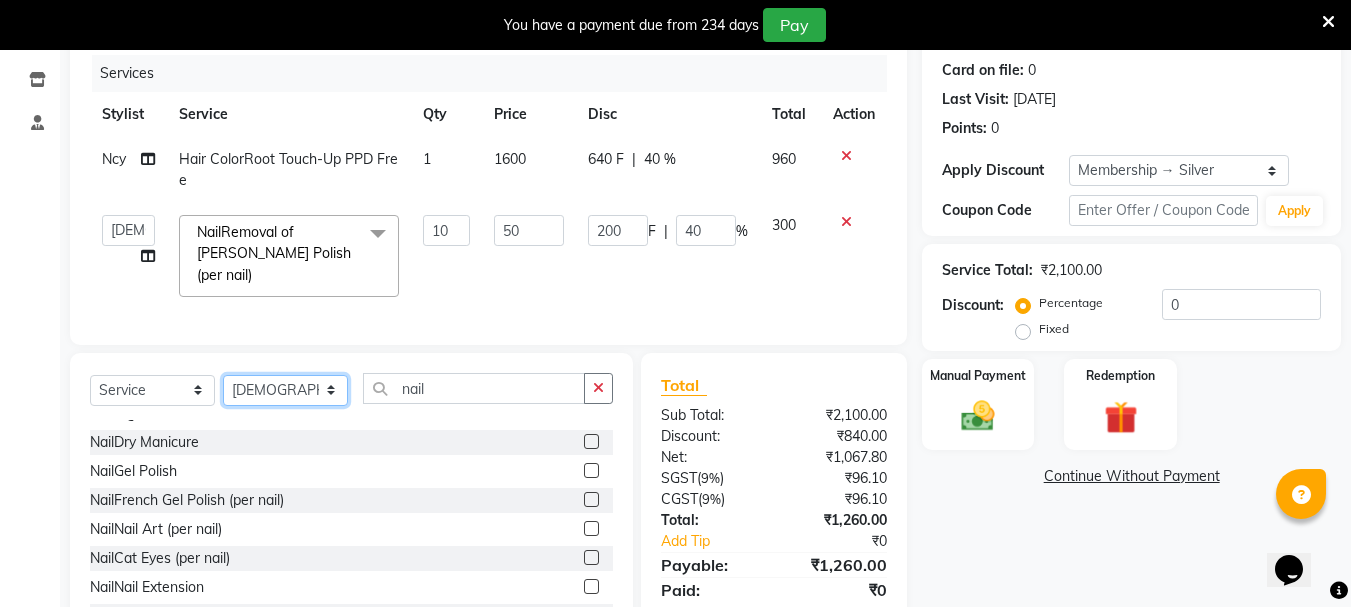 click on "Select Stylist Bhavani Buati [PERSON_NAME] Hriatpuii [PERSON_NAME] [PERSON_NAME] Salon Manager [PERSON_NAME] [PERSON_NAME] Ncy [PERSON_NAME]" 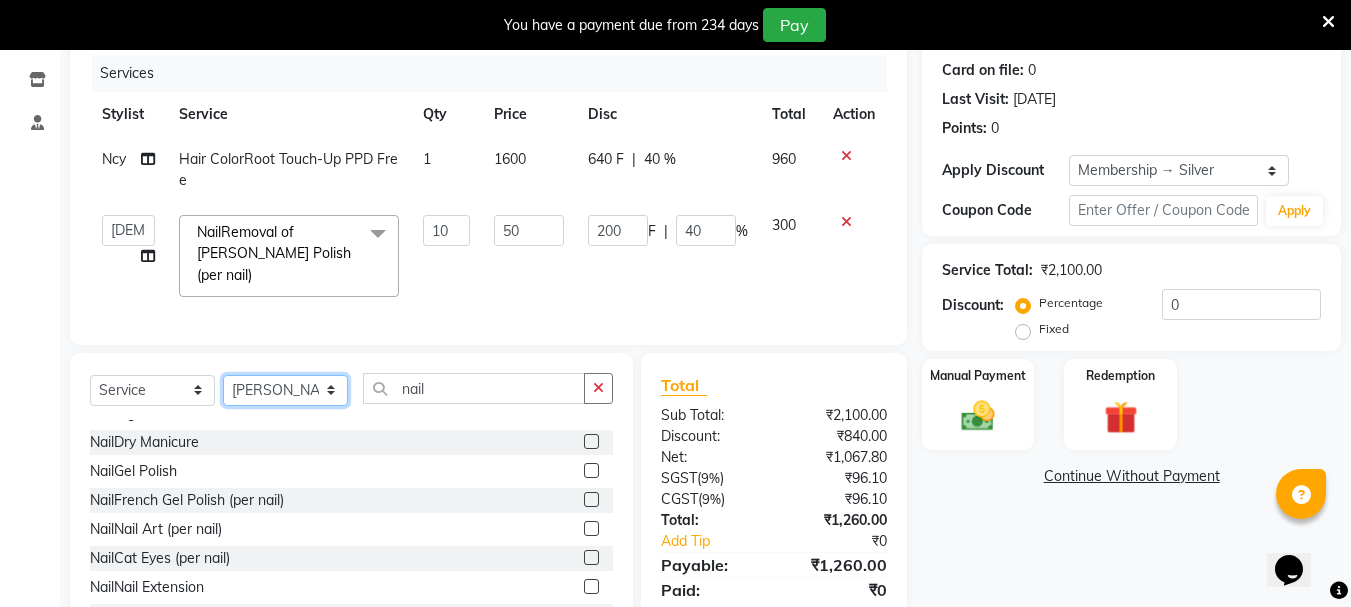 click on "Select Stylist Bhavani Buati [PERSON_NAME] Hriatpuii [PERSON_NAME] [PERSON_NAME] Salon Manager [PERSON_NAME] [PERSON_NAME] Ncy [PERSON_NAME]" 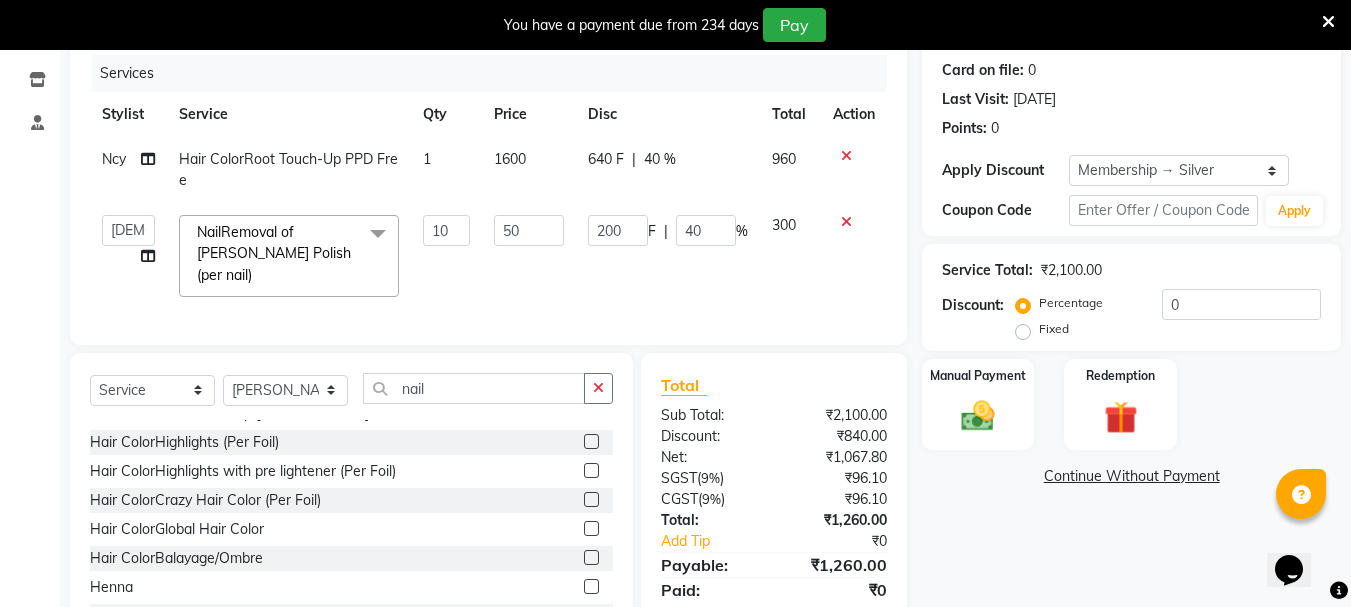 click on "Select  Service  Product  Membership  Package Voucher Prepaid Gift Card  Select Stylist Bhavani Buati Deepa [PERSON_NAME] Hriatpuii [PERSON_NAME] Kimi [PERSON_NAME] Salon Manager [PERSON_NAME] [PERSON_NAME] Ncy [PERSON_NAME] [PERSON_NAME] Zovi nail" 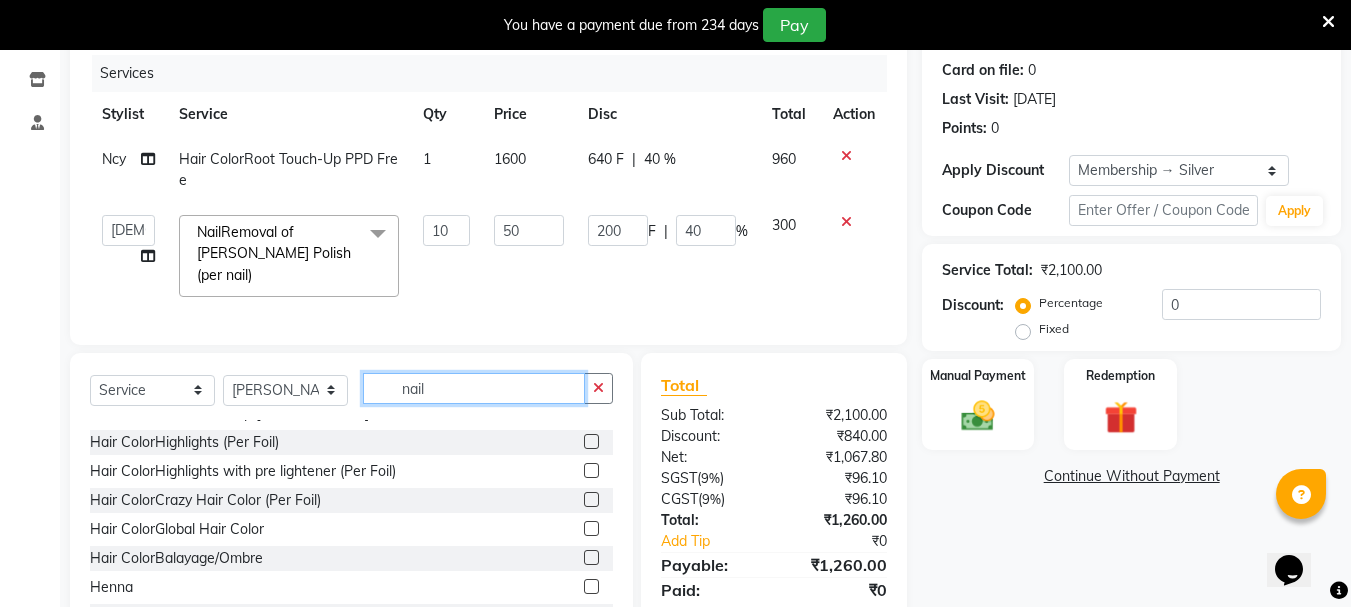 drag, startPoint x: 440, startPoint y: 392, endPoint x: 461, endPoint y: 382, distance: 23.259407 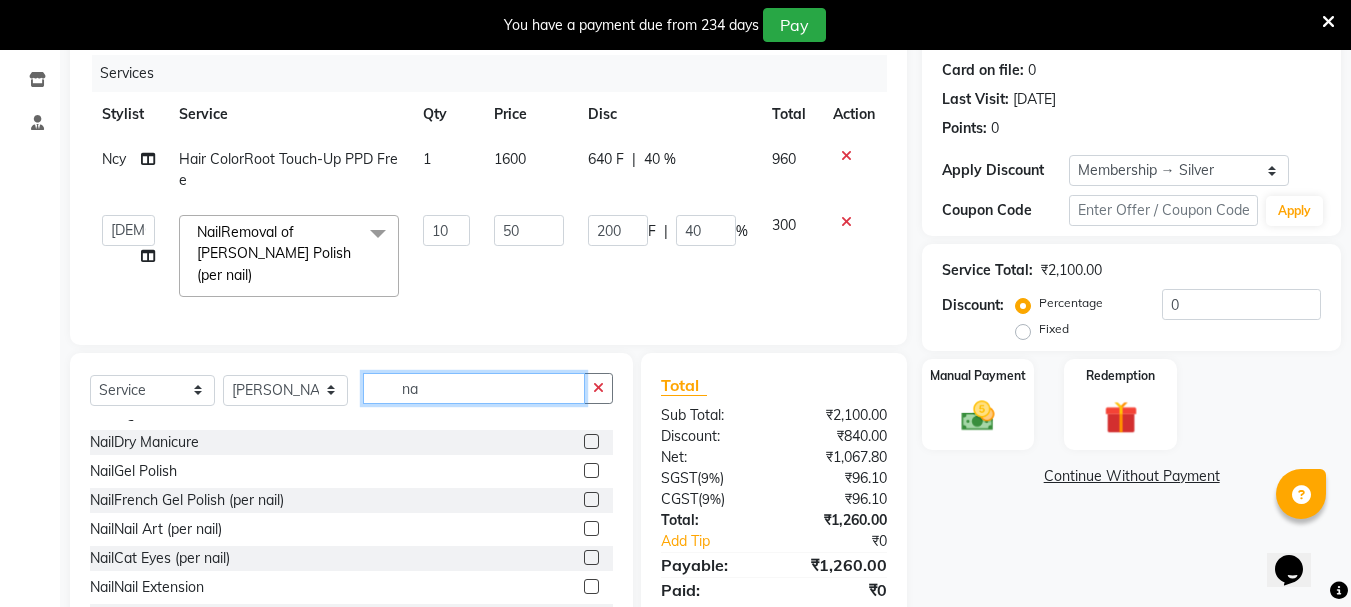 type on "n" 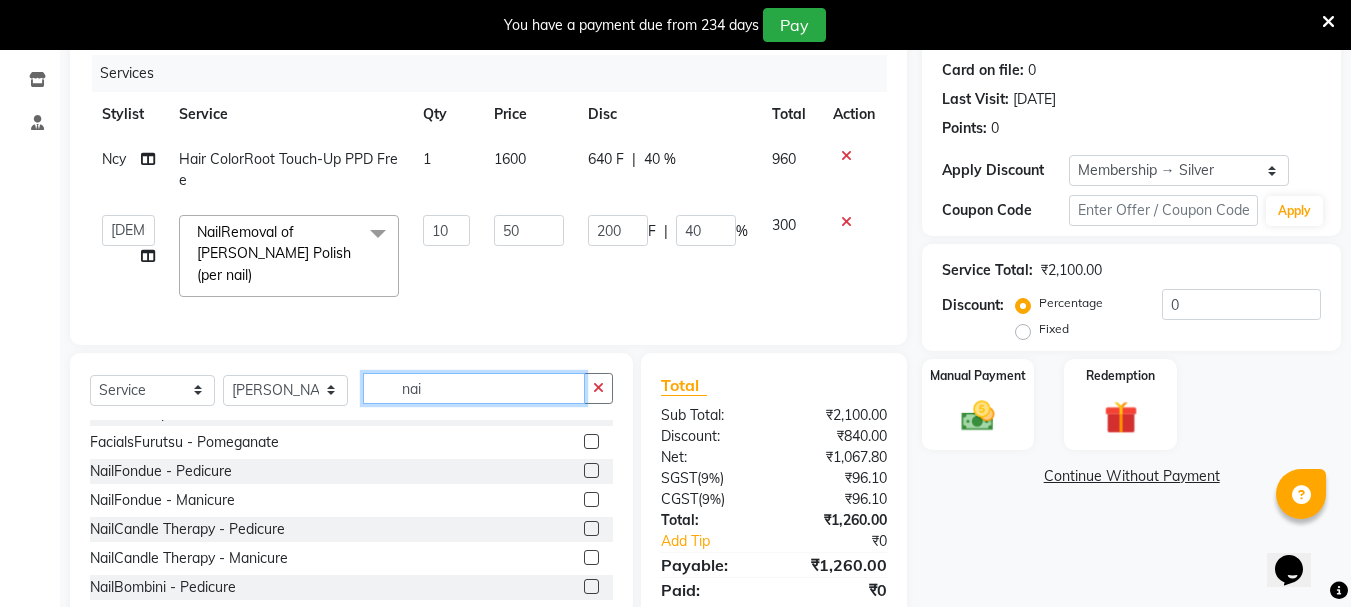 scroll, scrollTop: 0, scrollLeft: 0, axis: both 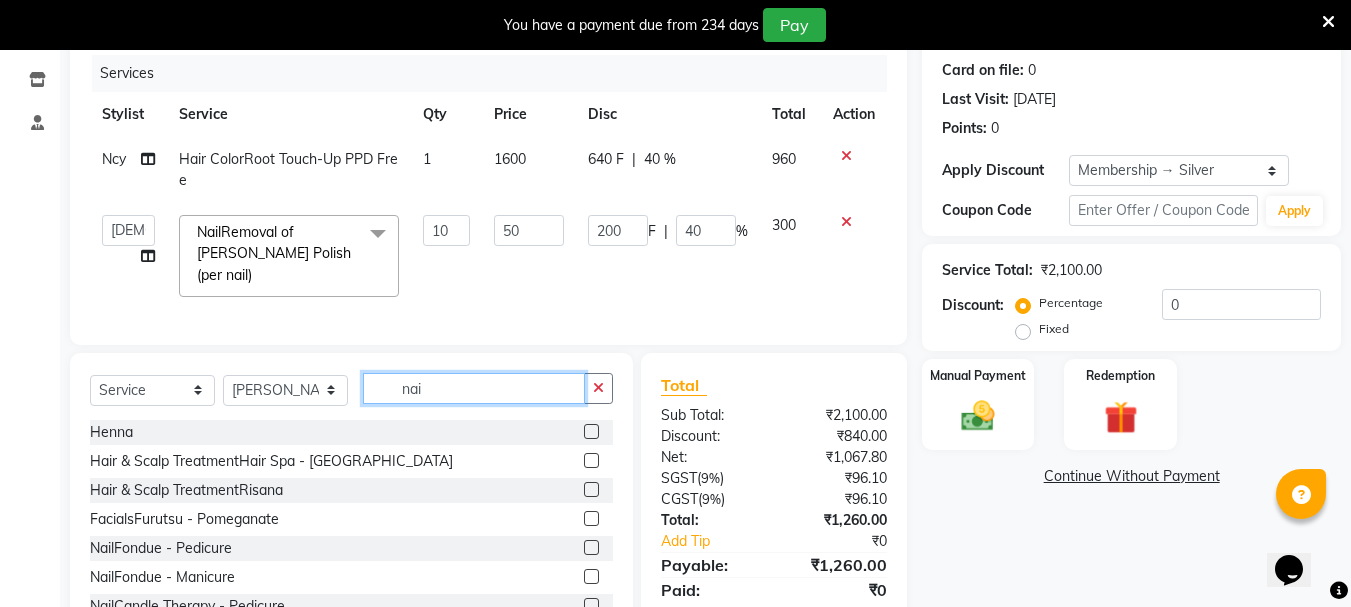 type on "nail" 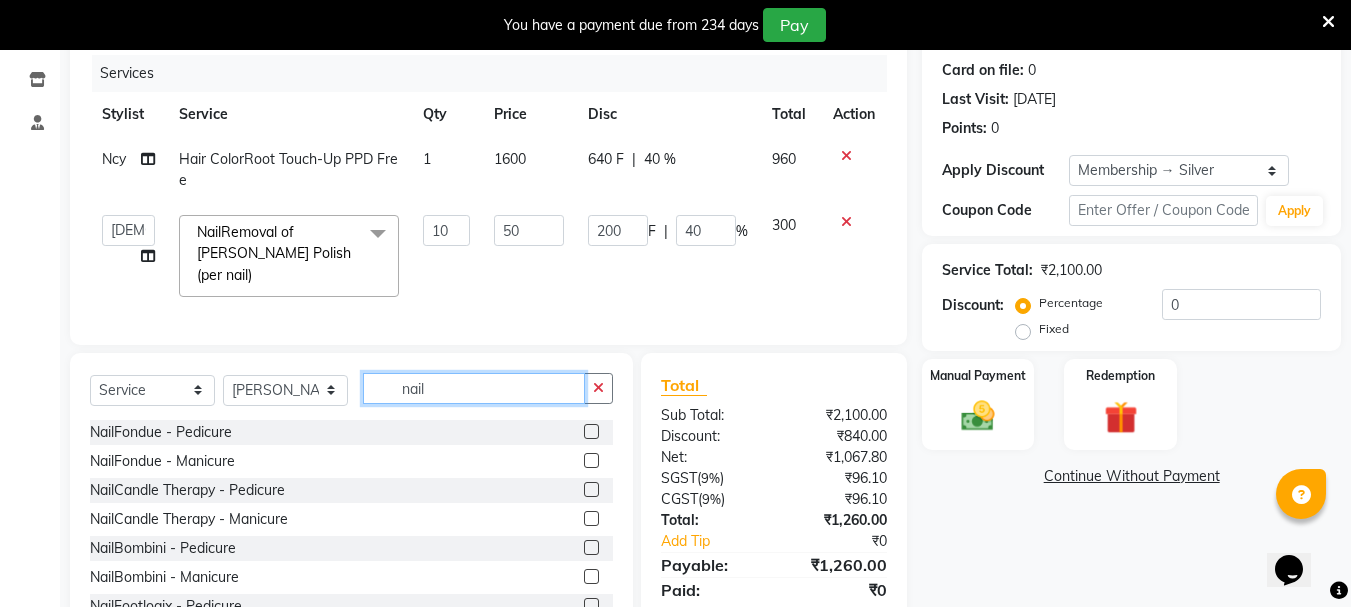 scroll, scrollTop: 308, scrollLeft: 0, axis: vertical 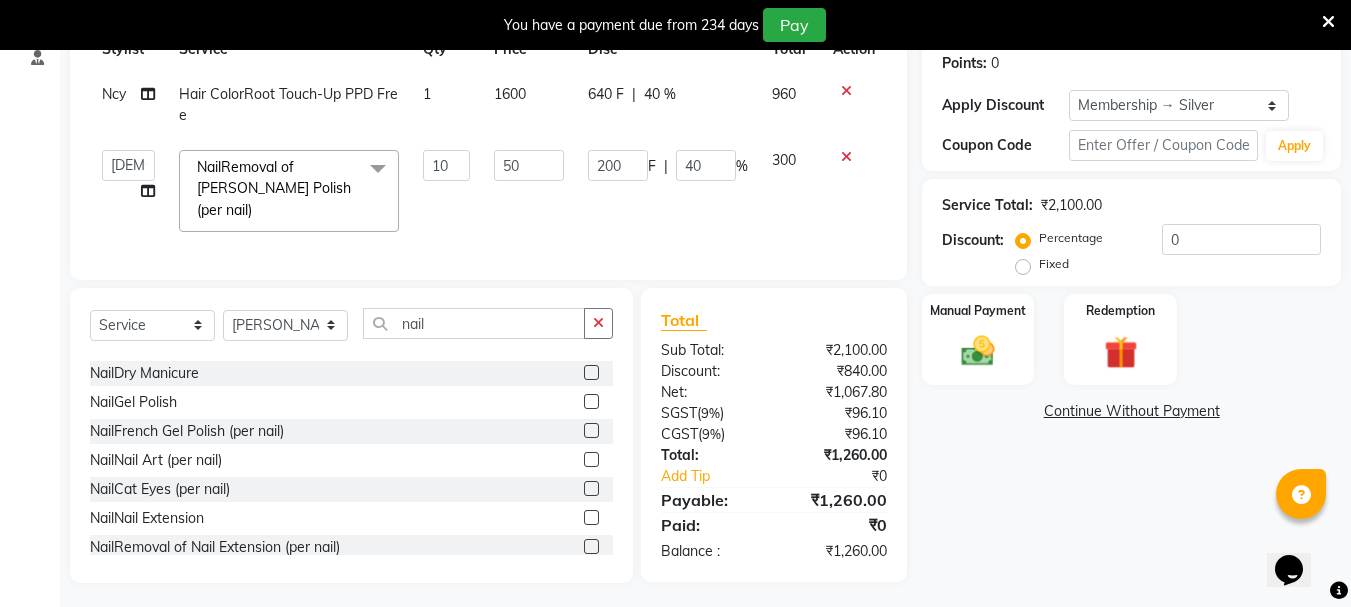 click 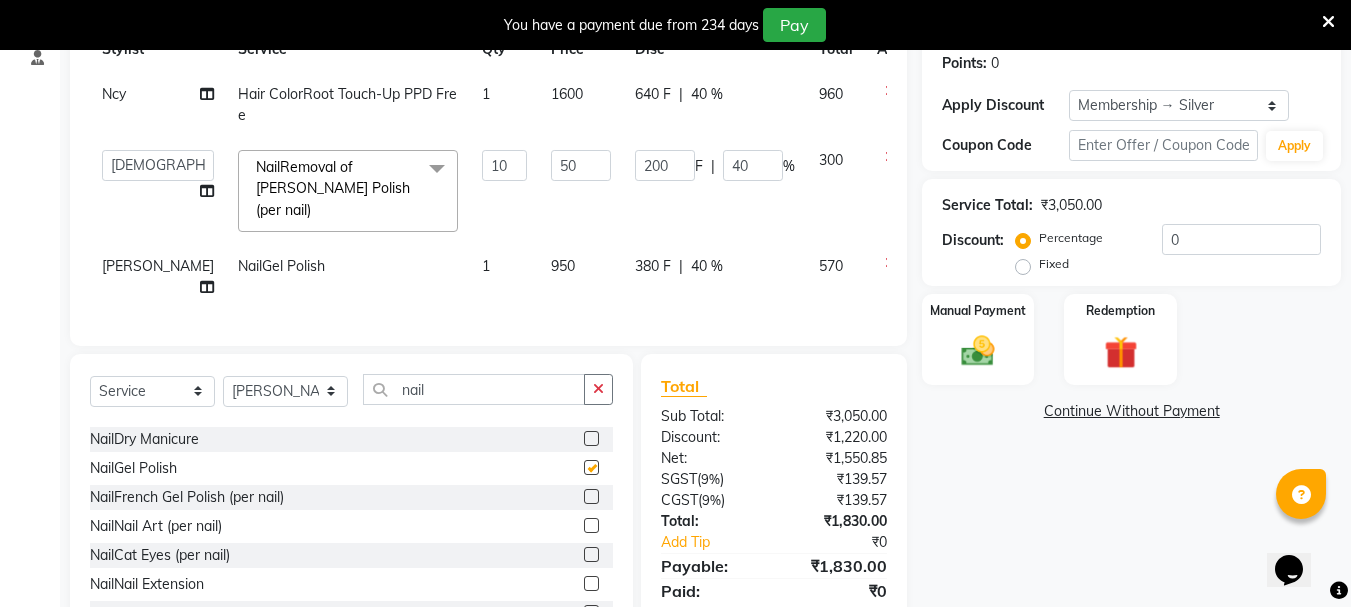 checkbox on "false" 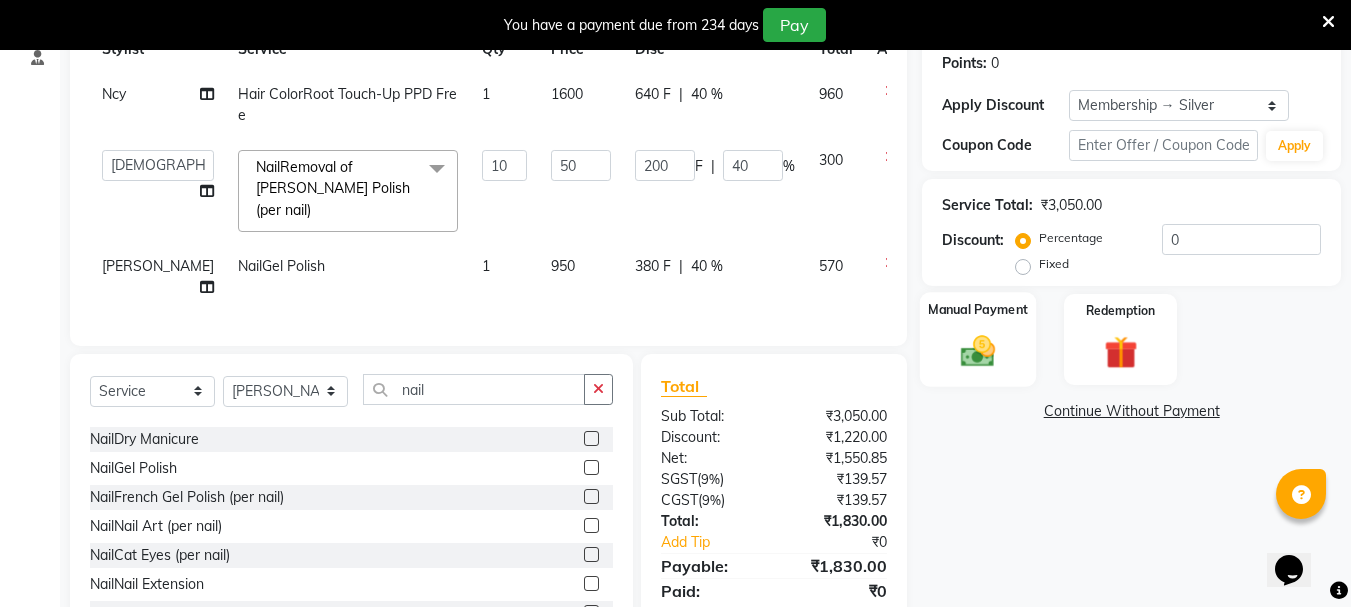click 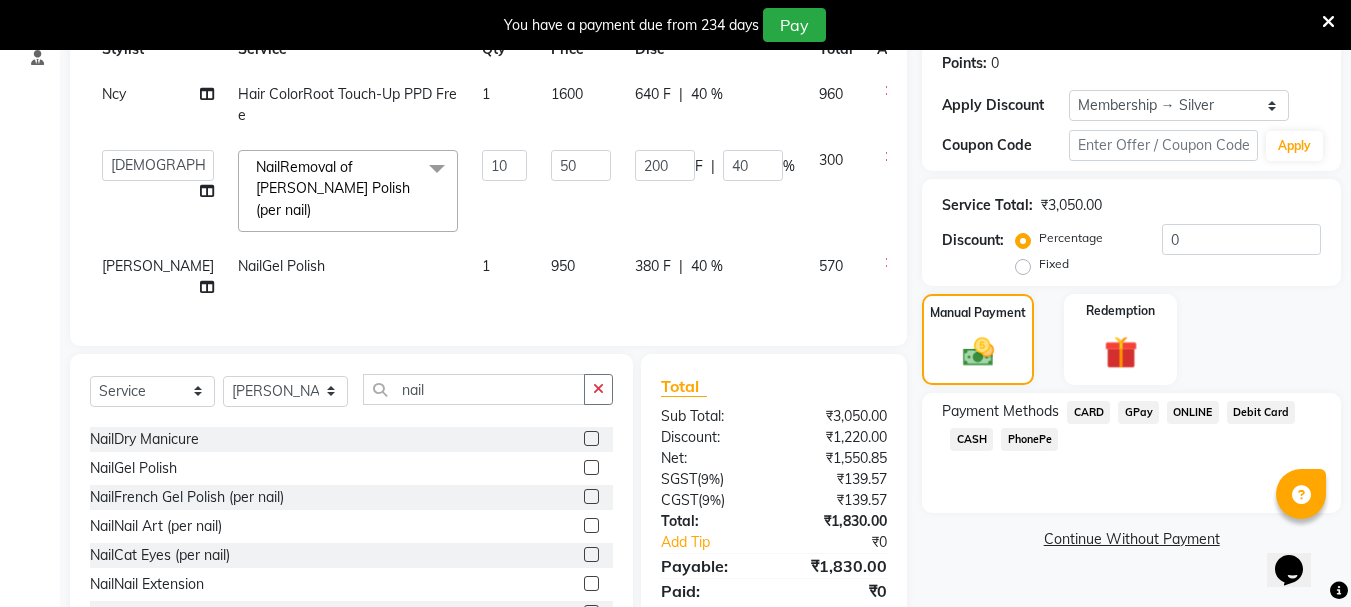 click on "CARD" 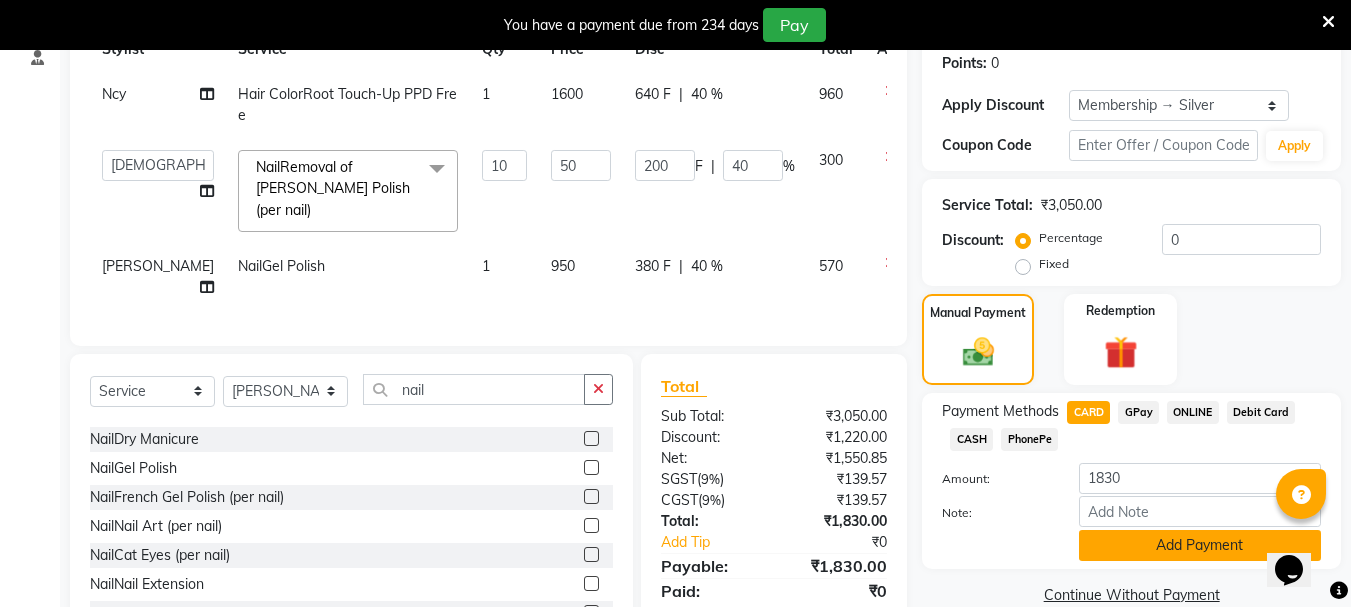click on "Add Payment" 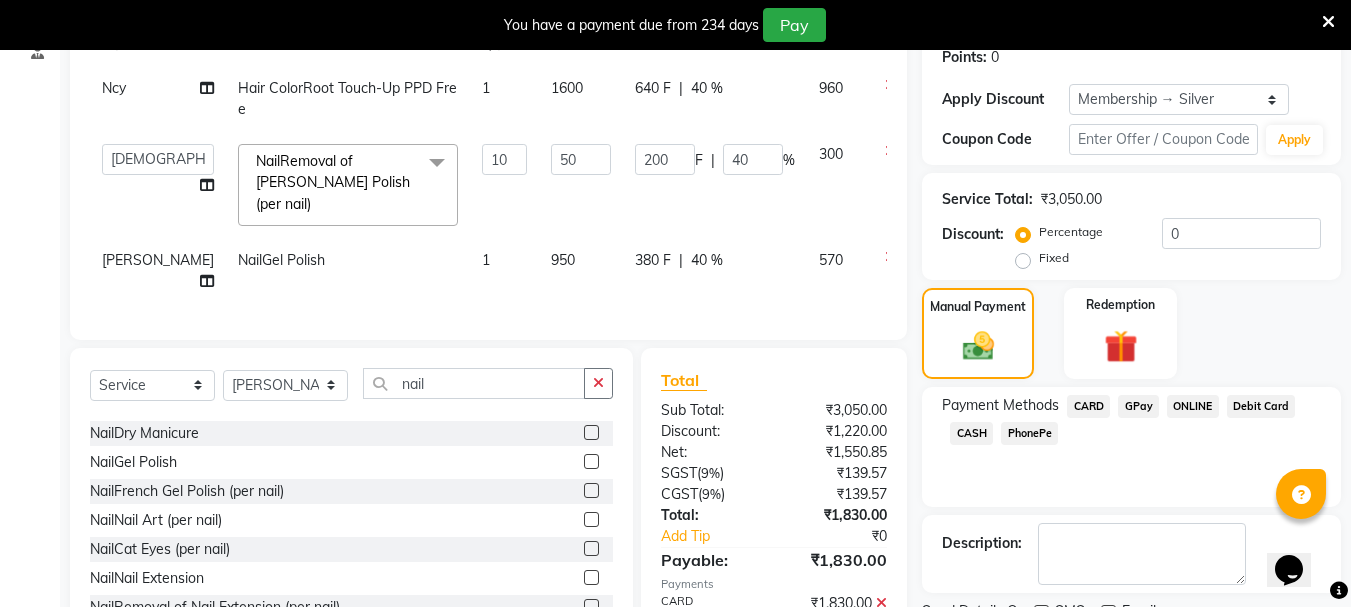 scroll, scrollTop: 398, scrollLeft: 0, axis: vertical 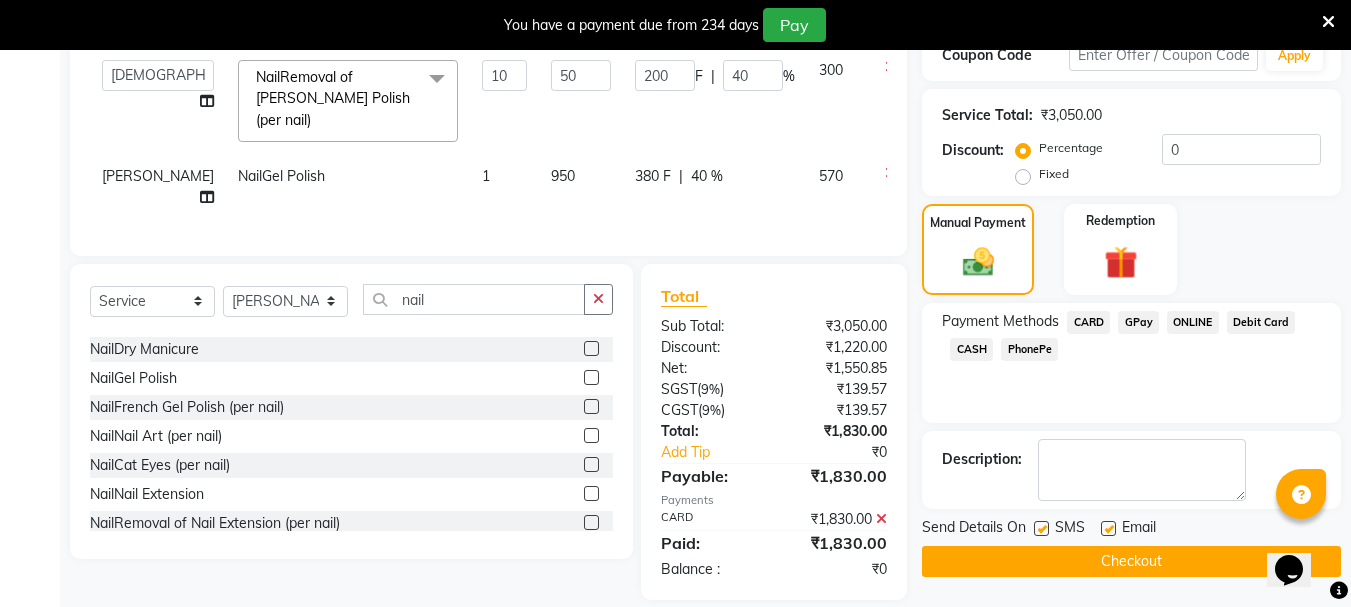 click on "Checkout" 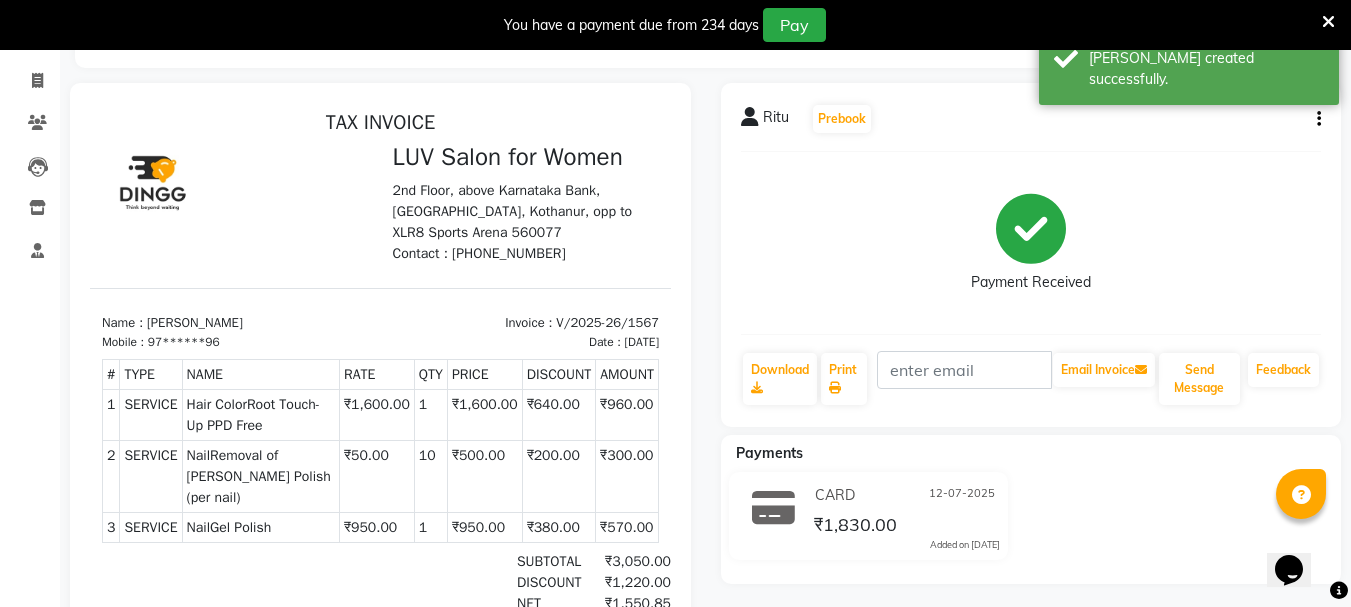 scroll, scrollTop: 0, scrollLeft: 0, axis: both 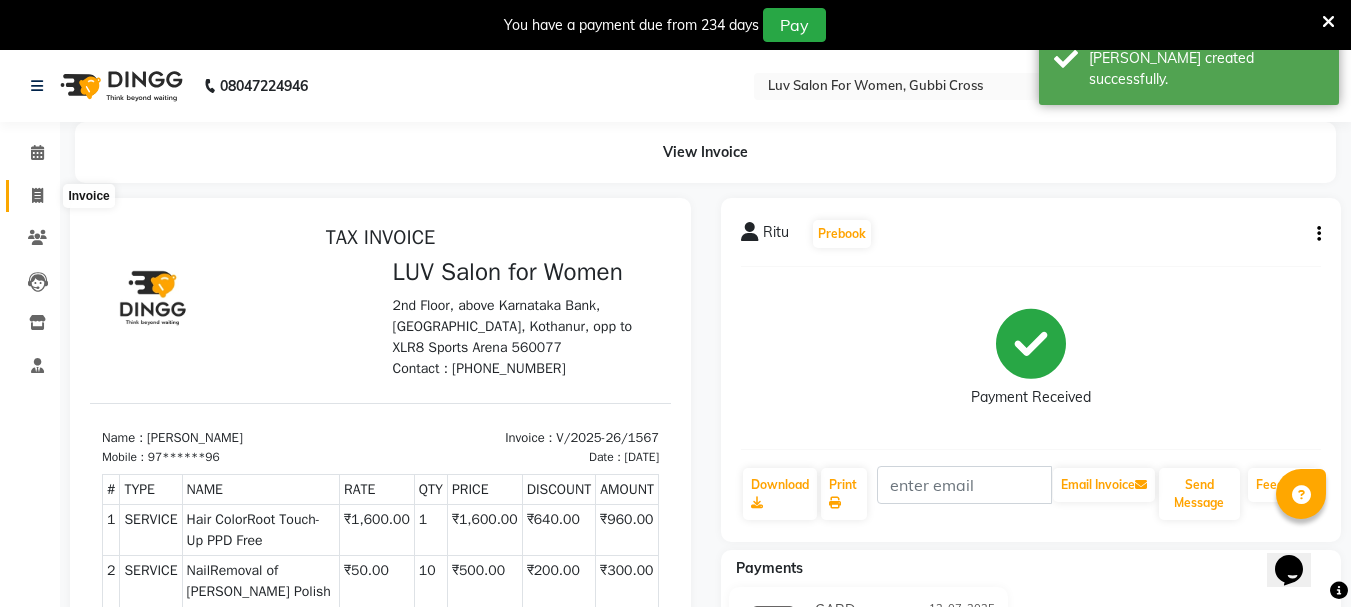 click 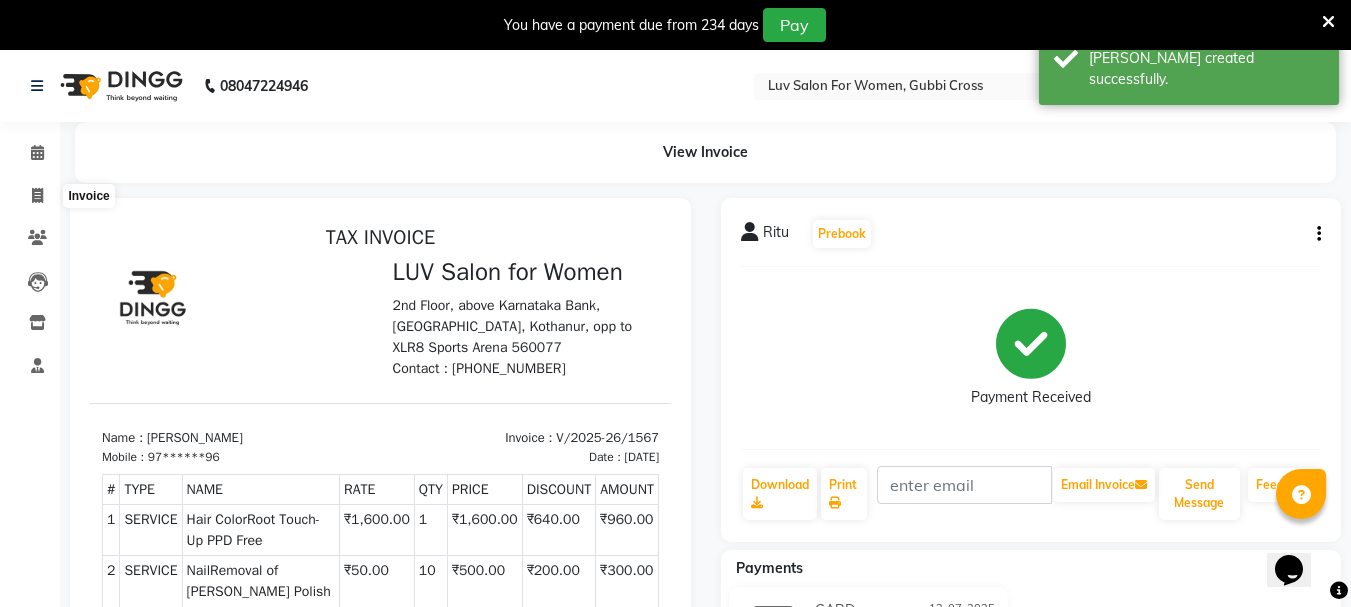 select on "7221" 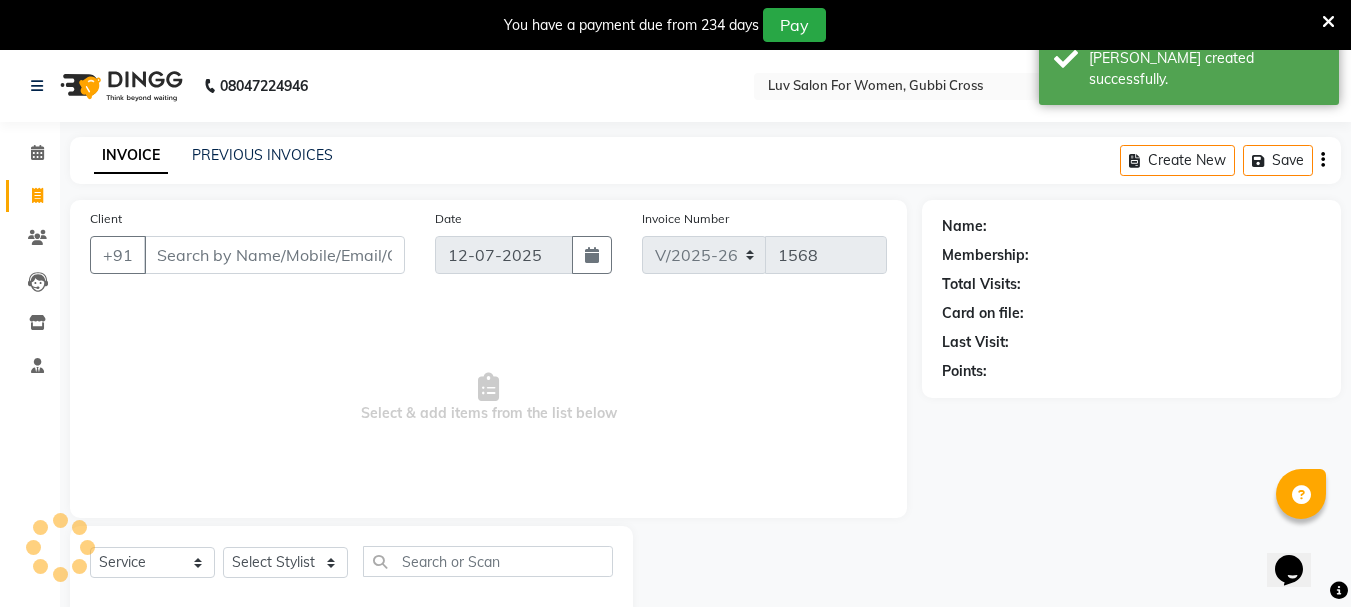 scroll, scrollTop: 50, scrollLeft: 0, axis: vertical 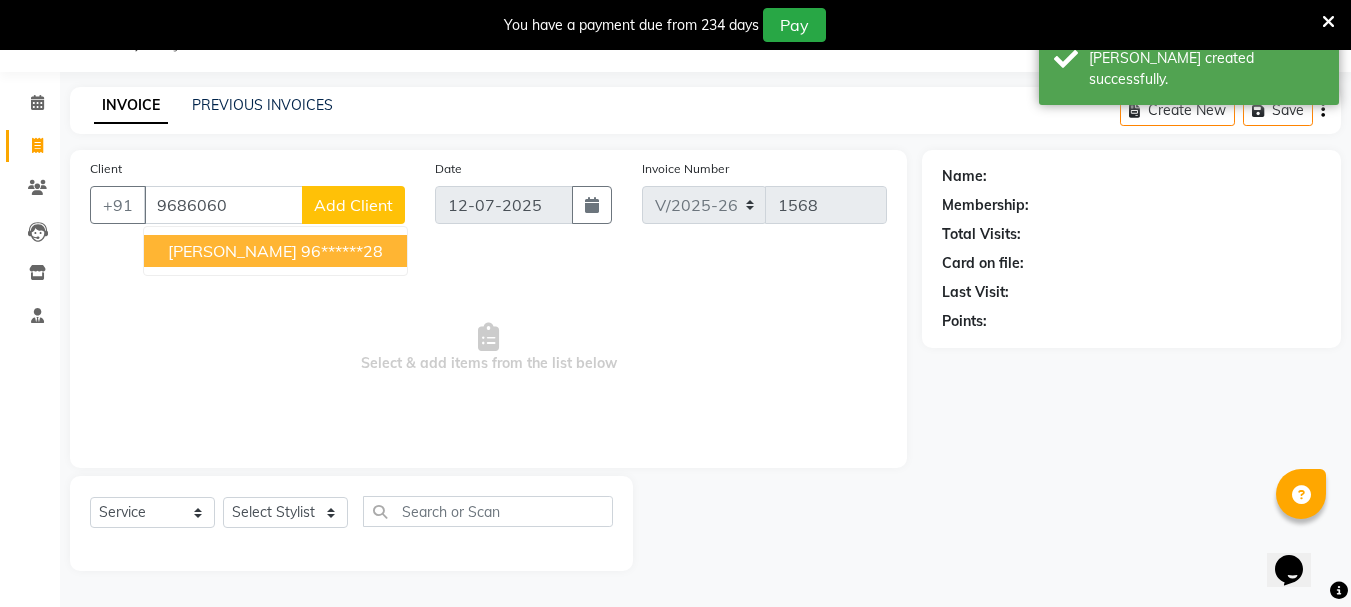 click on "96******28" at bounding box center (342, 251) 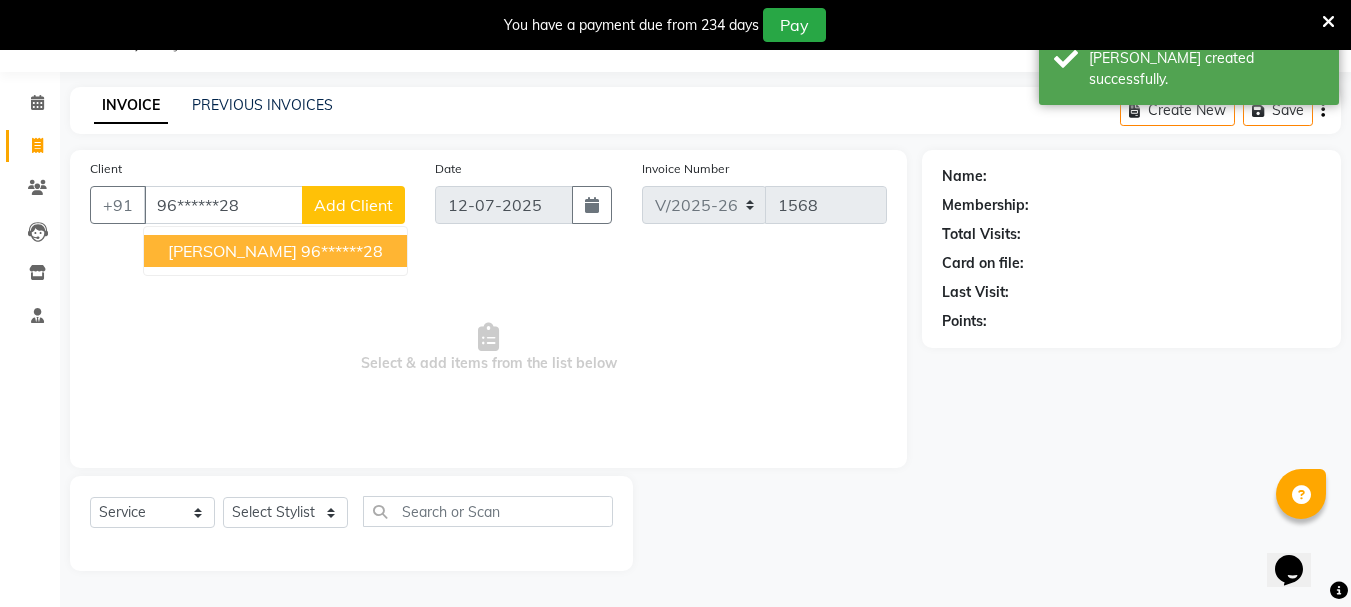 type on "96******28" 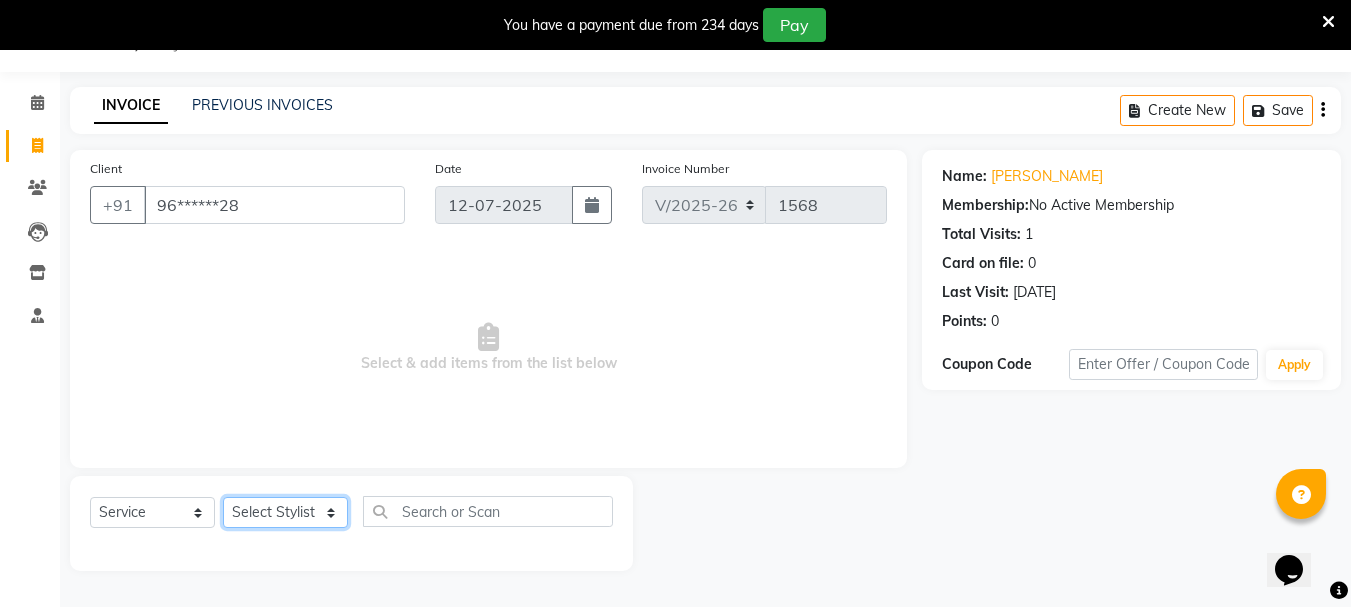 click on "Select Stylist Bhavani Buati [PERSON_NAME] Hriatpuii [PERSON_NAME] [PERSON_NAME] Salon Manager [PERSON_NAME] [PERSON_NAME] Ncy [PERSON_NAME]" 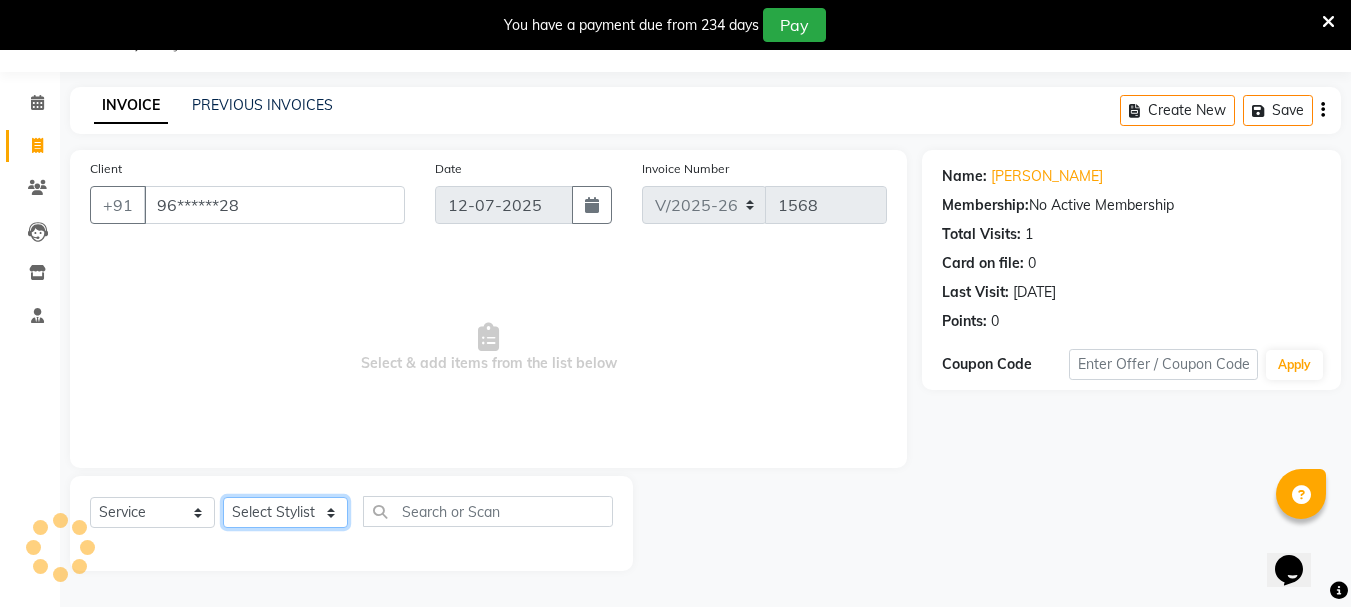 select on "64250" 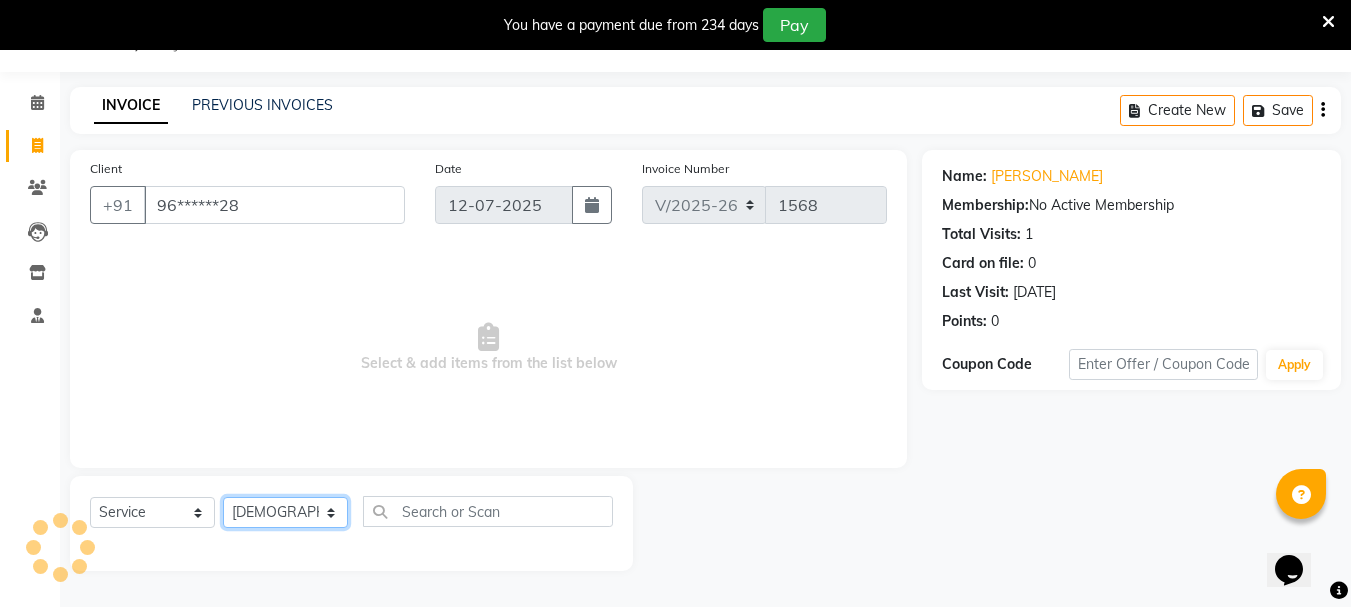 click on "Select Stylist Bhavani Buati [PERSON_NAME] Hriatpuii [PERSON_NAME] [PERSON_NAME] Salon Manager [PERSON_NAME] [PERSON_NAME] Ncy [PERSON_NAME]" 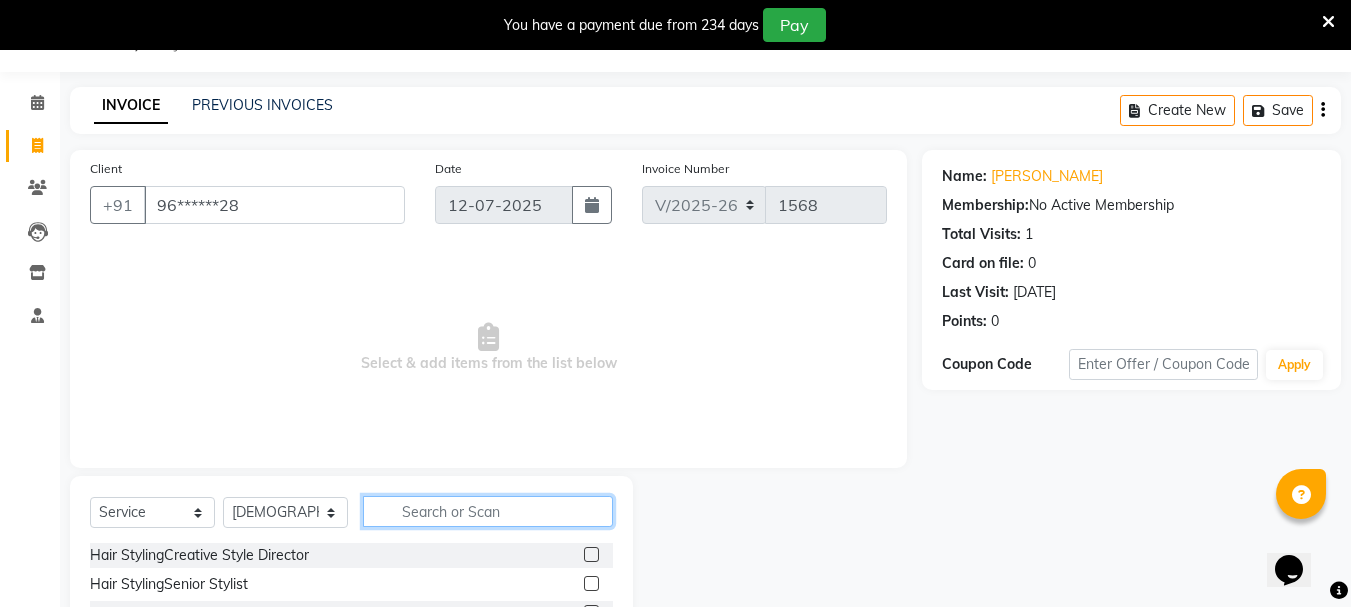 click 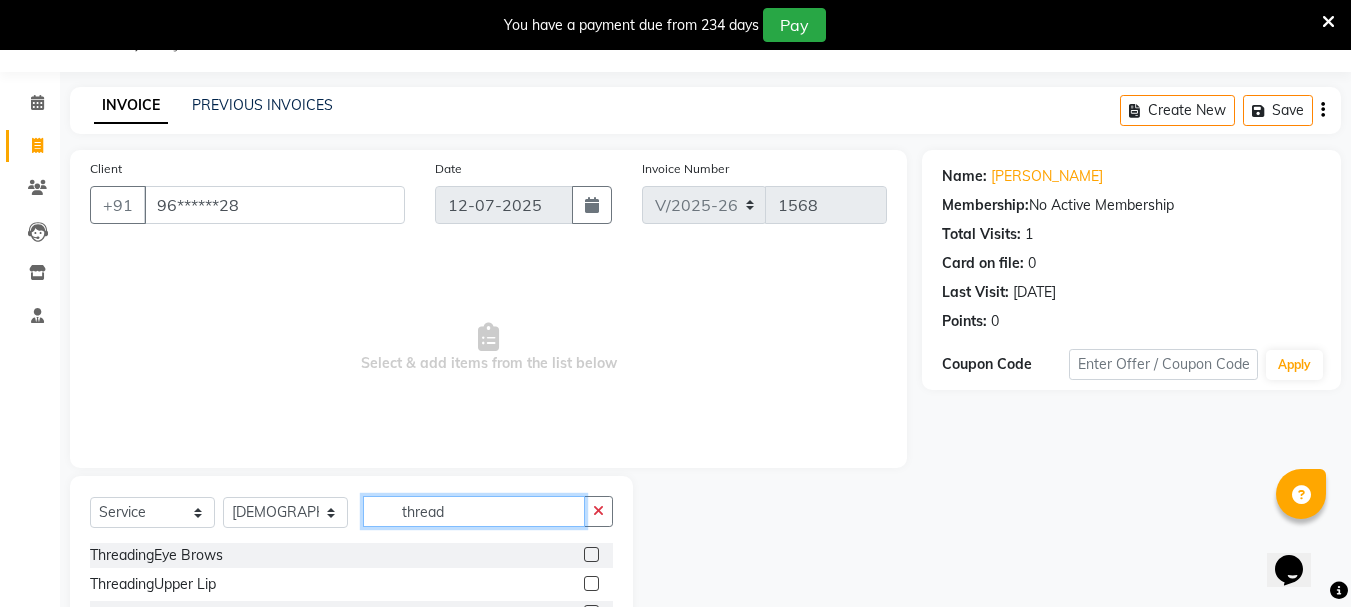 type on "thread" 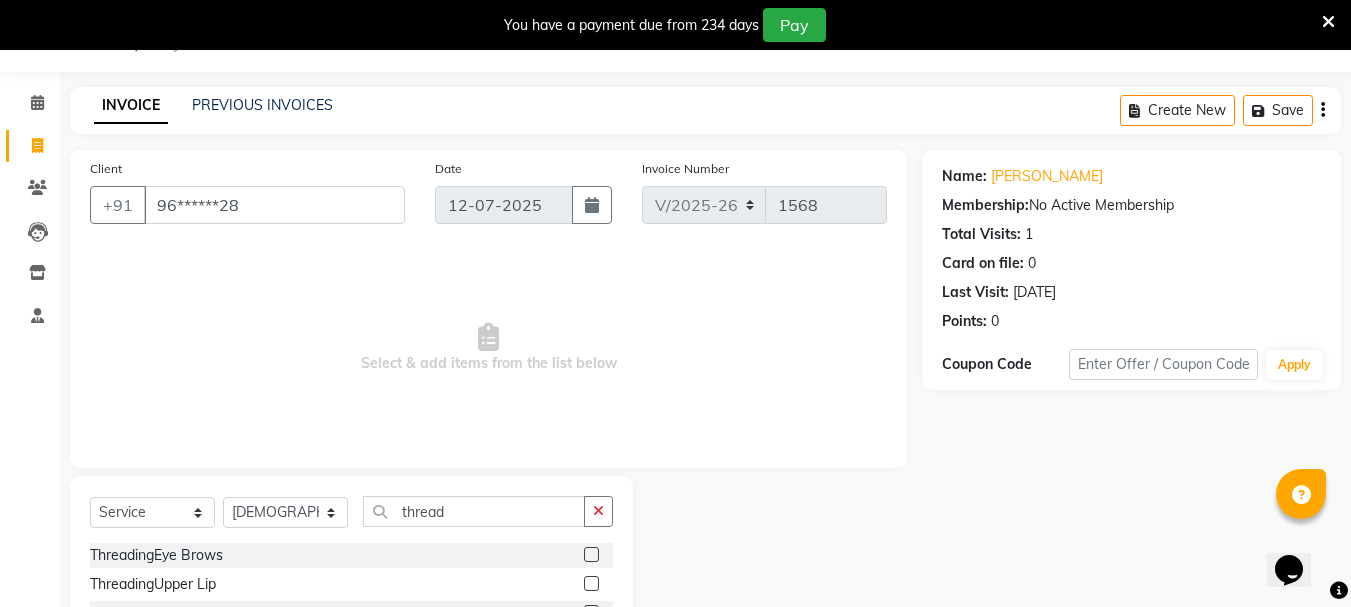 click 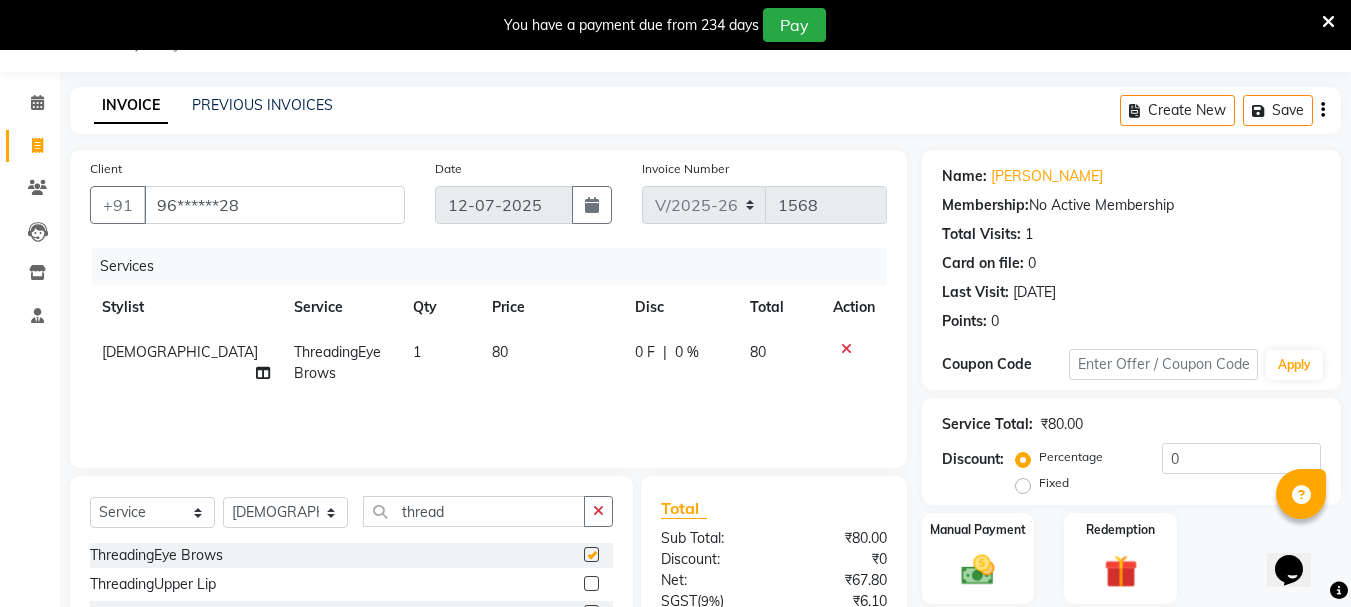 checkbox on "false" 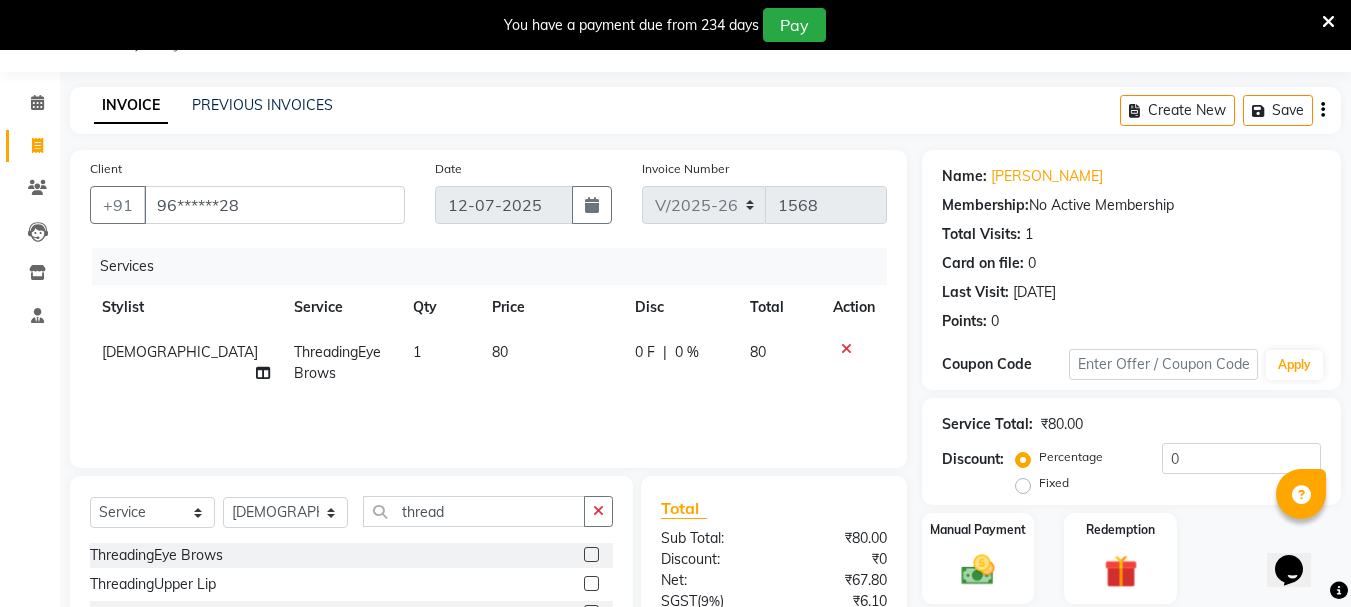 click 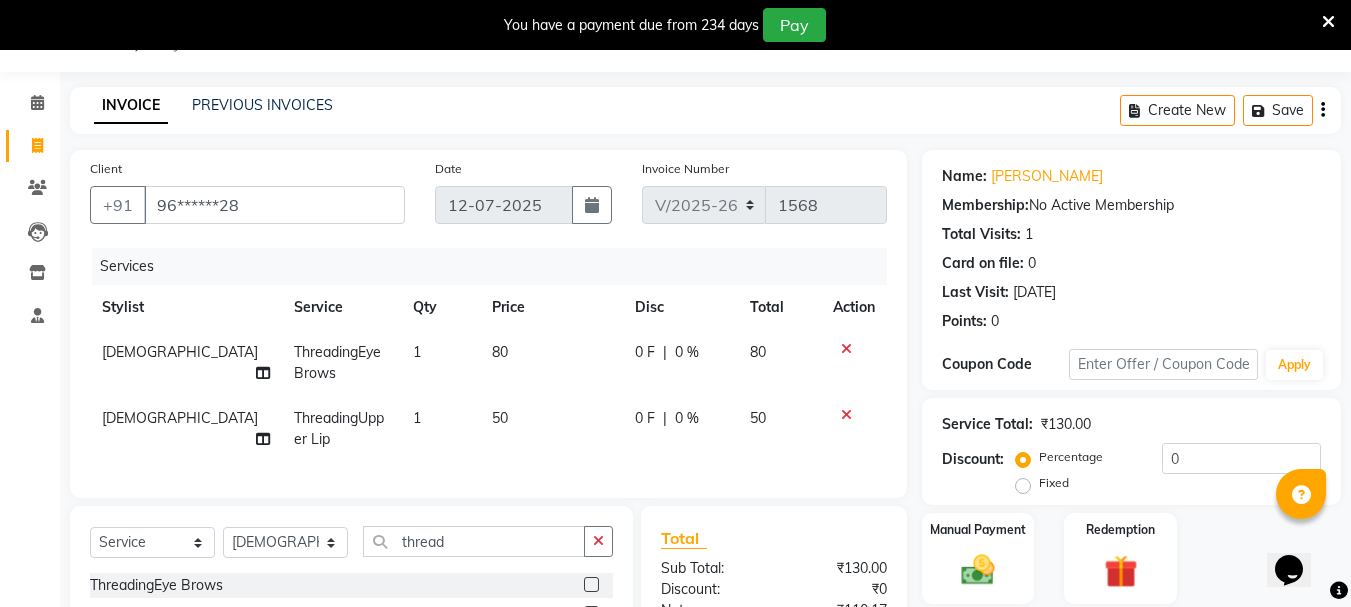 scroll, scrollTop: 289, scrollLeft: 0, axis: vertical 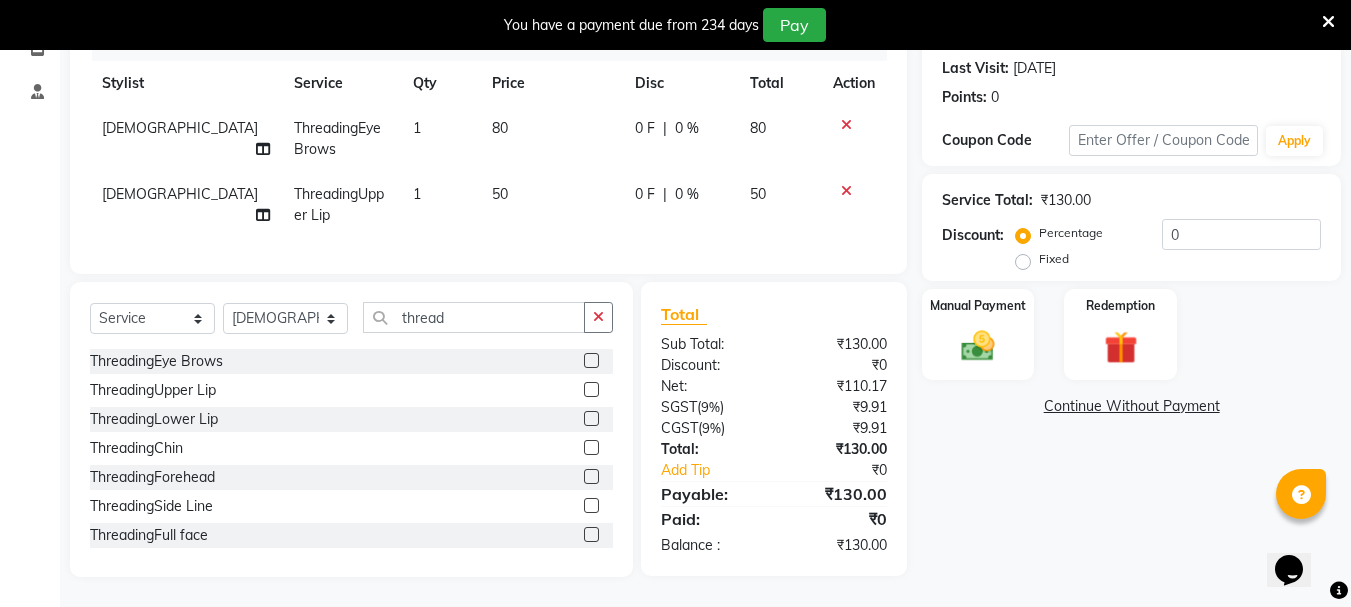checkbox on "false" 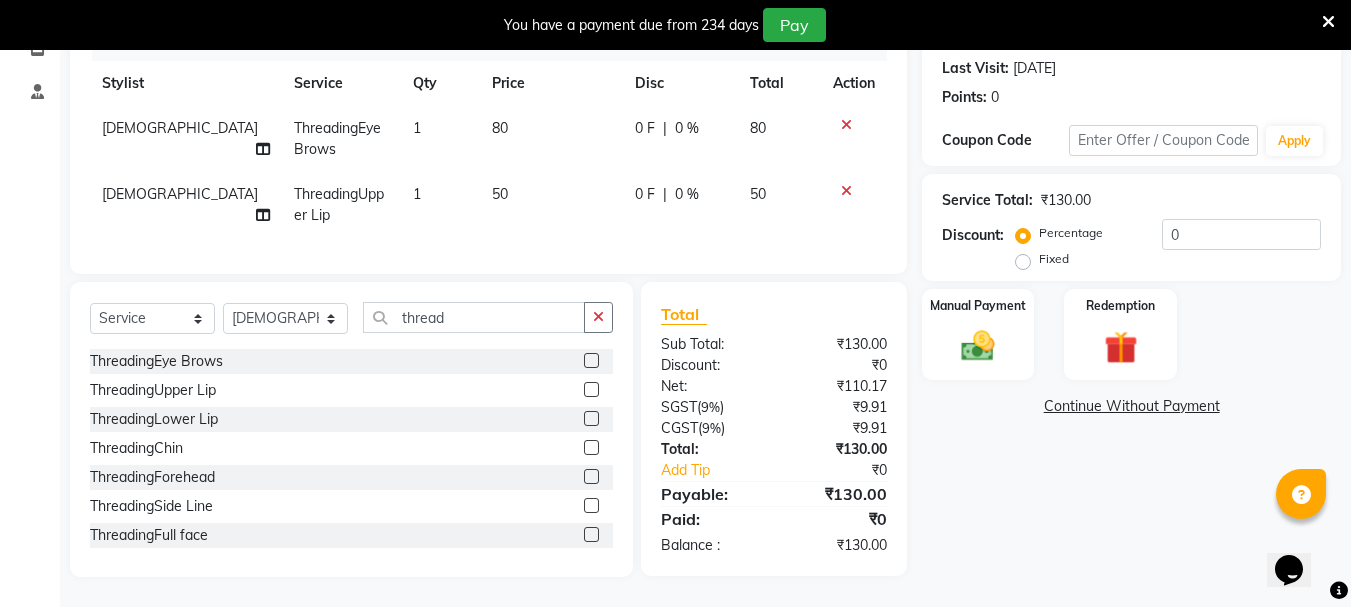 click 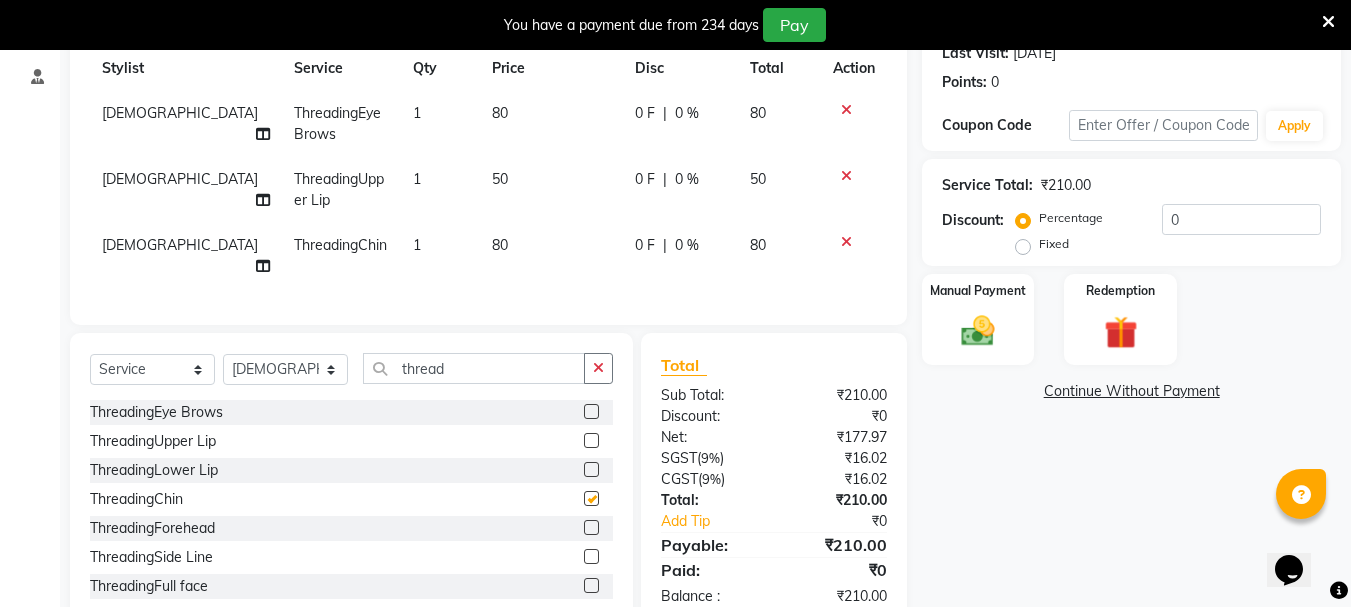 checkbox on "false" 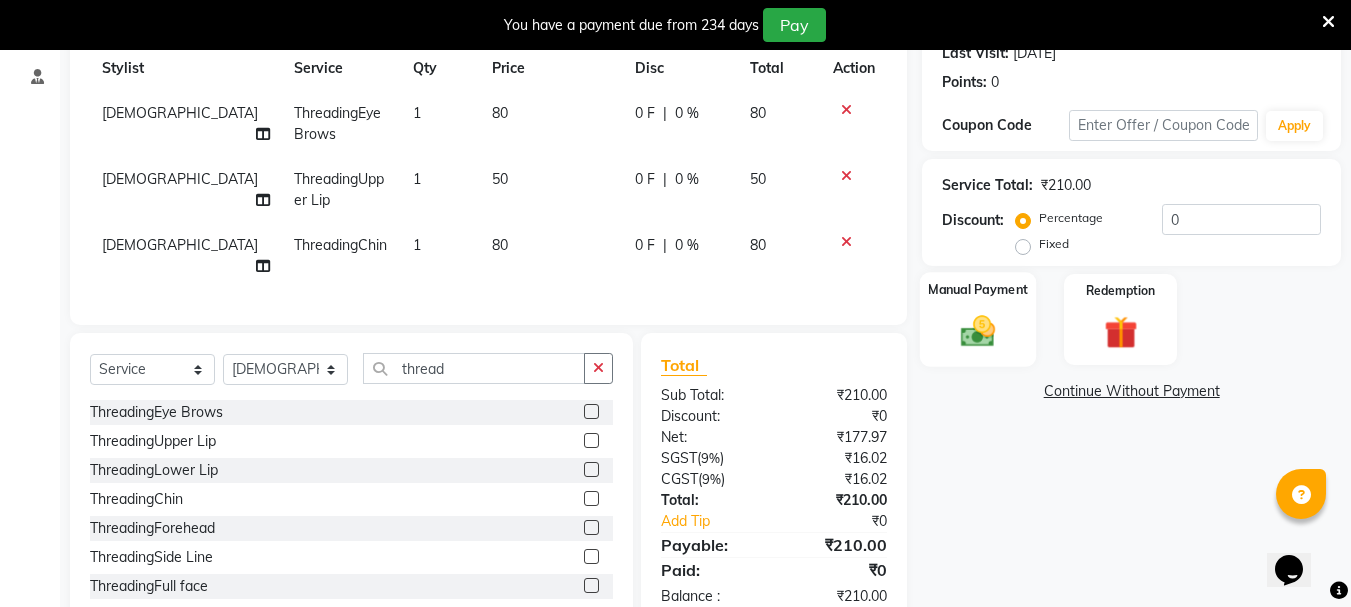 click 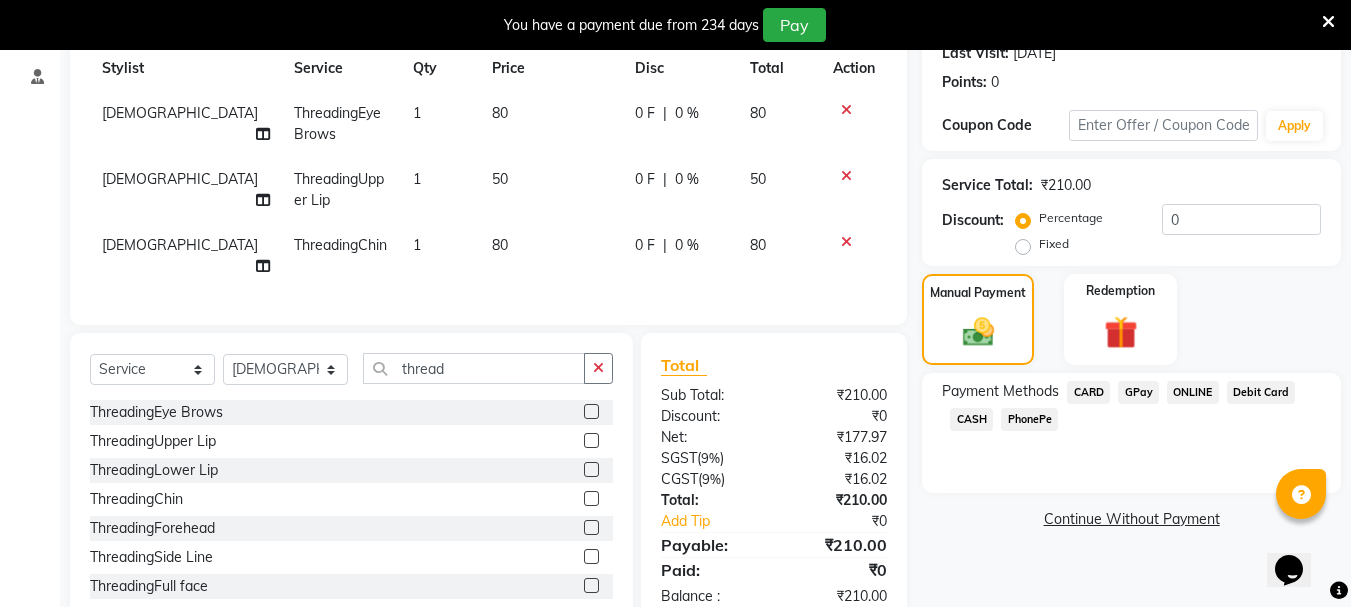 click on "GPay" 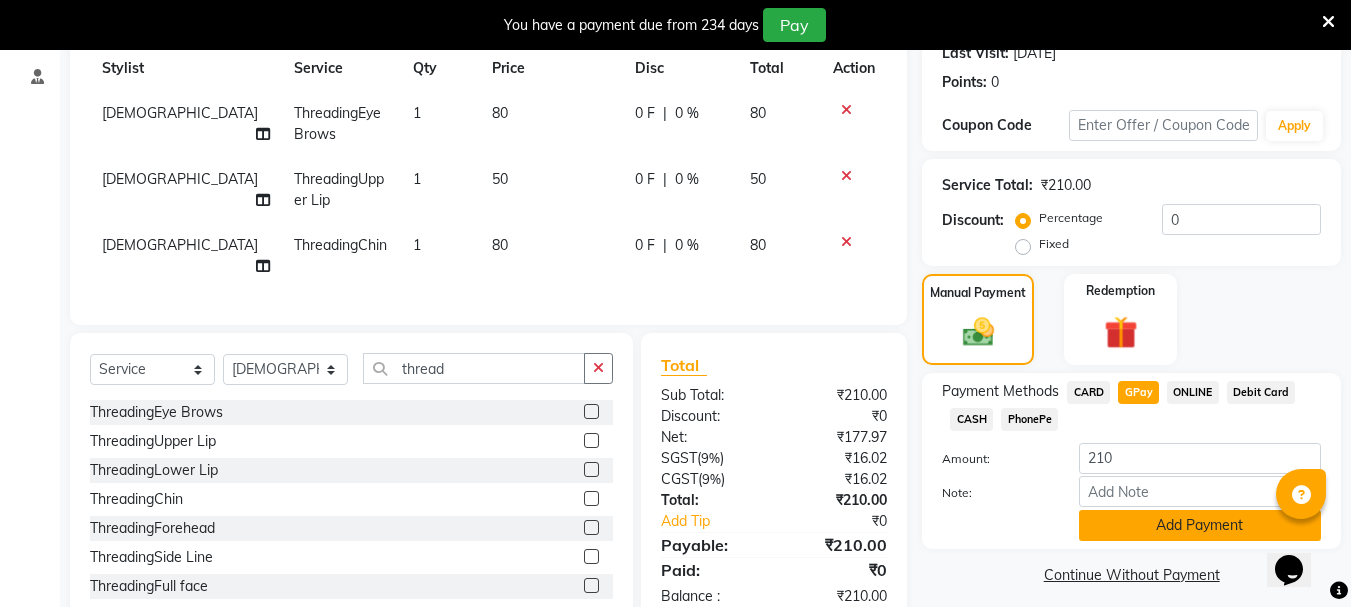 click on "Add Payment" 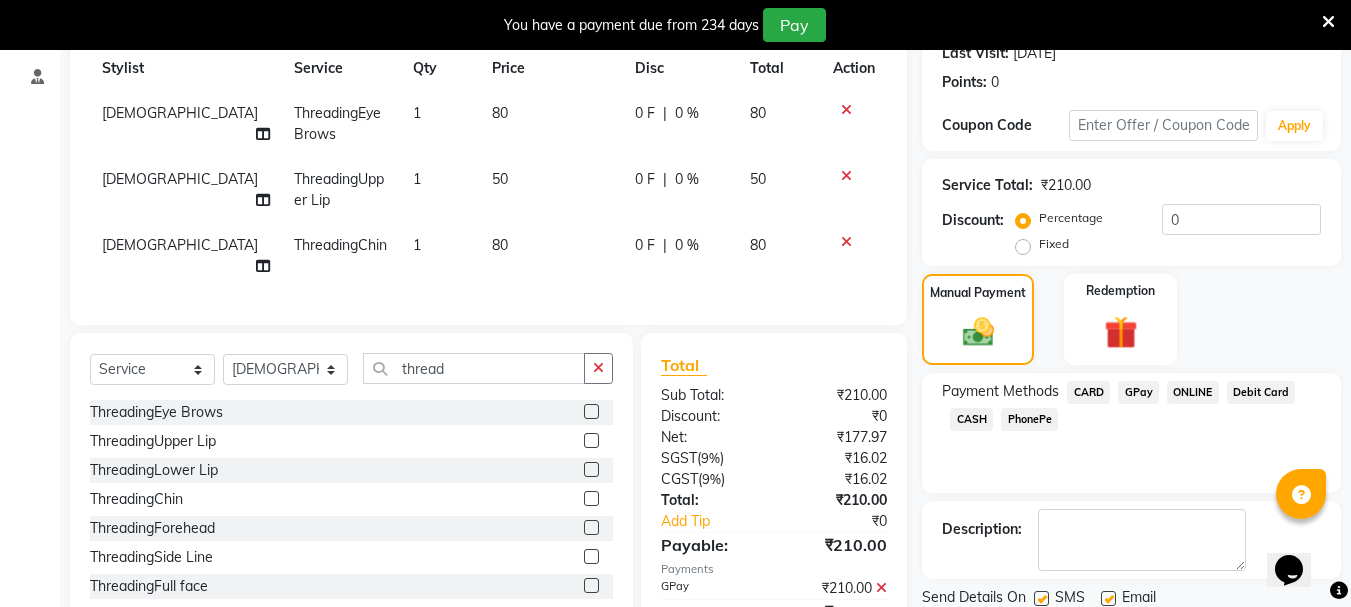 scroll, scrollTop: 375, scrollLeft: 0, axis: vertical 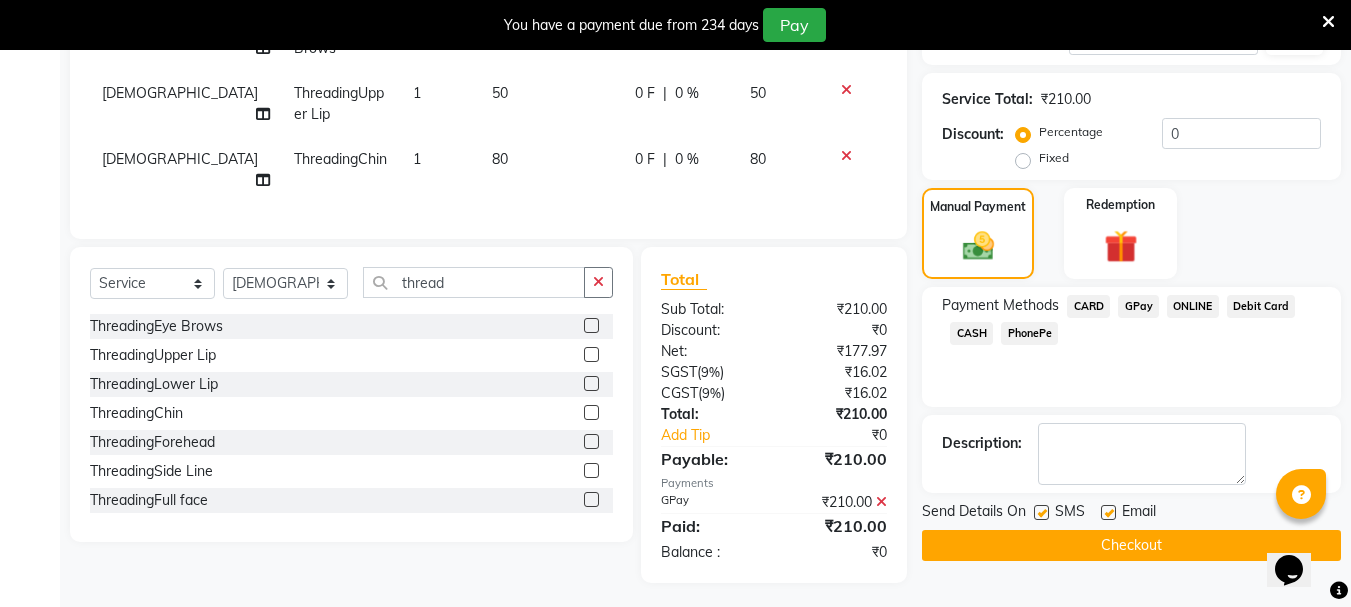 click on "Checkout" 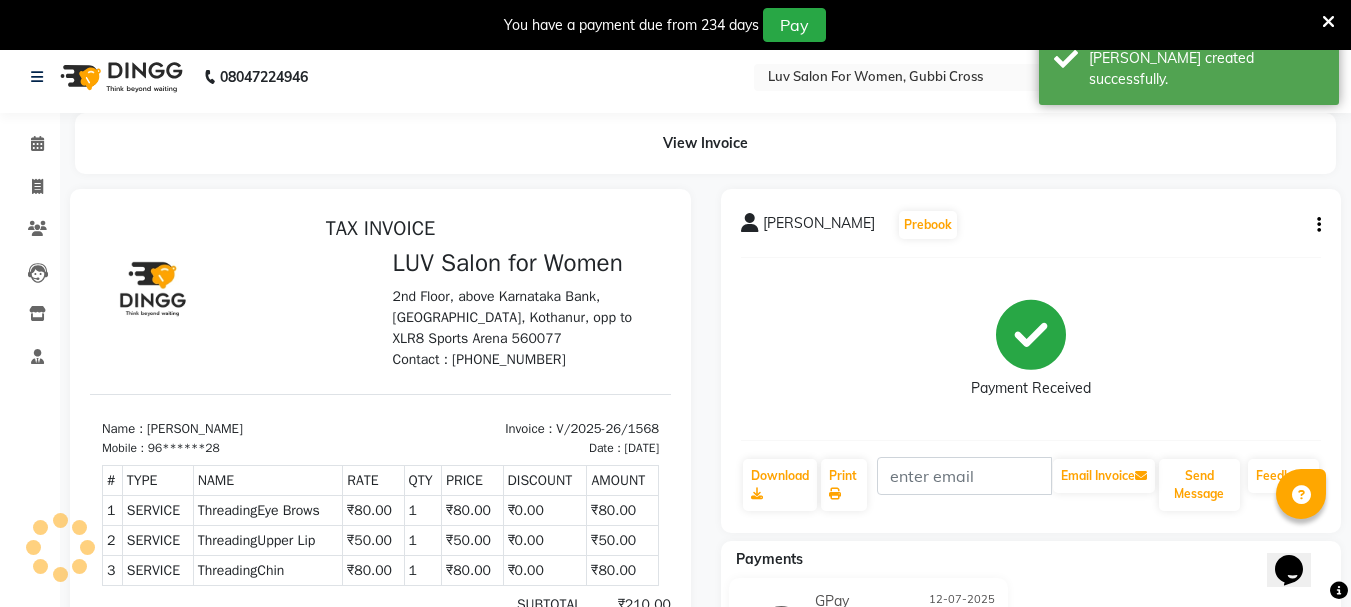 scroll, scrollTop: 0, scrollLeft: 0, axis: both 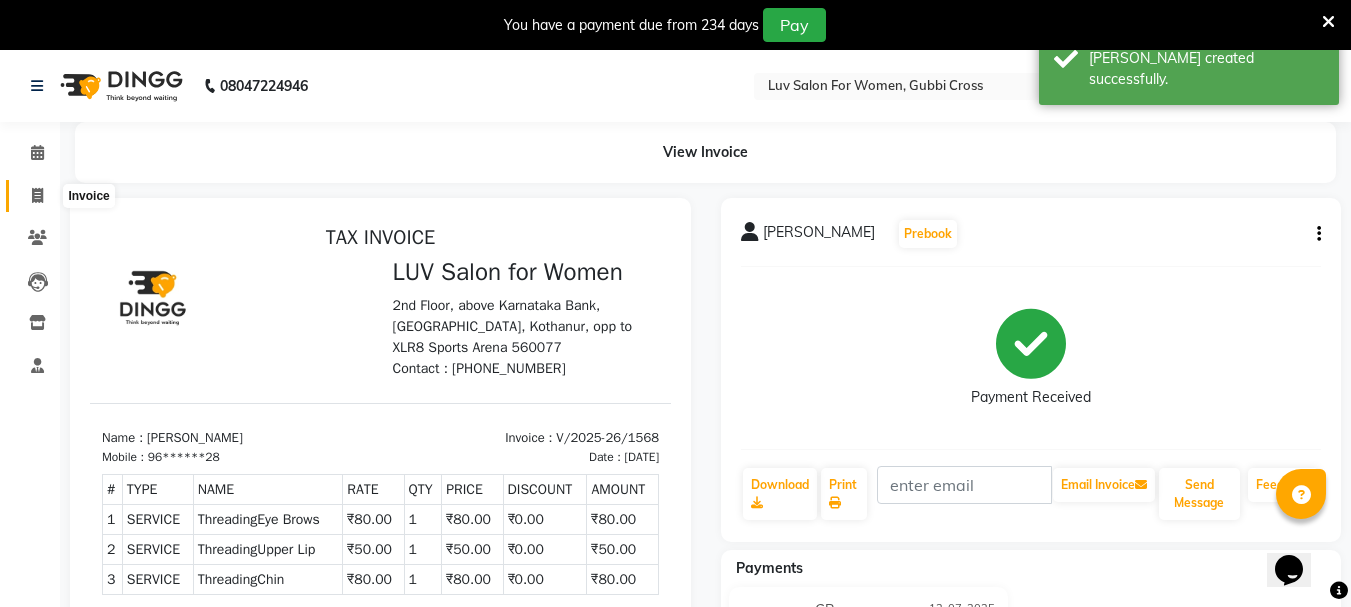 click 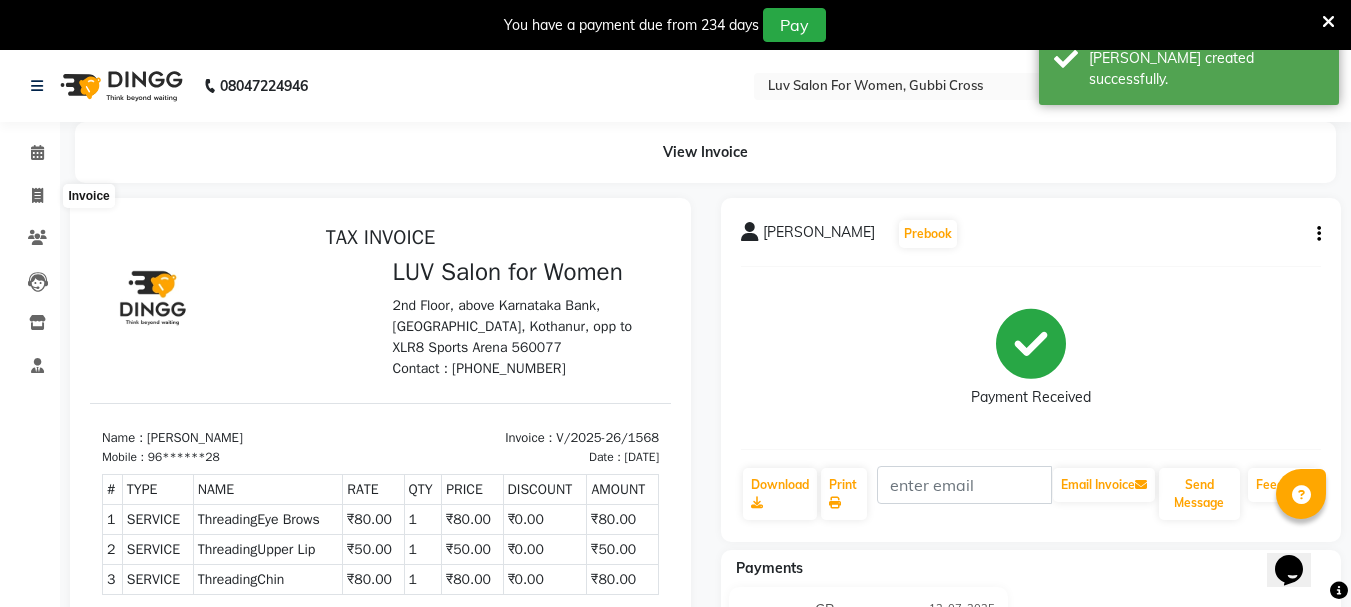 select on "service" 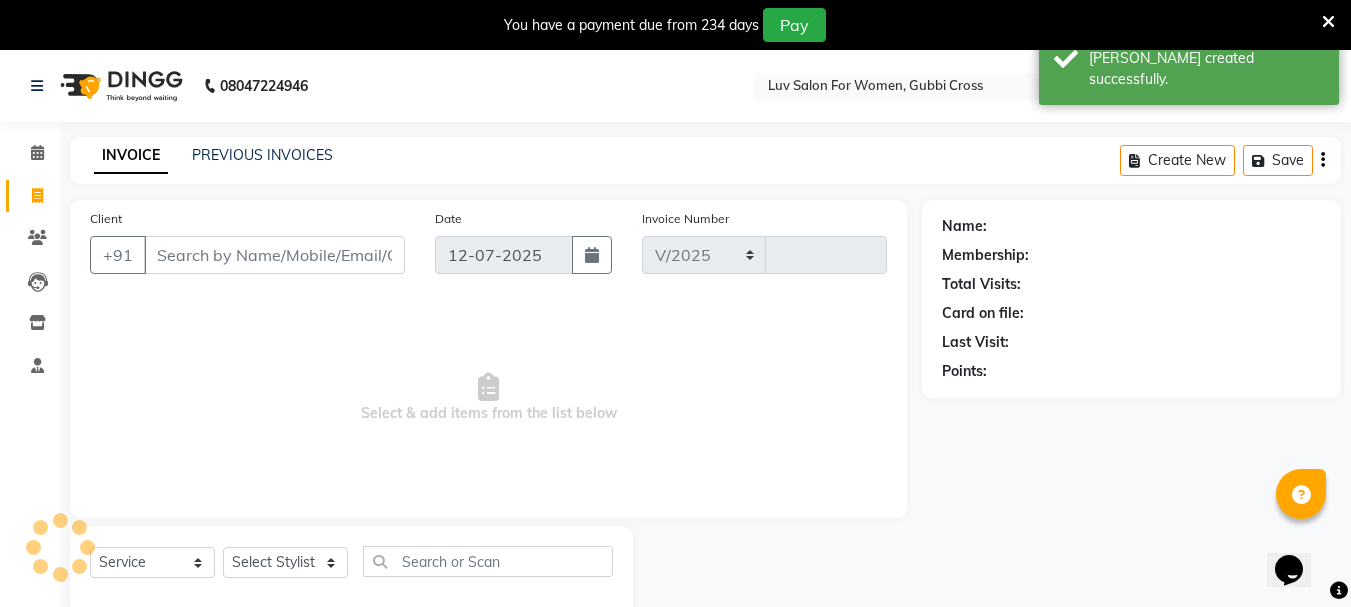 select on "7221" 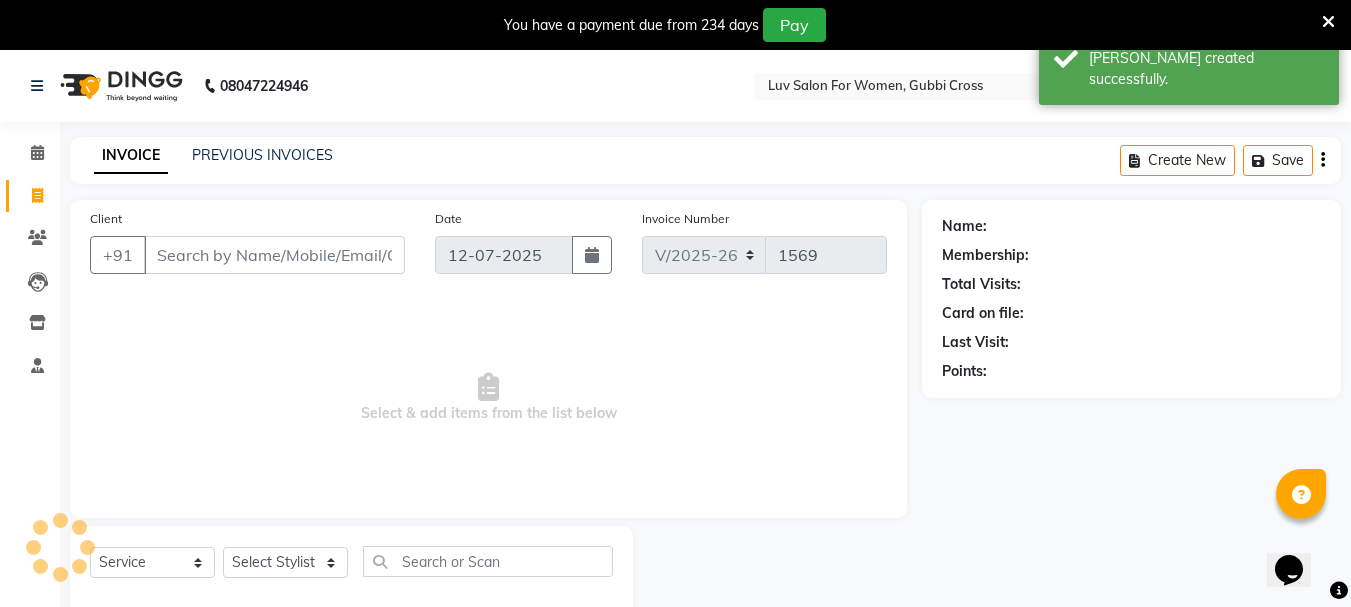 scroll, scrollTop: 50, scrollLeft: 0, axis: vertical 